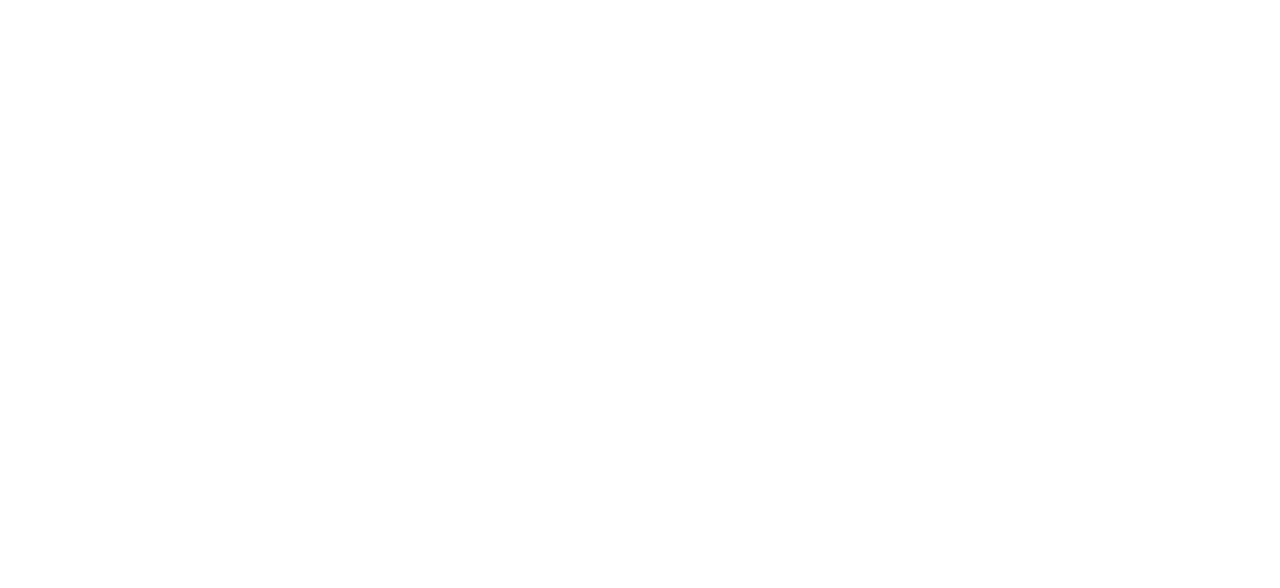 scroll, scrollTop: 0, scrollLeft: 0, axis: both 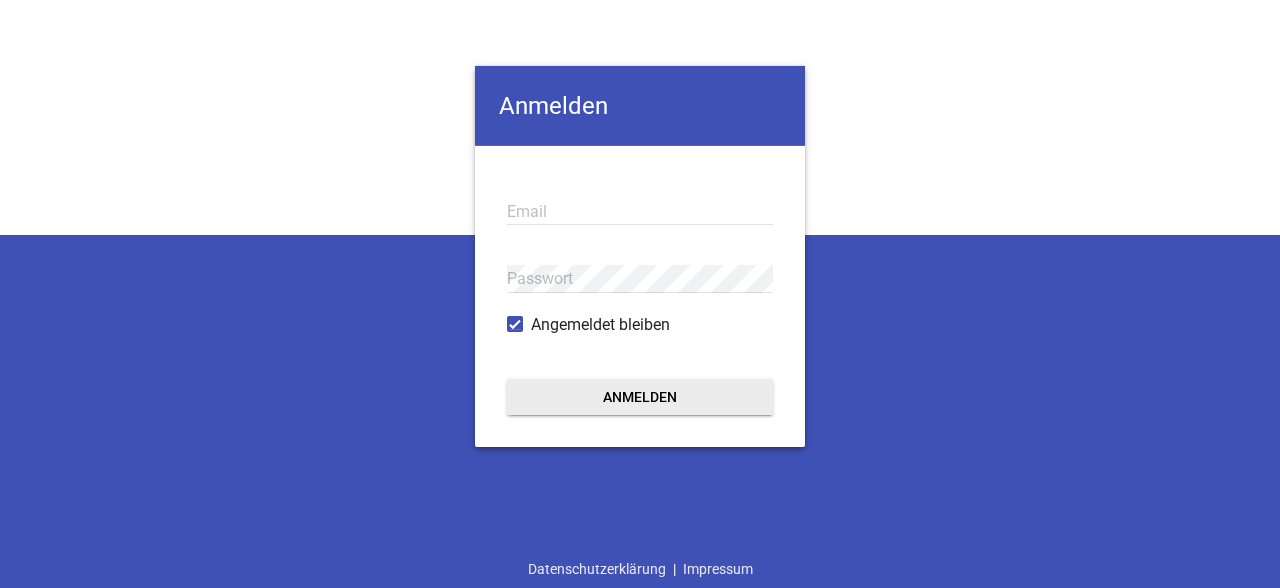 type on "[EMAIL_ADDRESS][DOMAIN_NAME]" 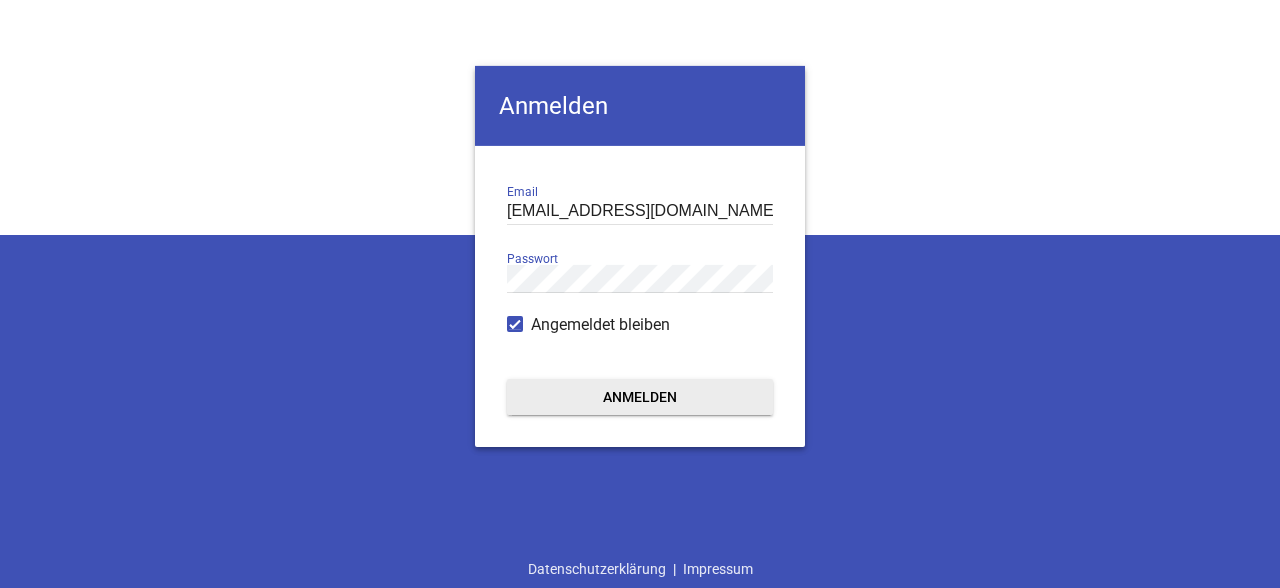 click on "Anmelden" at bounding box center [640, 396] 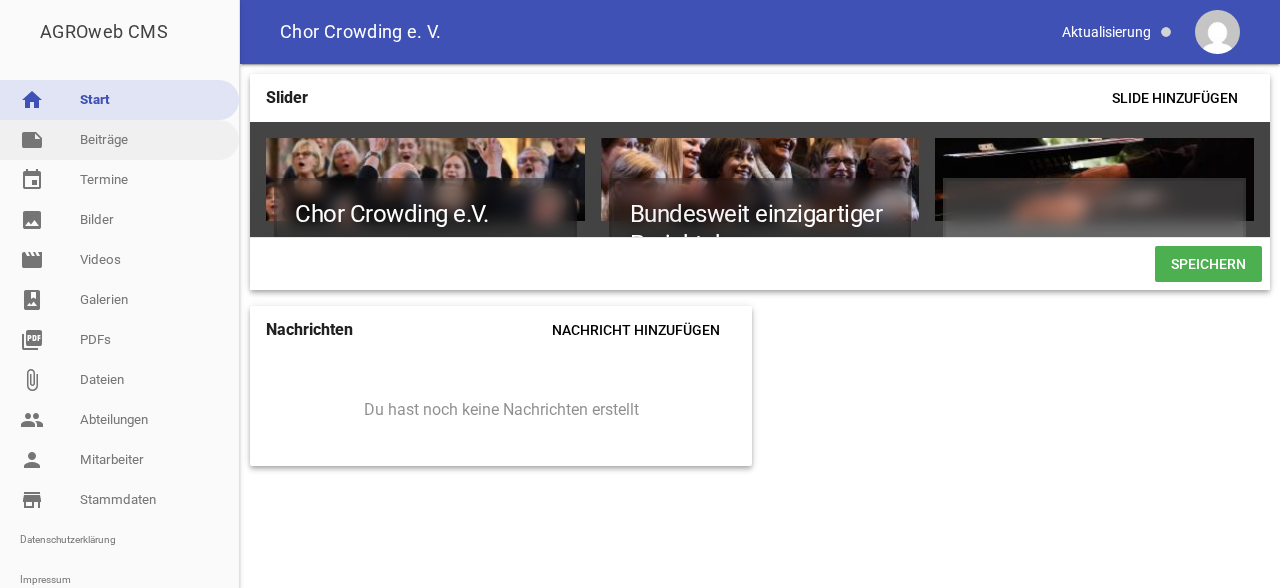 click on "note Beiträge" at bounding box center (119, 140) 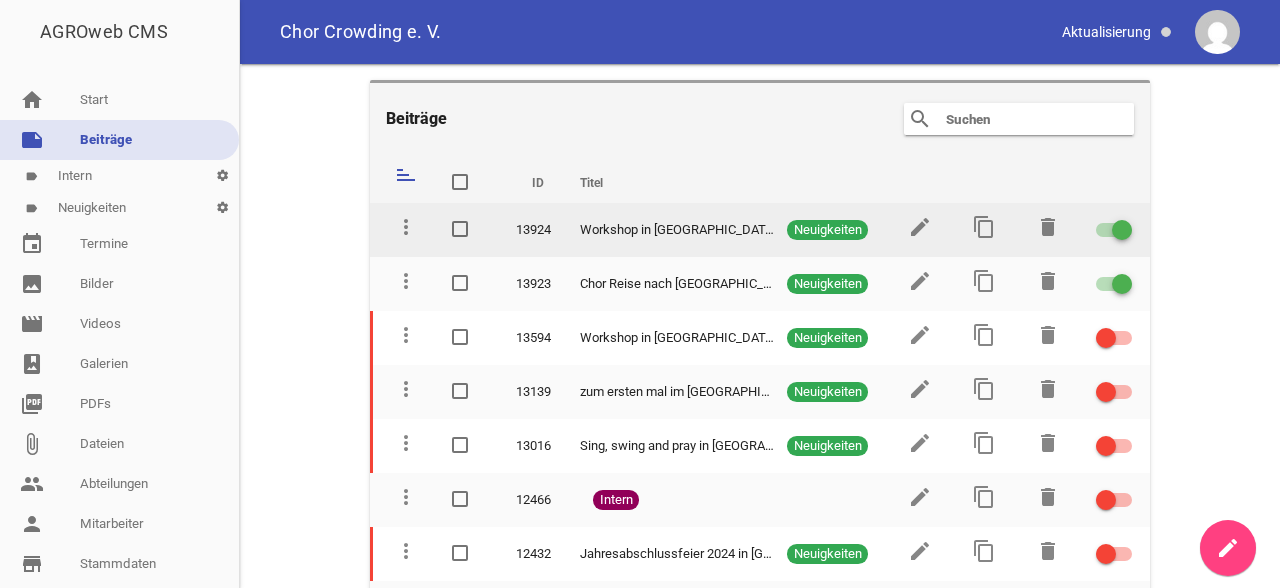 click at bounding box center (1122, 230) 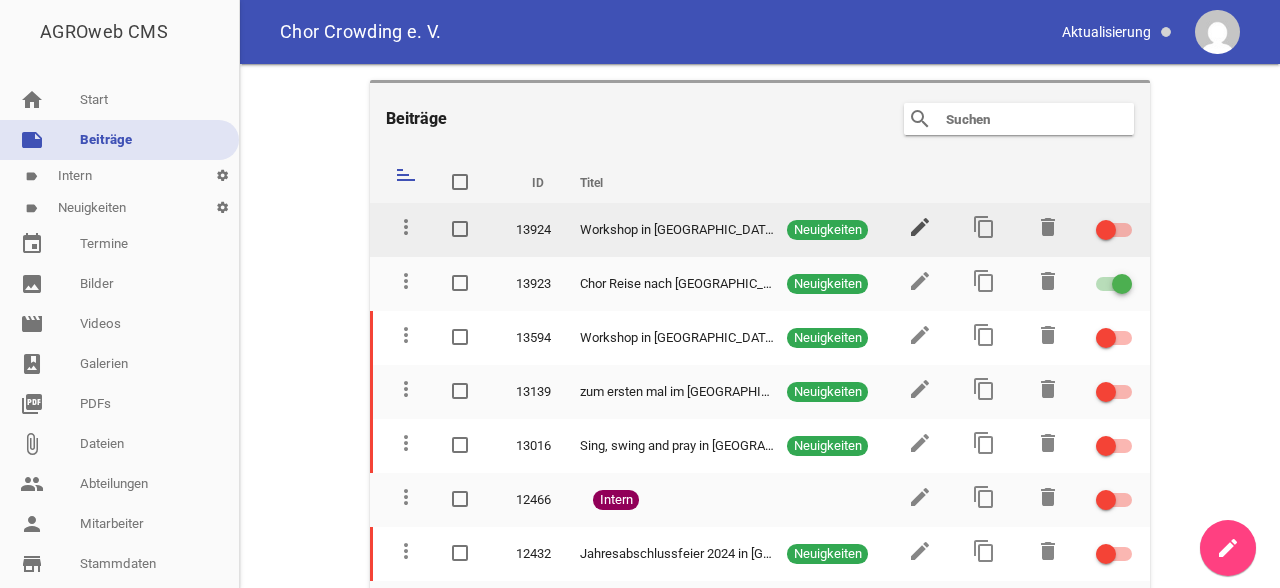 click on "edit" at bounding box center [920, 227] 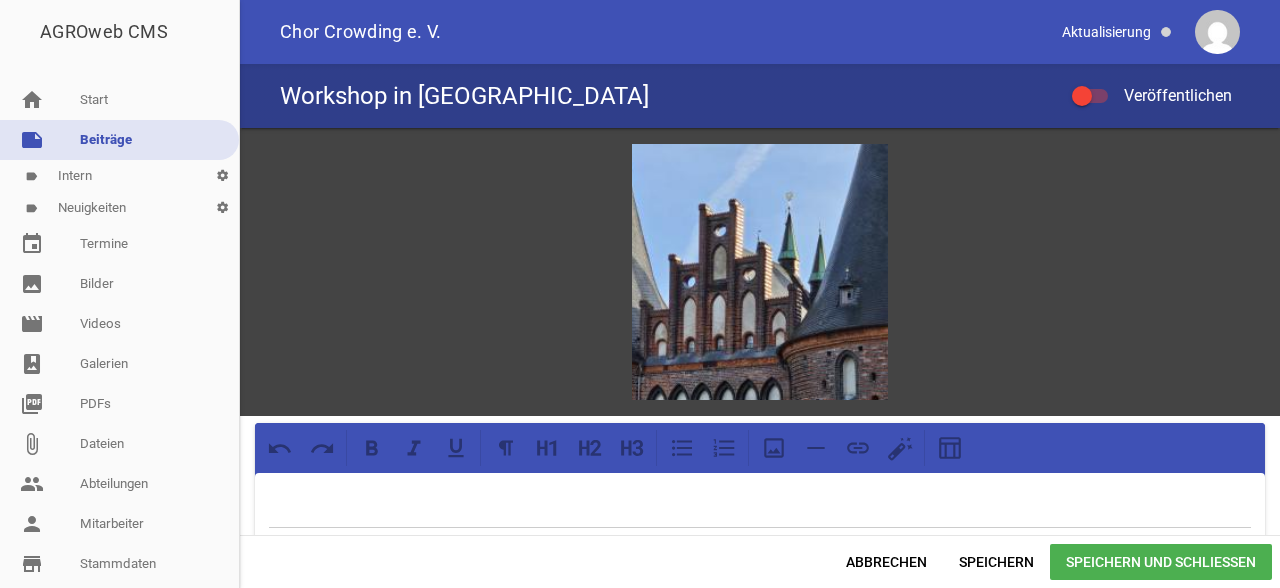 click on "label Neuigkeiten settings" at bounding box center [119, 208] 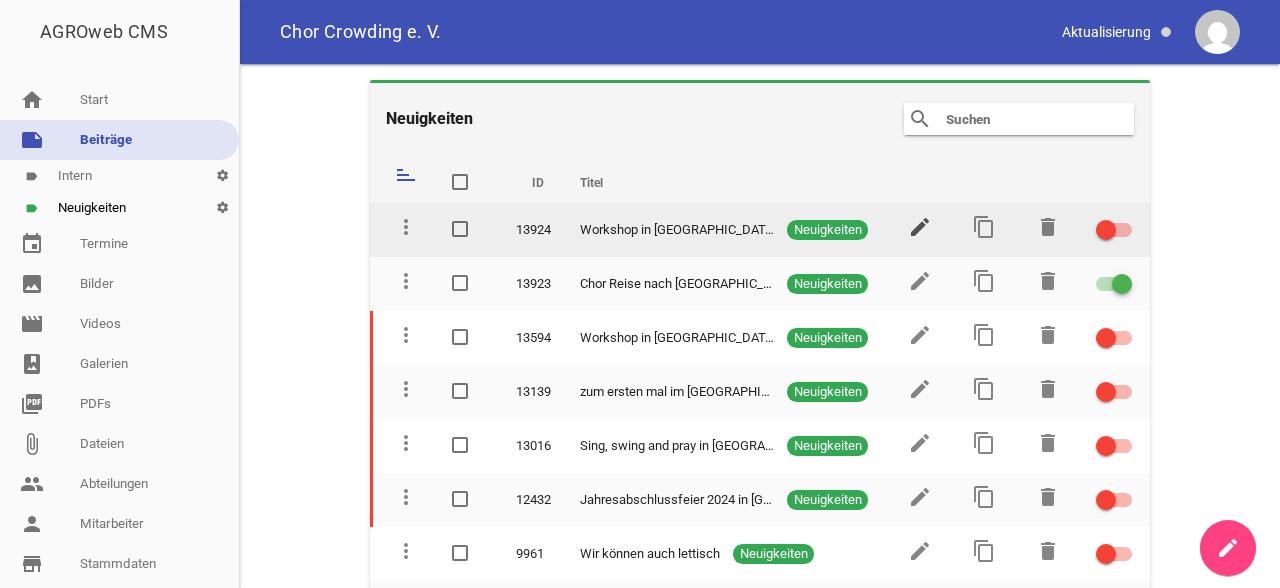 click on "edit" at bounding box center (920, 227) 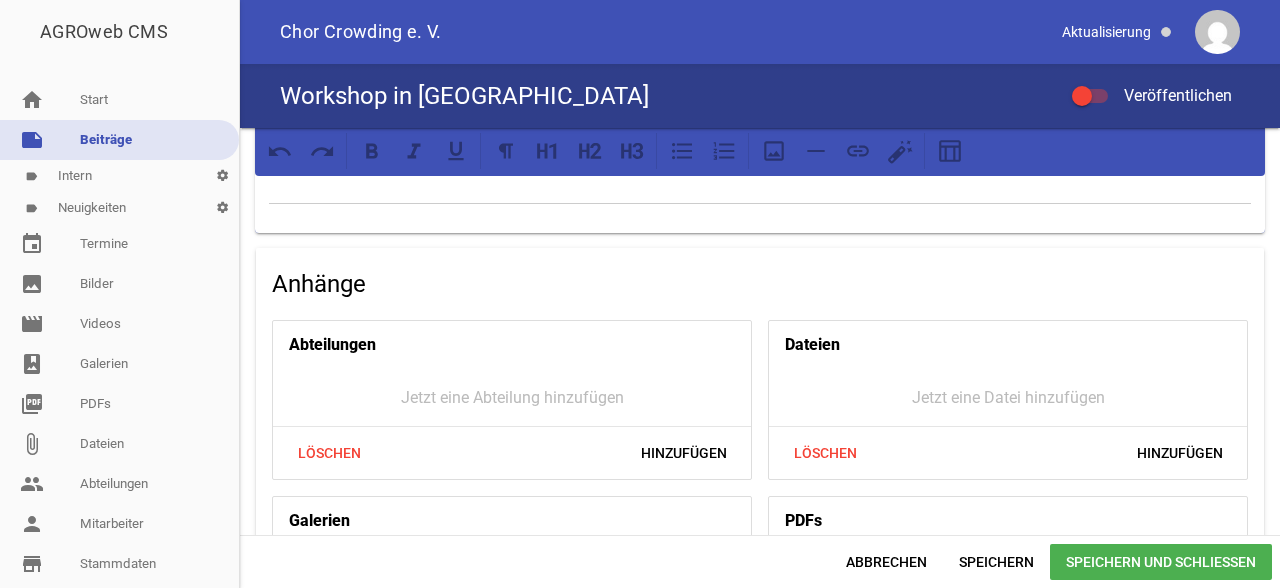 scroll, scrollTop: 655, scrollLeft: 0, axis: vertical 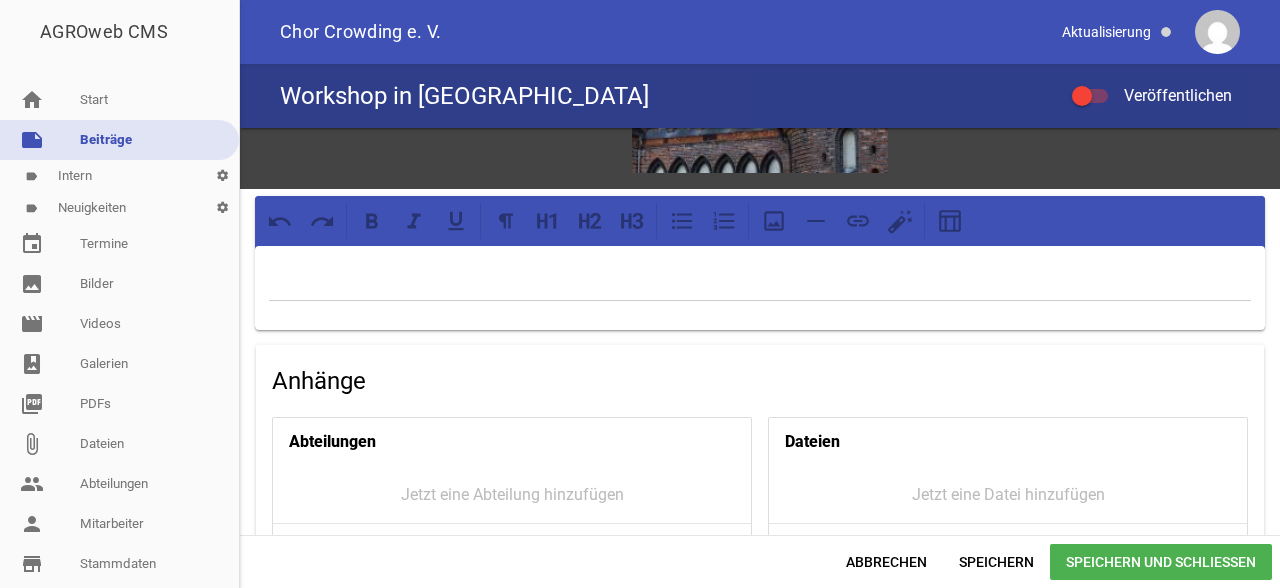 click at bounding box center (760, 272) 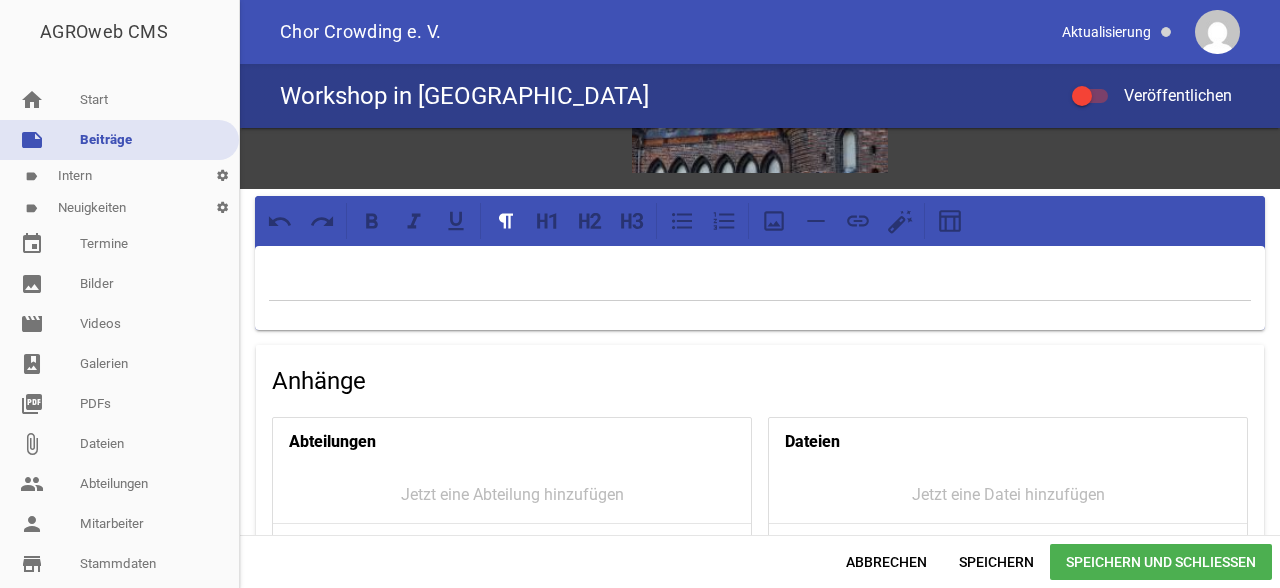 click at bounding box center [760, 272] 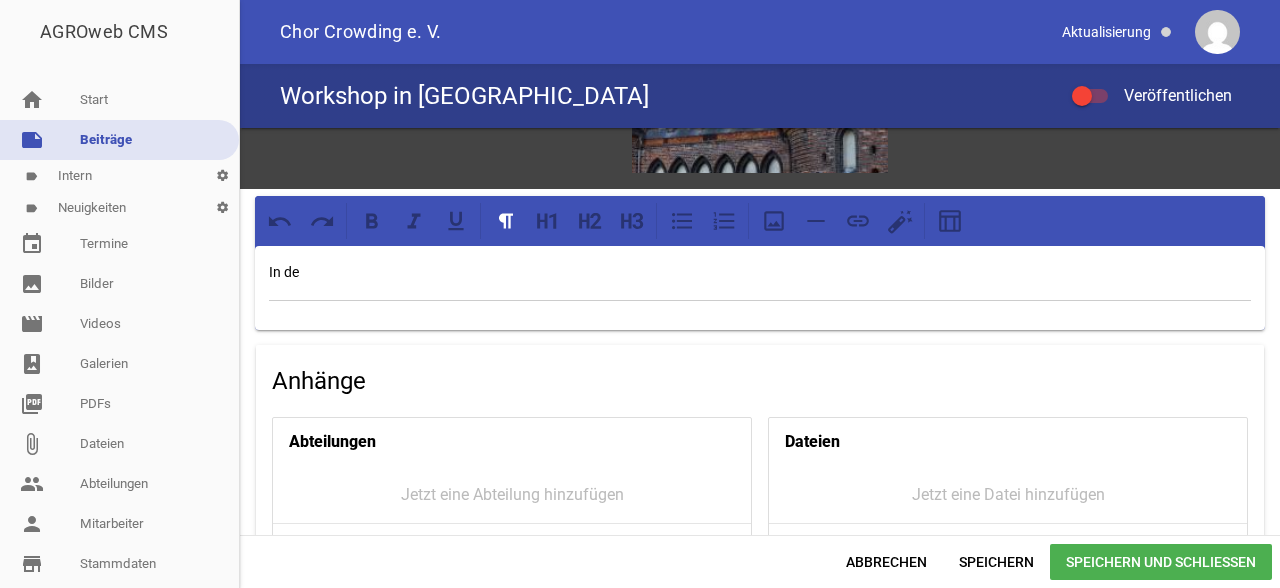 type 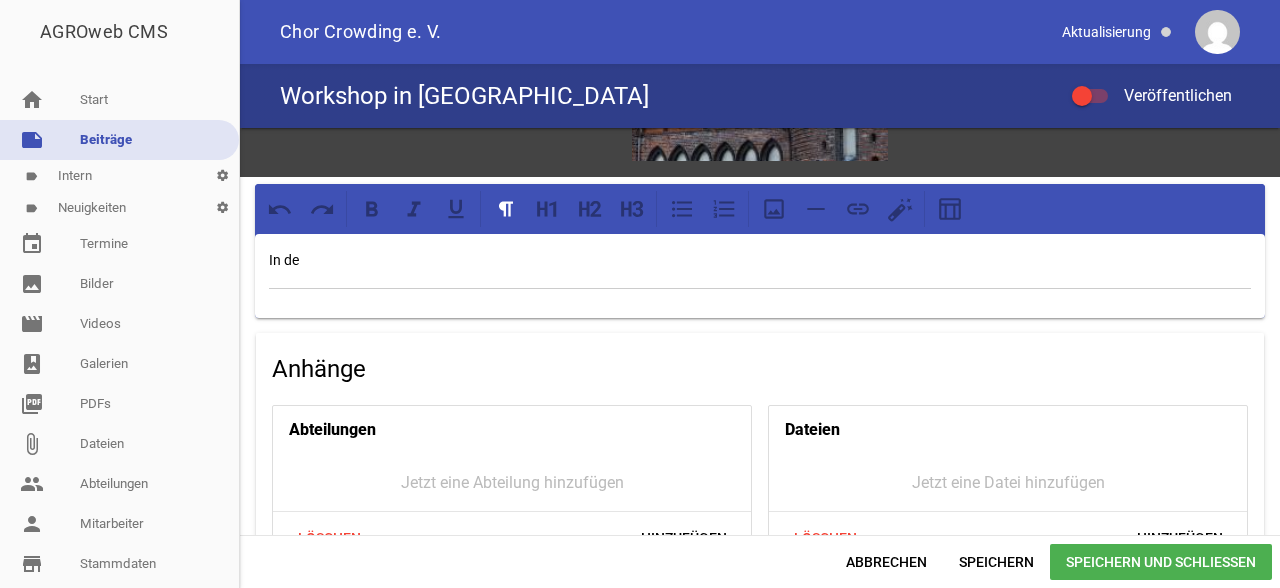 click on "In de" at bounding box center [760, 260] 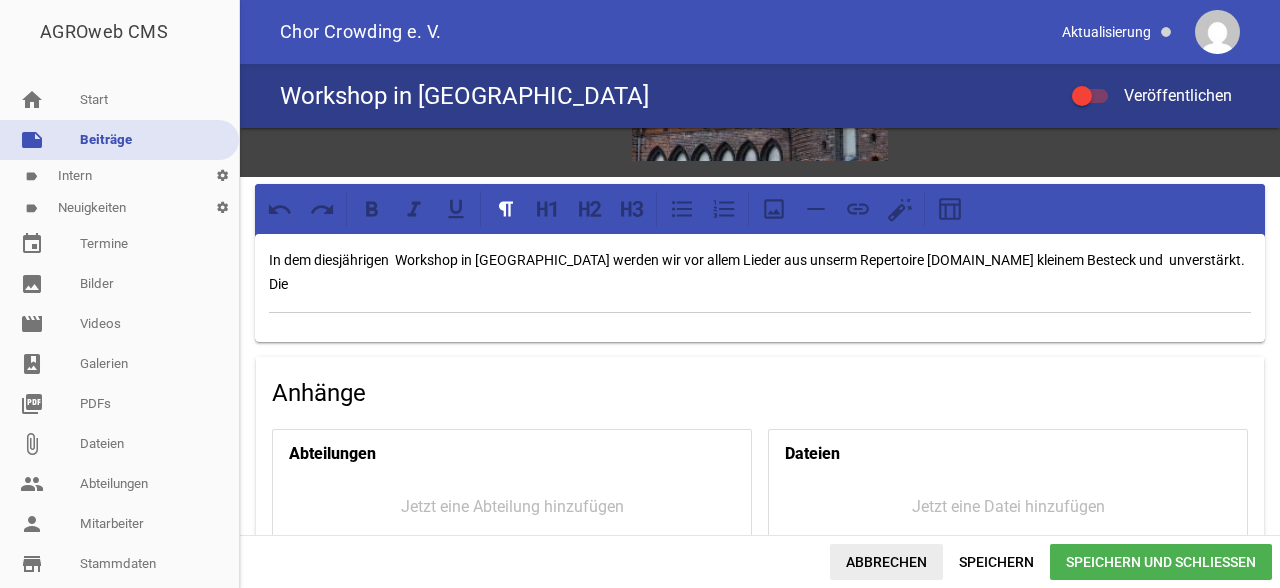 click on "Abbrechen" at bounding box center [886, 562] 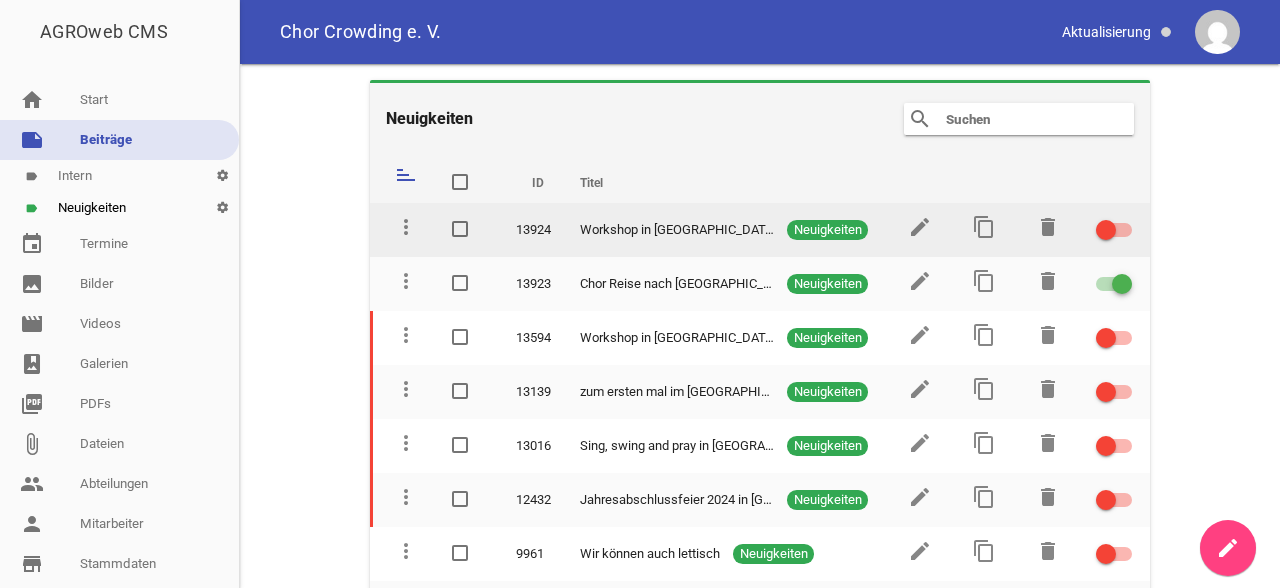 click on "edit" at bounding box center [920, 234] 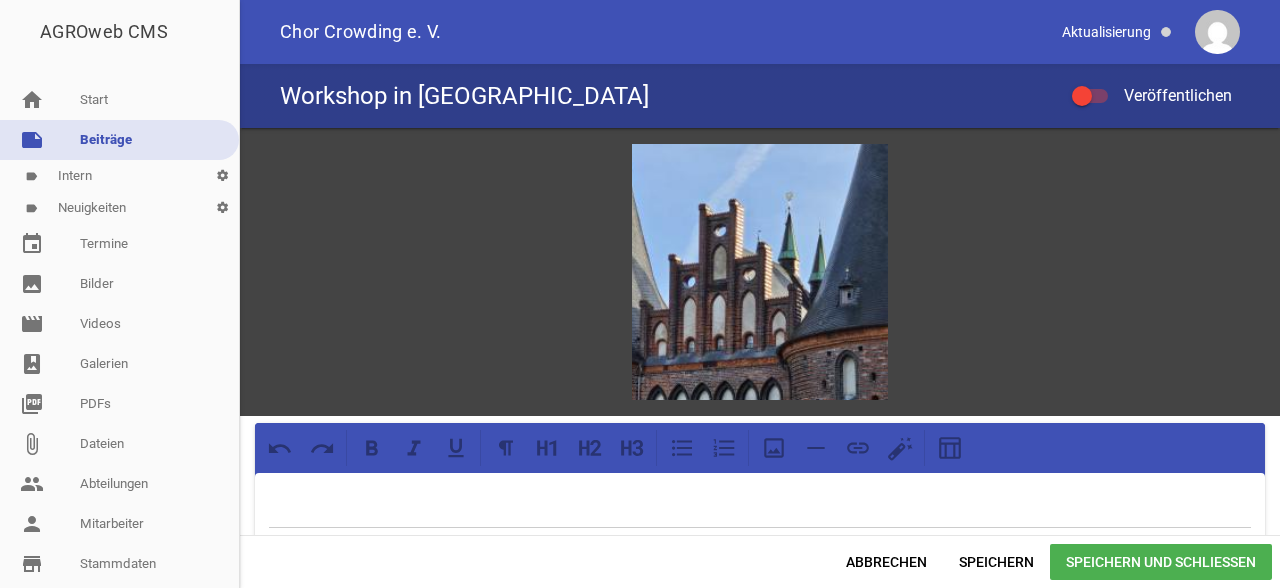 click at bounding box center (760, 499) 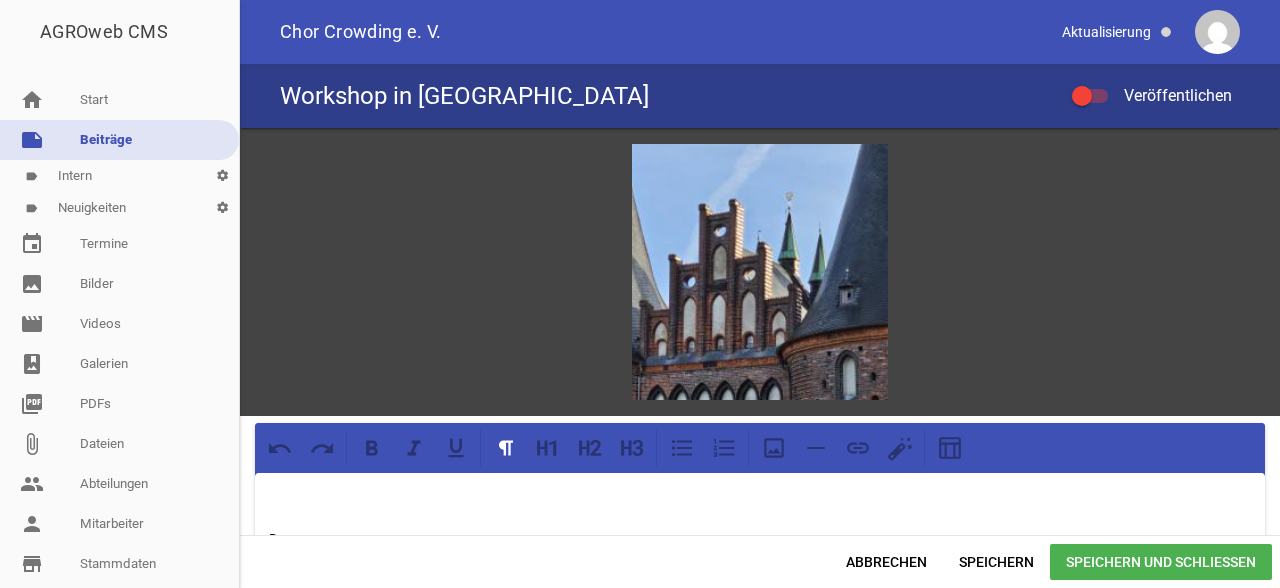 type 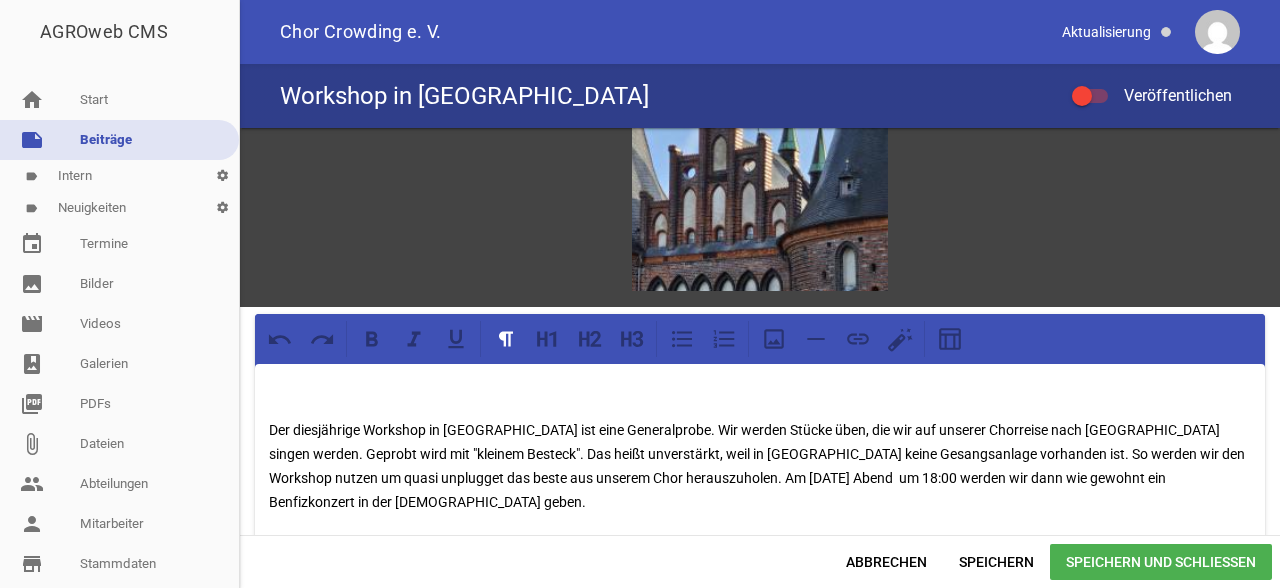 scroll, scrollTop: 149, scrollLeft: 0, axis: vertical 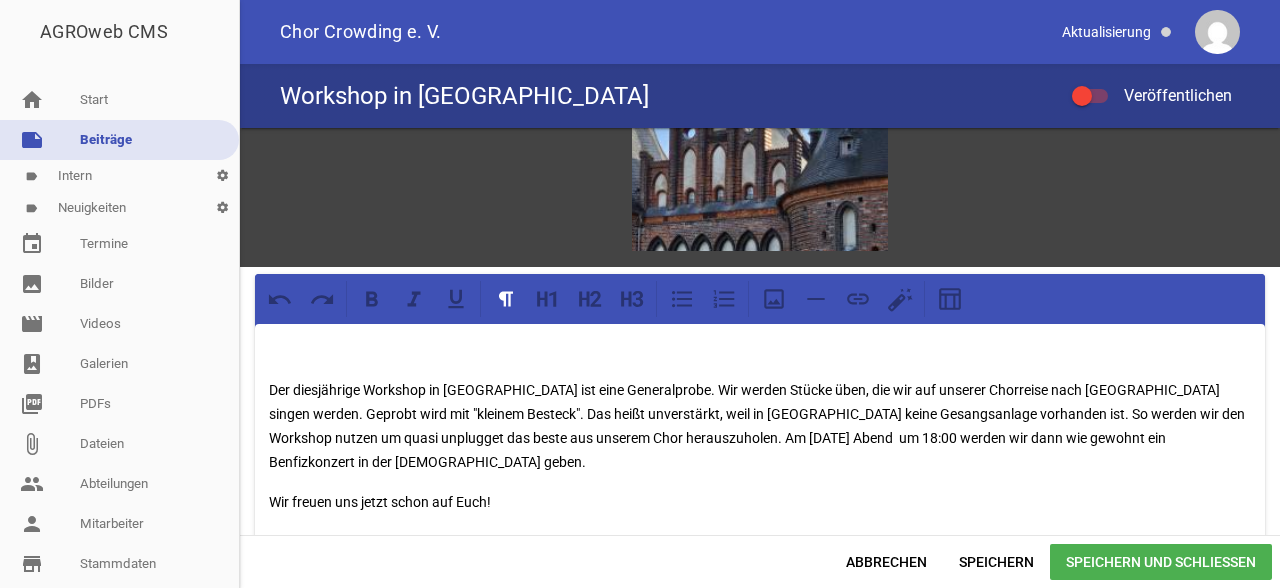 click on "Wir freuen uns jetzt schon auf Euch!" at bounding box center [760, 502] 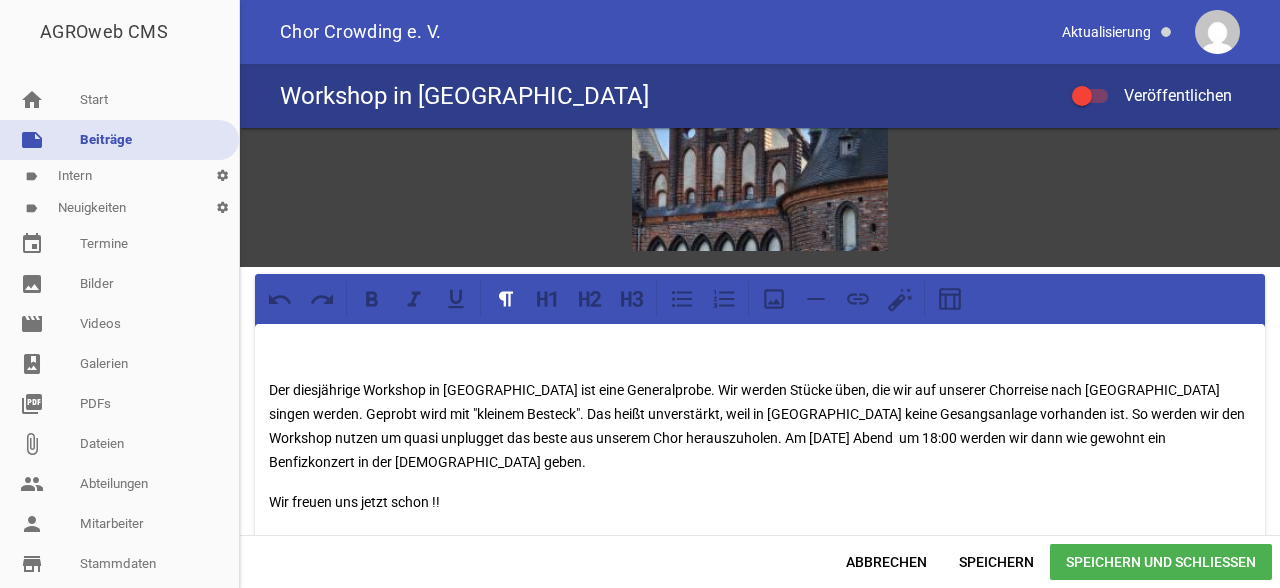 click on "Der diesjährige Workshop in Lübeck ist eine Generalprobe. Wir werden Stücke üben, die wir auf unserer Chorreise nach Florenz singen werden. Geprobt wird mit "kleinem Besteck". Das heißt unverstärkt, weil in Florenz keine Gesangsanlage vorhanden ist. So werden wir den Workshop nutzen um quasi unplugget das beste aus unserem Chor herauszuholen. Am Samstag Abend  um 18:00 werden wir dann wie gewohnt ein Benfizkonzert in der Herz Jesu Kirche geben." at bounding box center (760, 426) 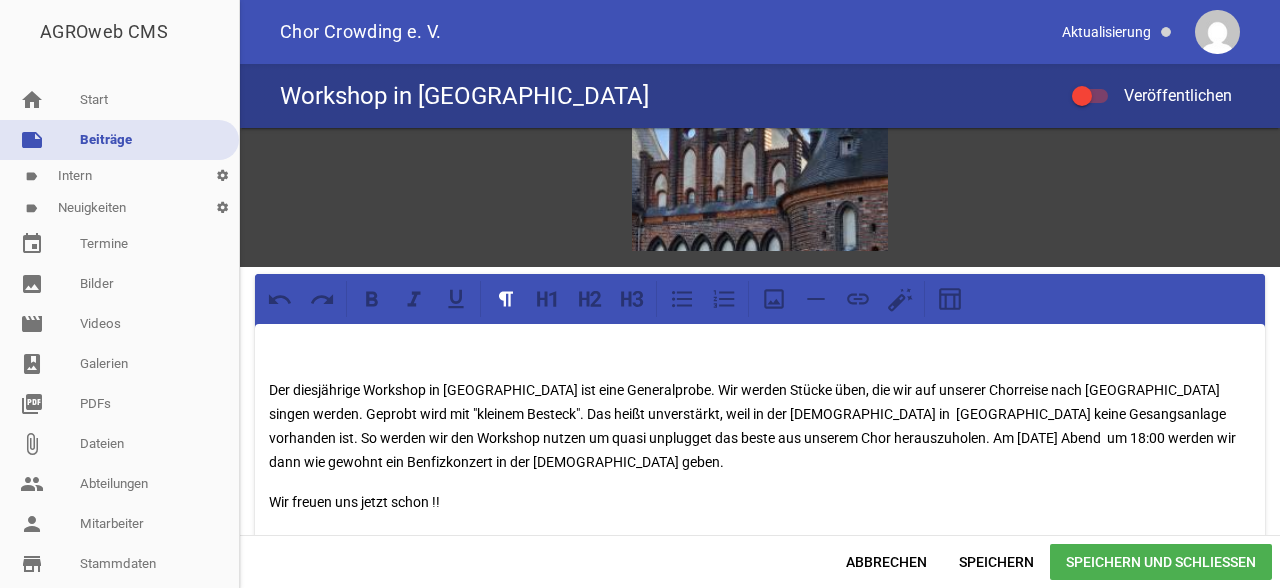 click on "Der diesjährige Workshop in Lübeck ist eine Generalprobe. Wir werden Stücke üben, die wir auf unserer Chorreise nach Florenz singen werden. Geprobt wird mit "kleinem Besteck". Das heißt unverstärkt, weil in der Kirche in  Florenz keine Gesangsanlage vorhanden ist. So werden wir den Workshop nutzen um quasi unplugget das beste aus unserem Chor herauszuholen. Am Samstag Abend  um 18:00 werden wir dann wie gewohnt ein Benfizkonzert in der Herz Jesu Kirche geben." at bounding box center (760, 426) 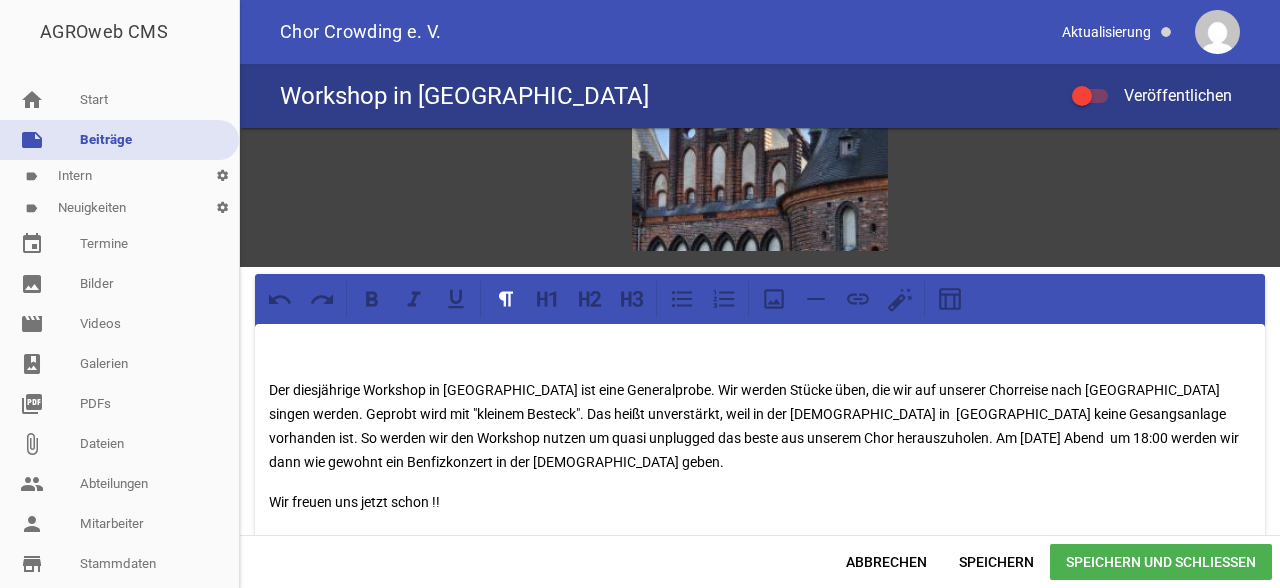 click on "Der diesjährige Workshop in Lübeck ist eine Generalprobe. Wir werden Stücke üben, die wir auf unserer Chorreise nach Florenz singen werden. Geprobt wird mit "kleinem Besteck". Das heißt unverstärkt, weil in der Kirche in  Florenz keine Gesangsanlage vorhanden ist. So werden wir den Workshop nutzen um quasi unplugged das beste aus unserem Chor herauszuholen. Am Samstag Abend  um 18:00 werden wir dann wie gewohnt ein Benfizkonzert in der Herz Jesu Kirche geben." at bounding box center (760, 426) 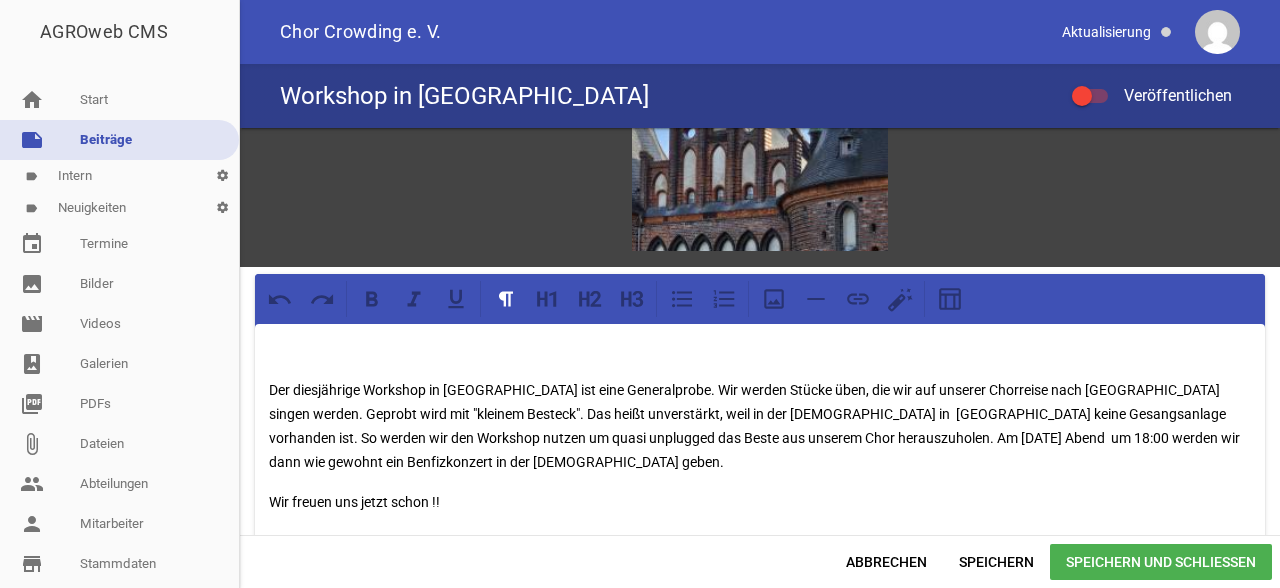 click on "Der diesjährige Workshop in Lübeck ist eine Generalprobe. Wir werden Stücke üben, die wir auf unserer Chorreise nach Florenz singen werden. Geprobt wird mit "kleinem Besteck". Das heißt unverstärkt, weil in der Kirche in  Florenz keine Gesangsanlage vorhanden ist. So werden wir den Workshop nutzen um quasi unplugged das Beste aus unserem Chor herauszuholen. Am Samstag Abend  um 18:00 werden wir dann wie gewohnt ein Benfizkonzert in der Herz Jesu Kirche geben." at bounding box center [760, 426] 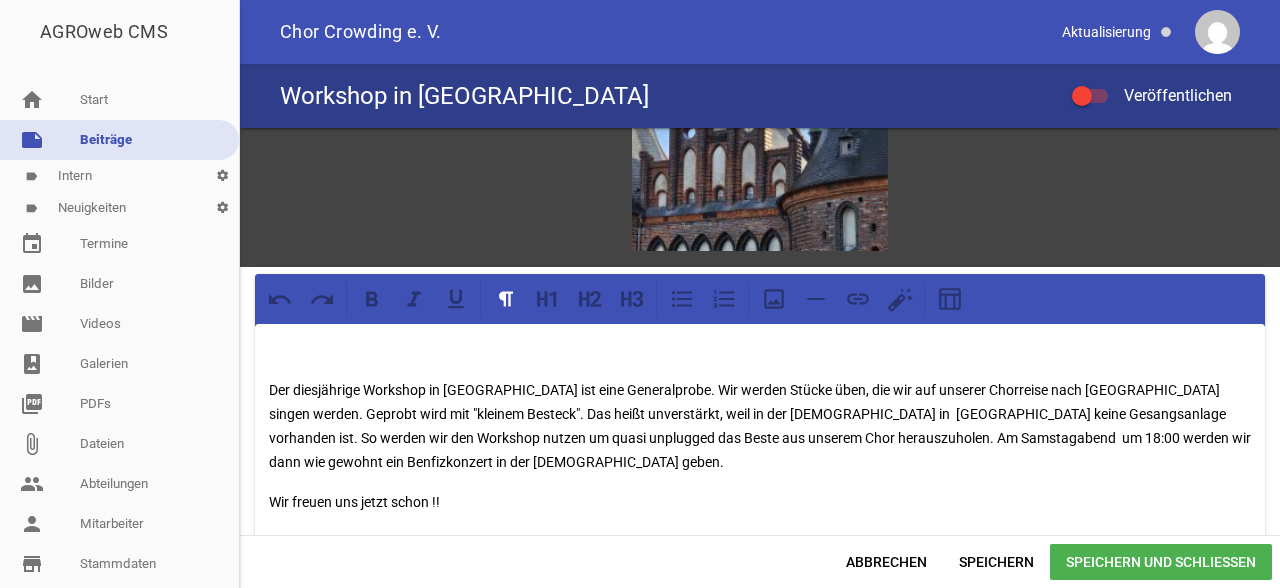click on "Speichern und Schließen" at bounding box center (1161, 562) 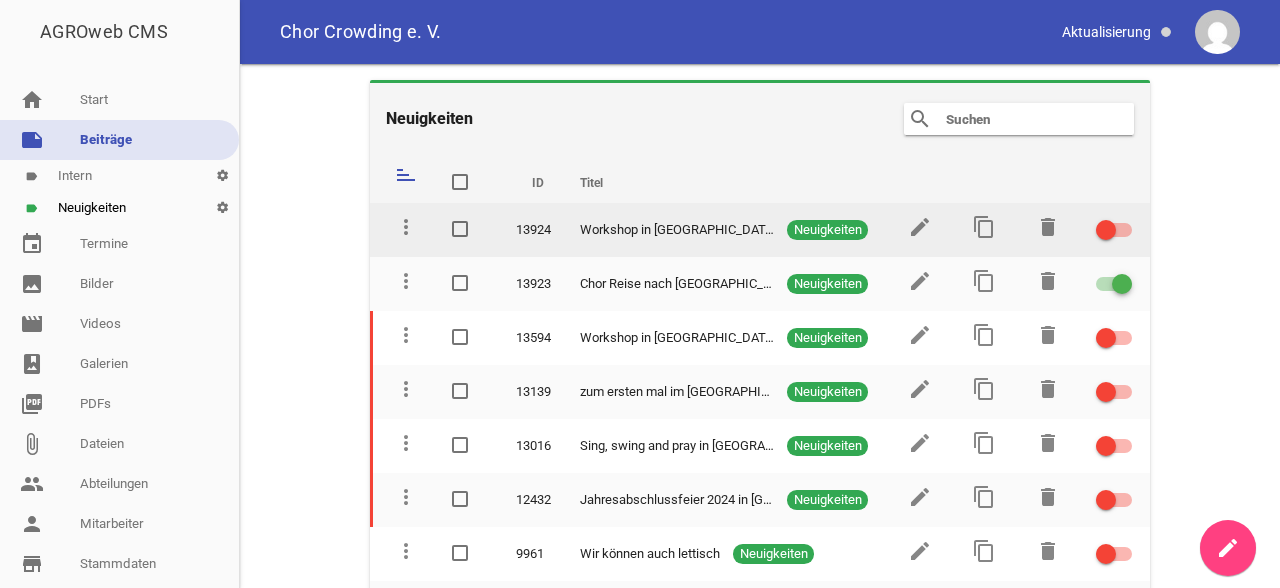 click at bounding box center [1111, 230] 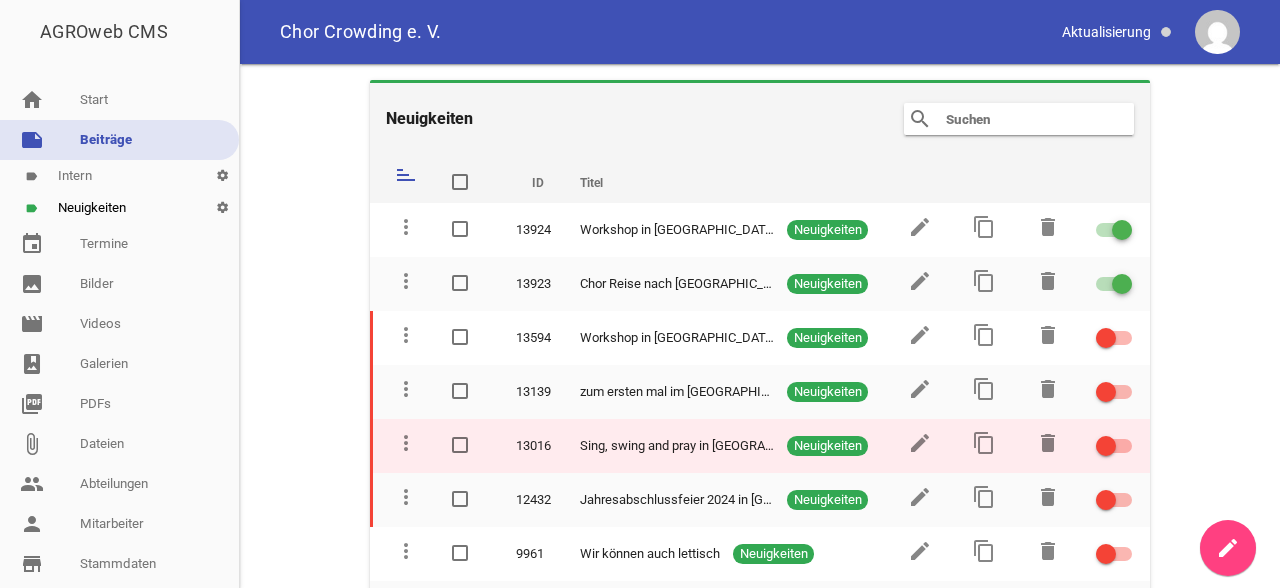 scroll, scrollTop: 118, scrollLeft: 0, axis: vertical 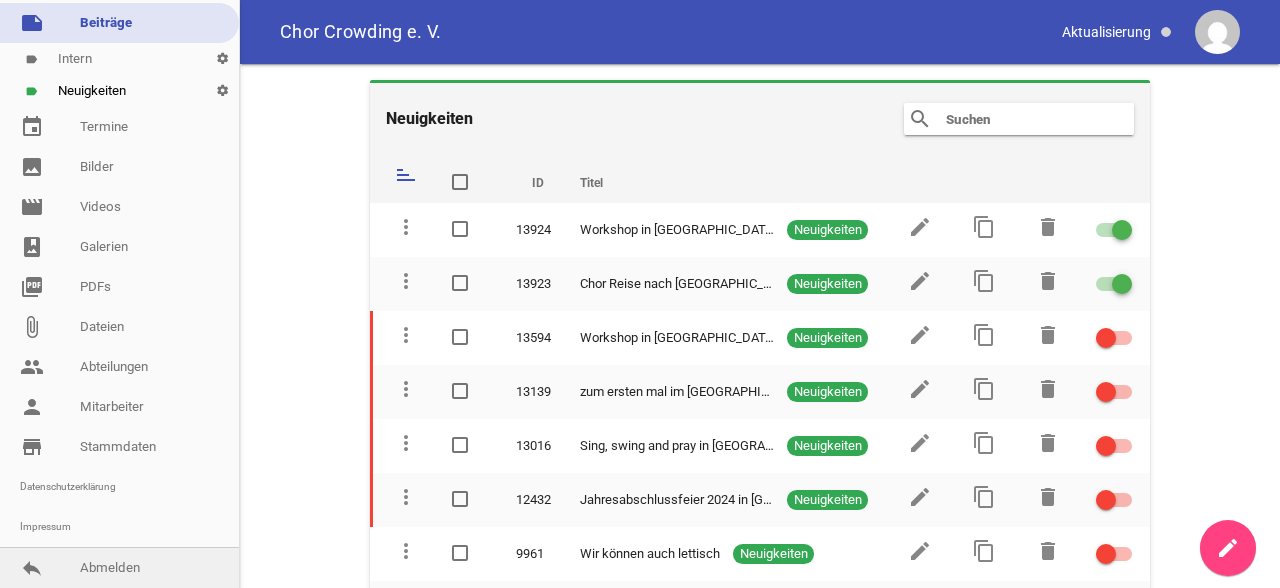 click on "reply  Abmelden" at bounding box center [119, 568] 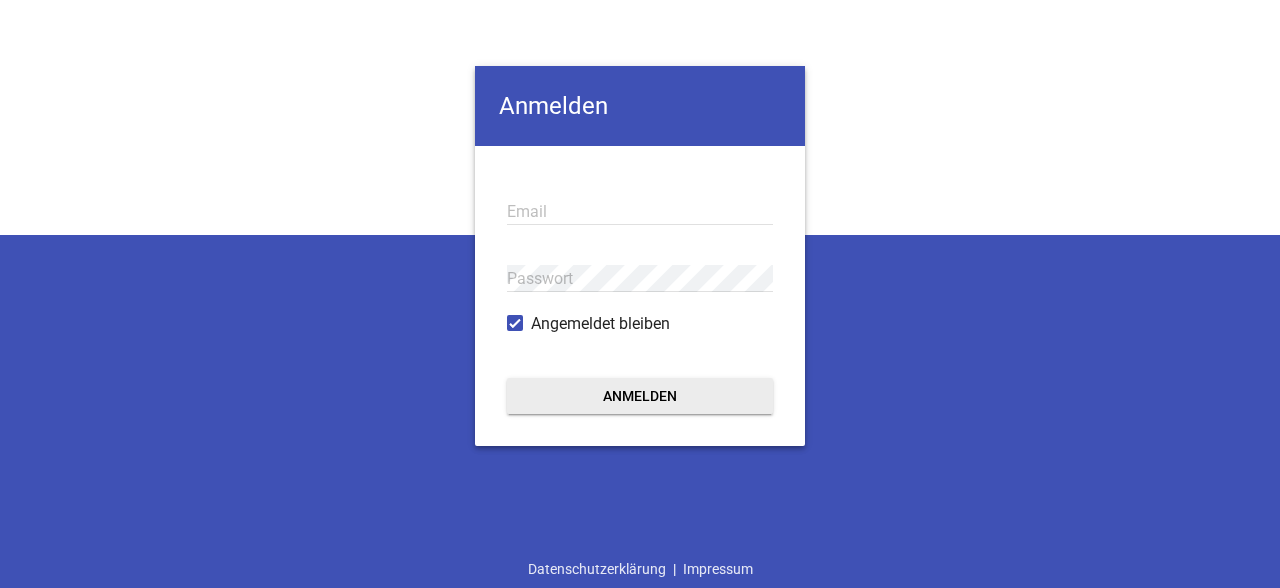 type on "[EMAIL_ADDRESS][DOMAIN_NAME]" 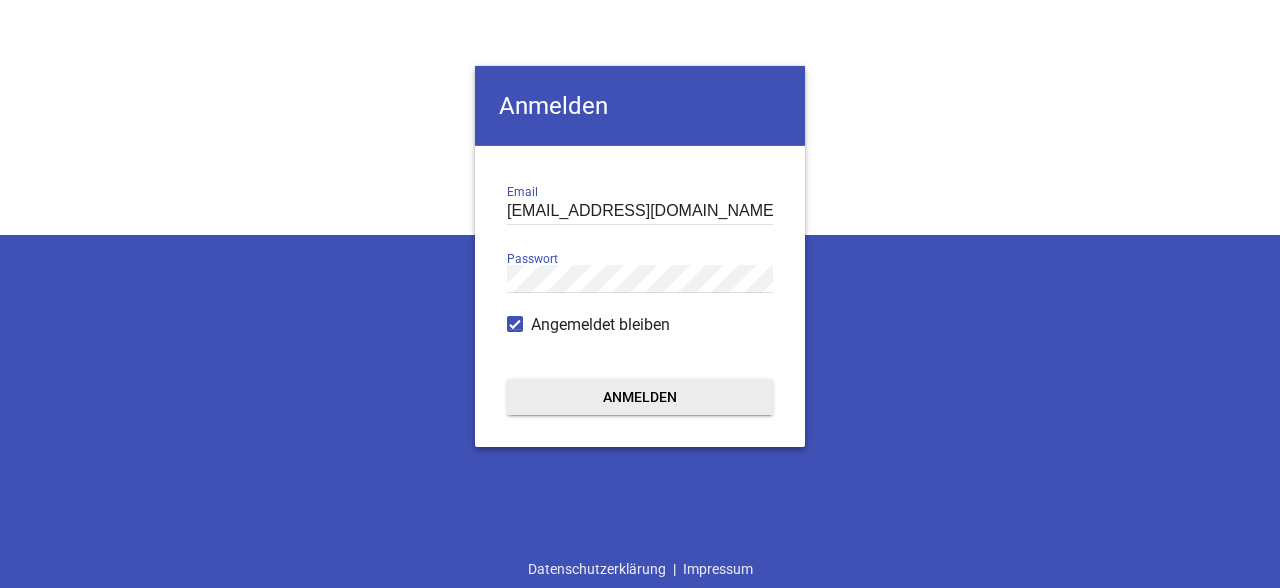 click on "Anmelden" at bounding box center (640, 396) 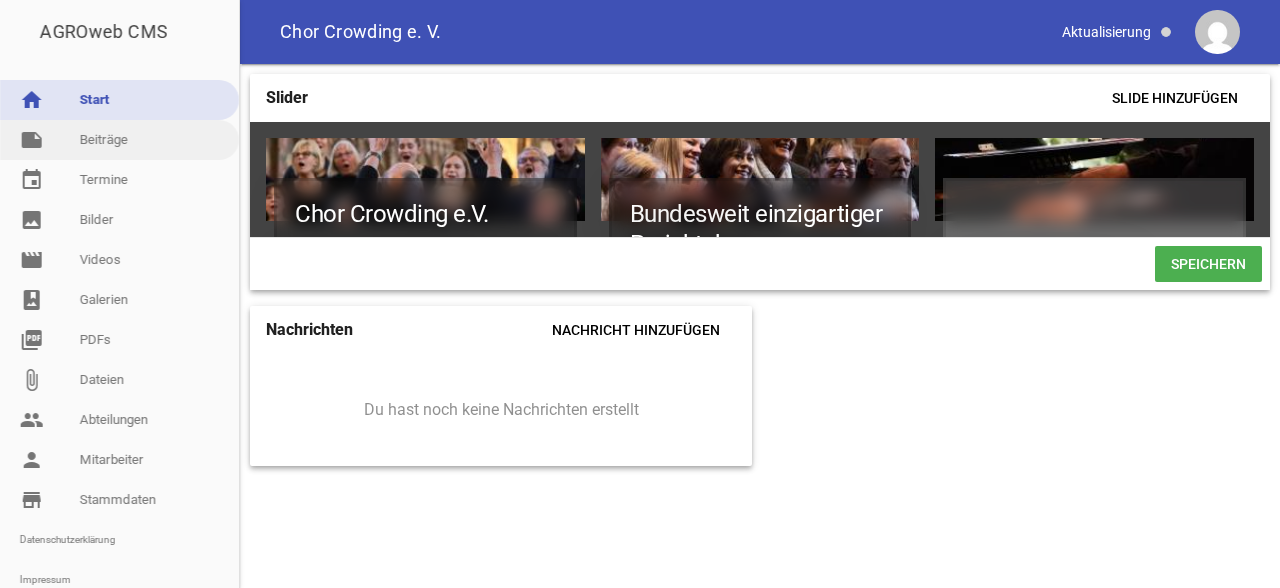 click on "note Beiträge" at bounding box center [119, 140] 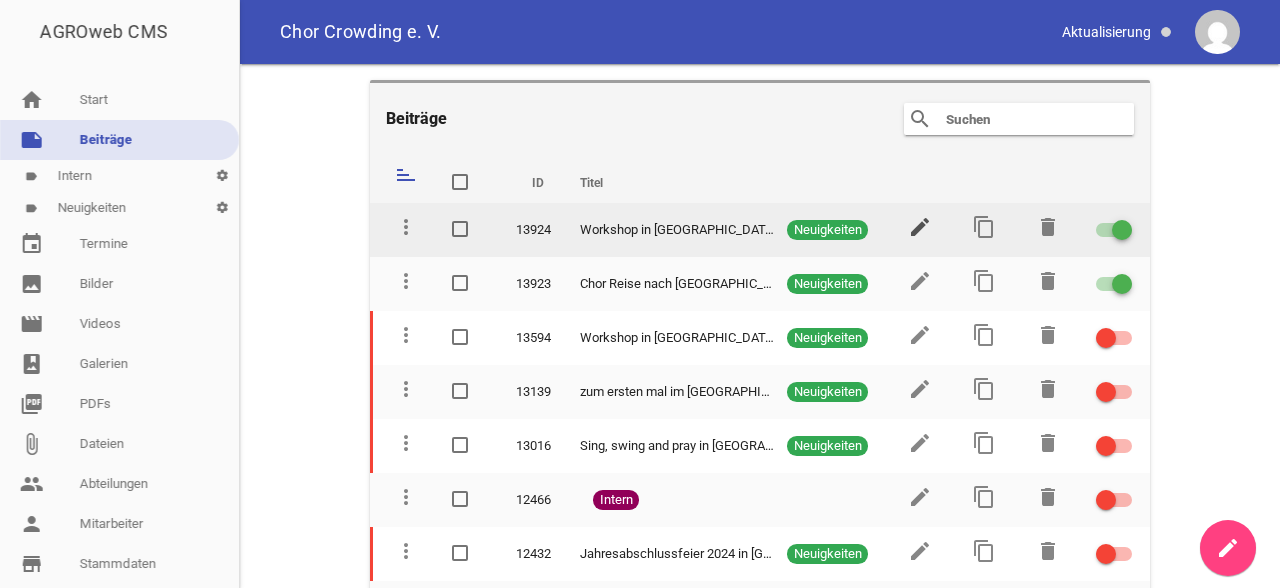 click on "edit" at bounding box center [920, 227] 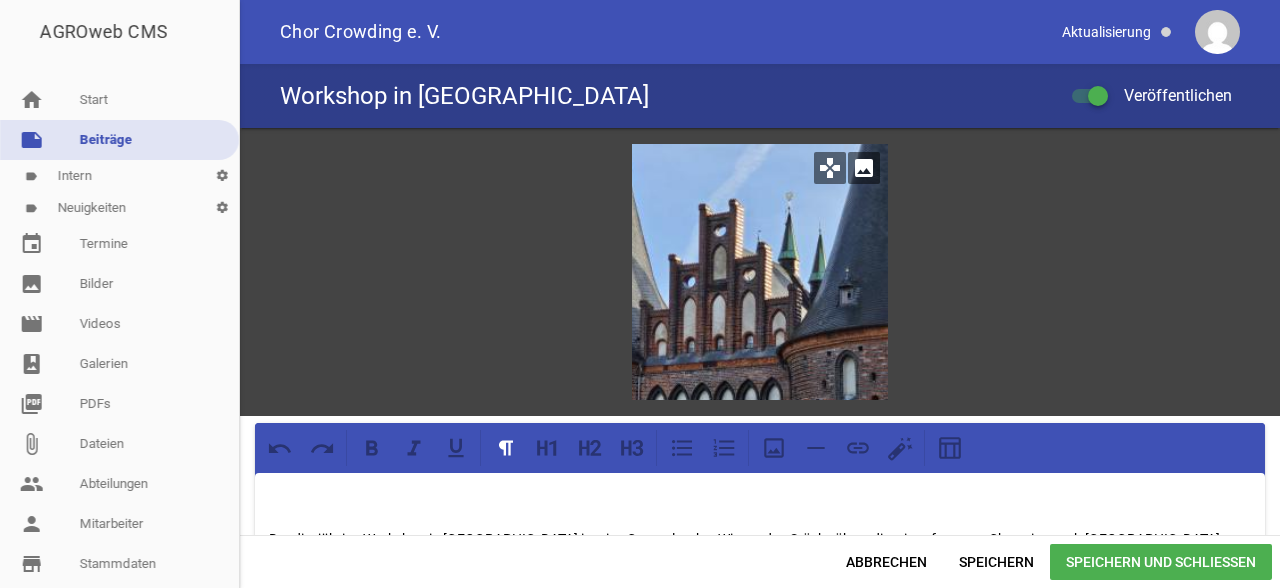 click at bounding box center (760, 272) 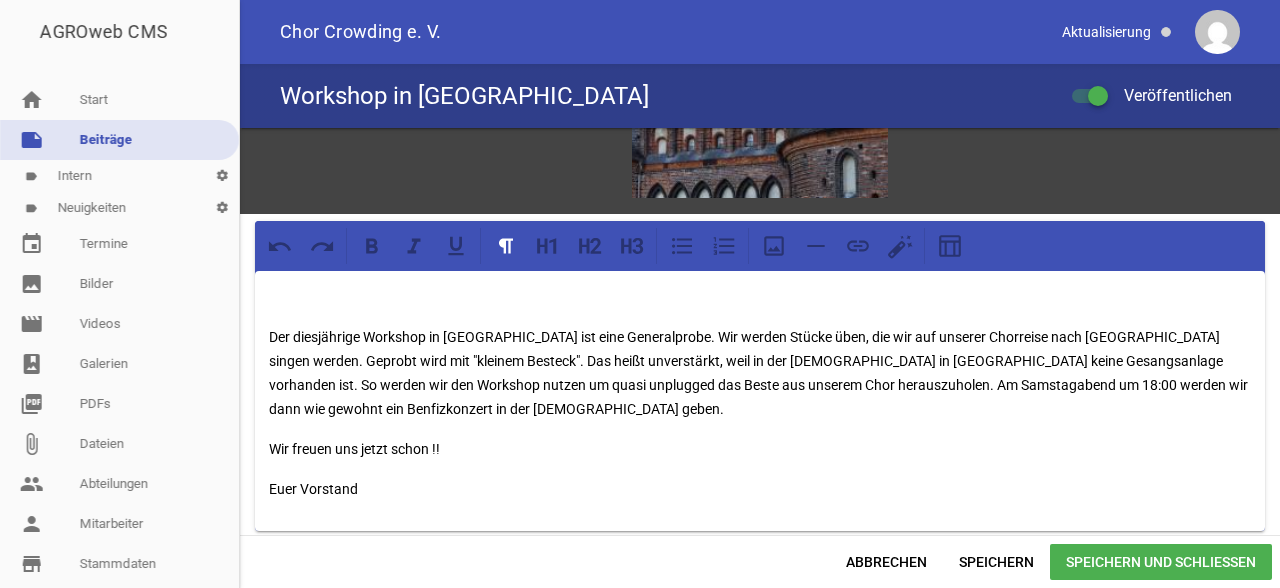 scroll, scrollTop: 0, scrollLeft: 0, axis: both 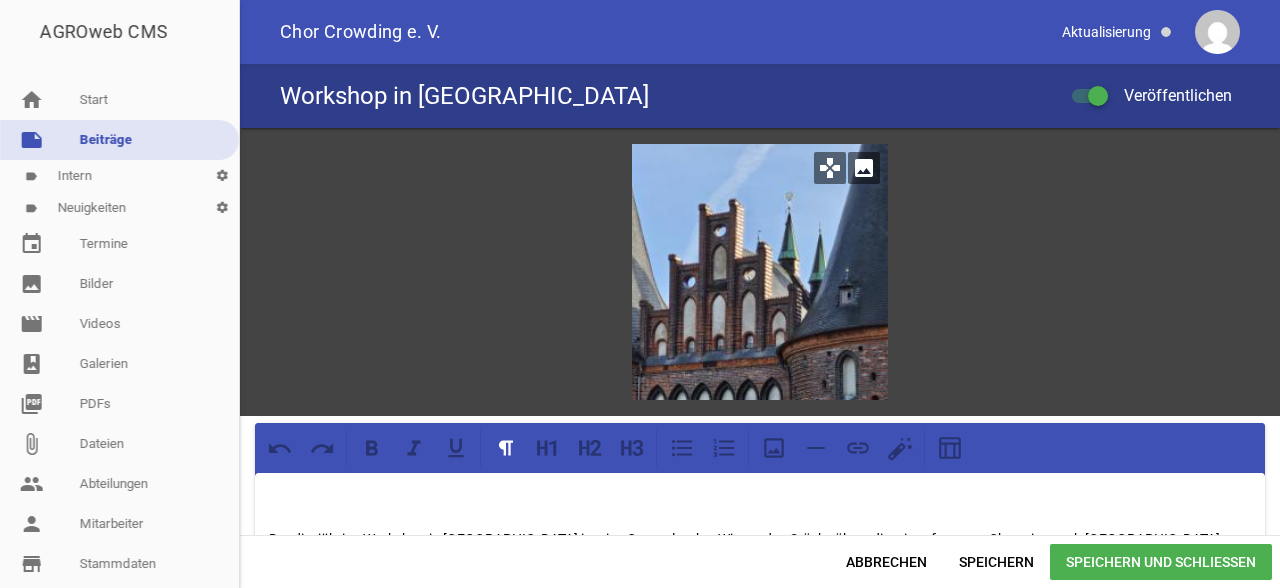click on "image" at bounding box center [864, 168] 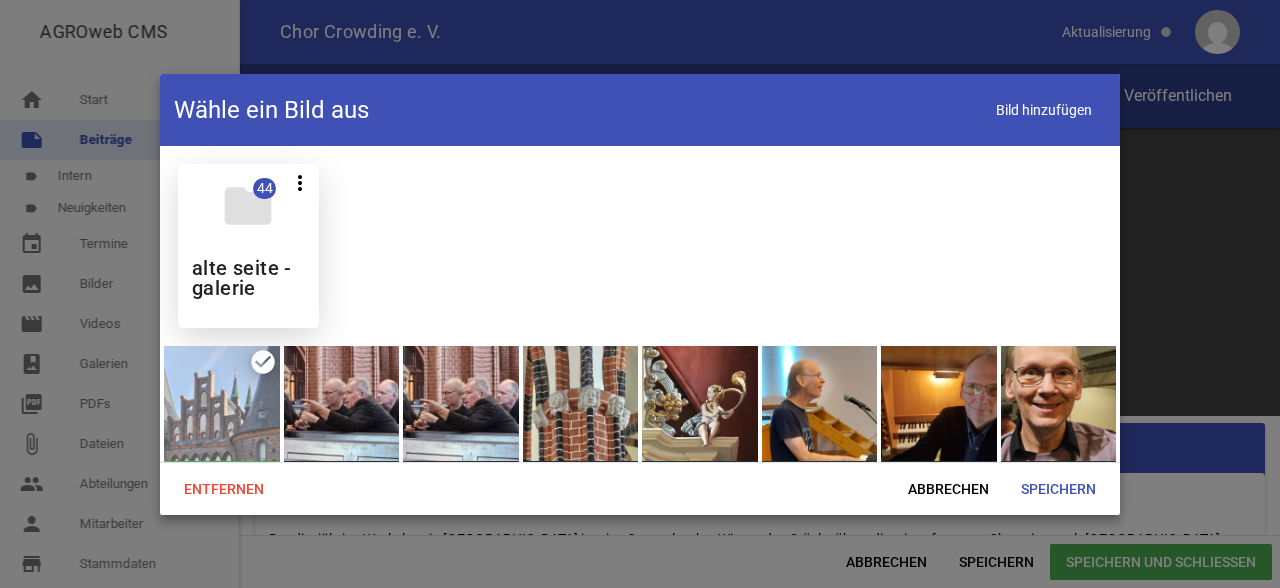 click on "folder   44   more_vert     Teilen   Bearbeiten   Löschen   alte seite - galerie" at bounding box center [248, 246] 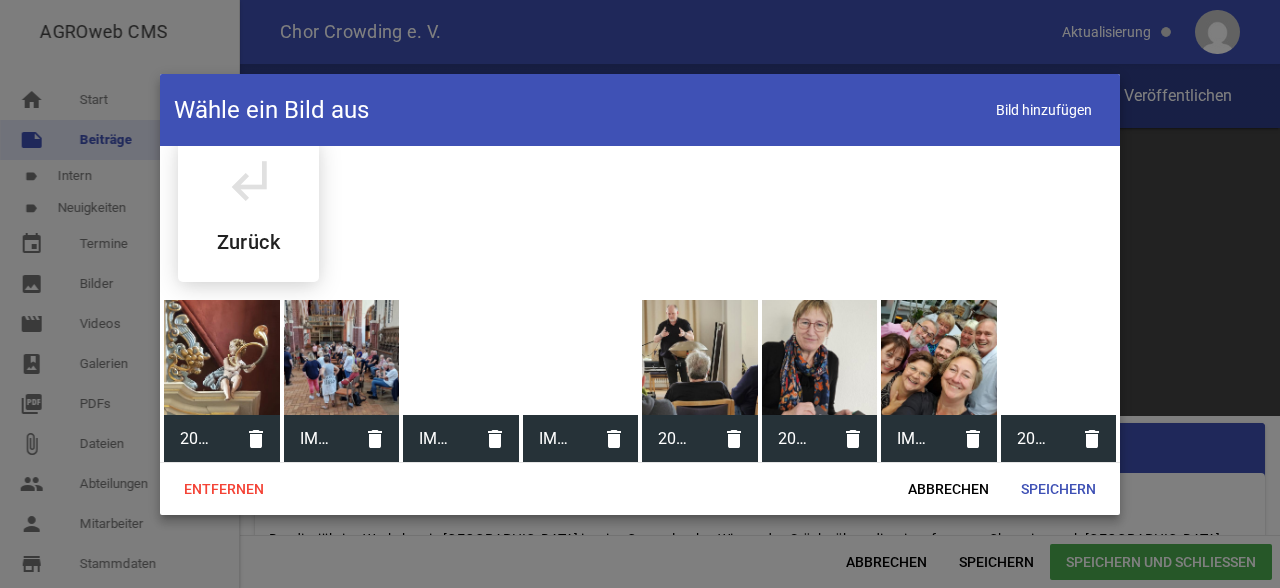 scroll, scrollTop: 0, scrollLeft: 0, axis: both 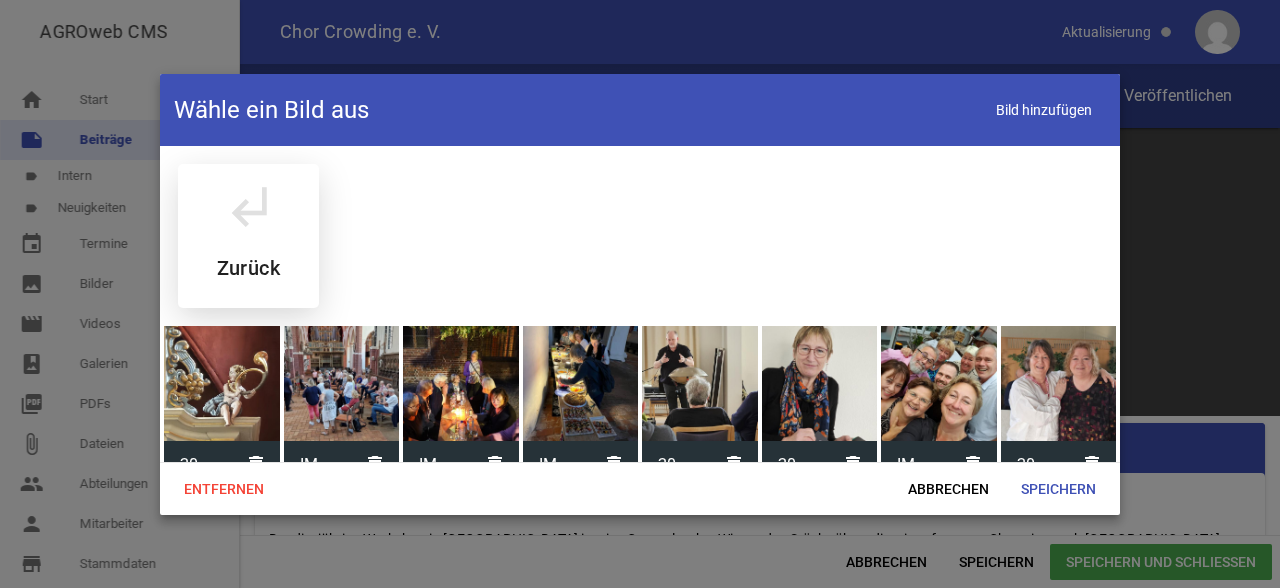 click on "subdirectory_arrow_left" at bounding box center (248, 206) 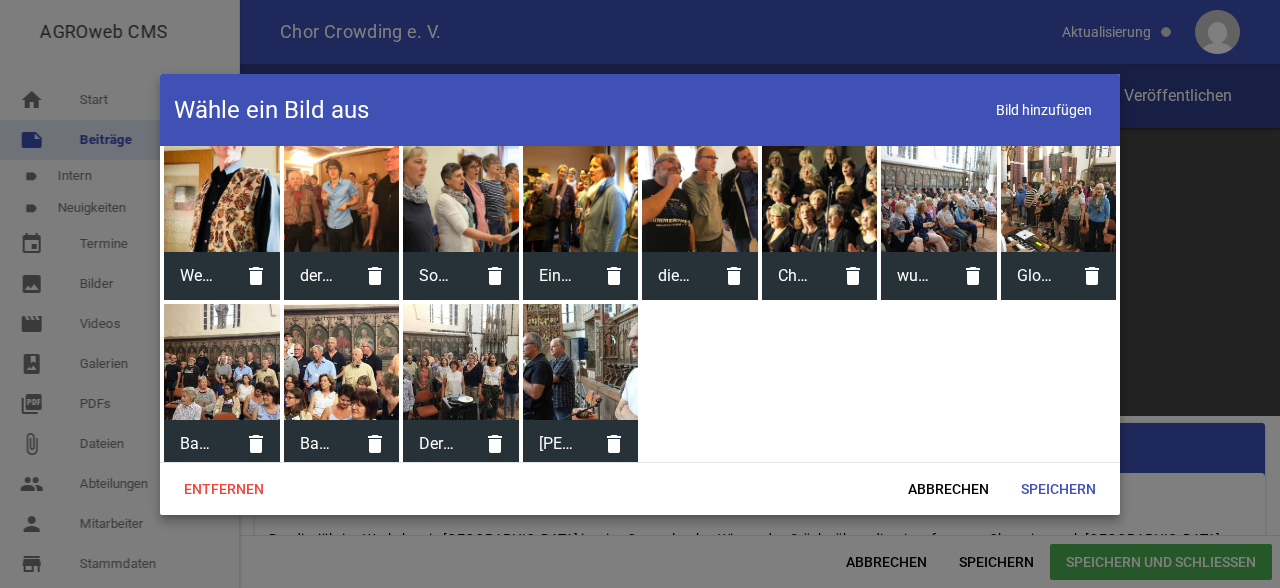 scroll, scrollTop: 870, scrollLeft: 0, axis: vertical 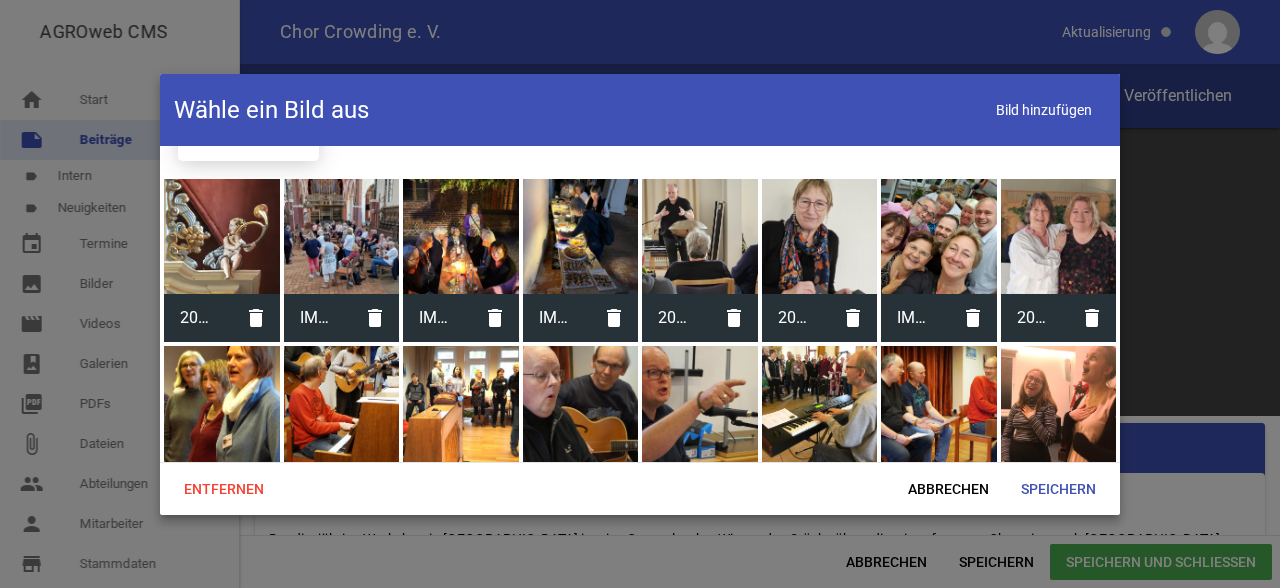 click at bounding box center (640, 294) 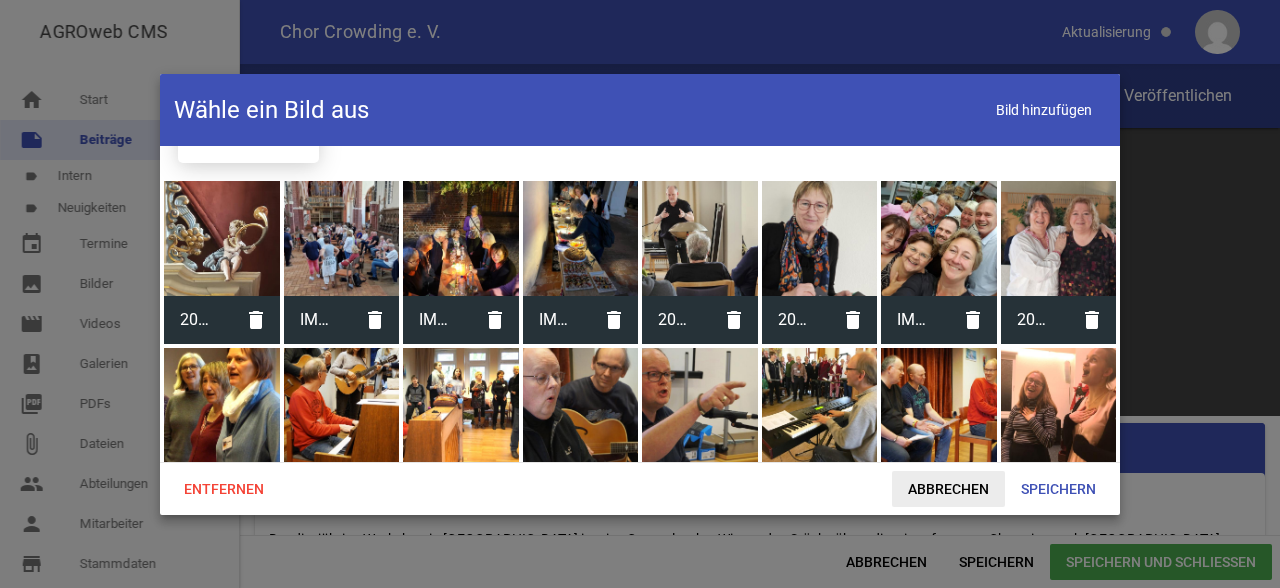 click on "Abbrechen" at bounding box center (948, 489) 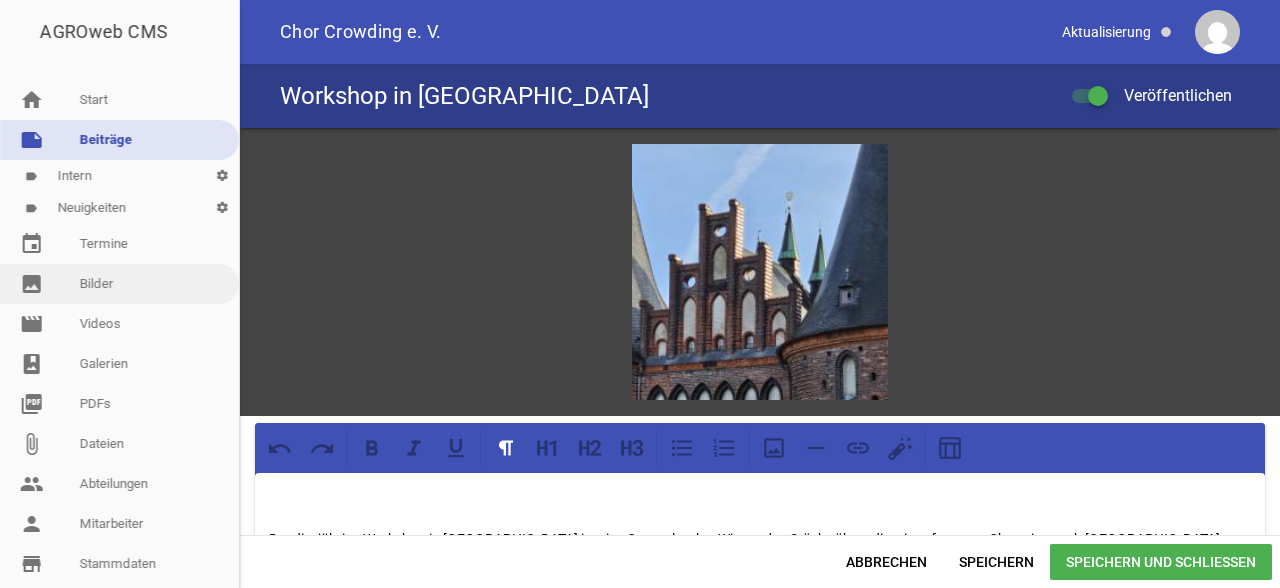 click on "image Bilder" at bounding box center (119, 284) 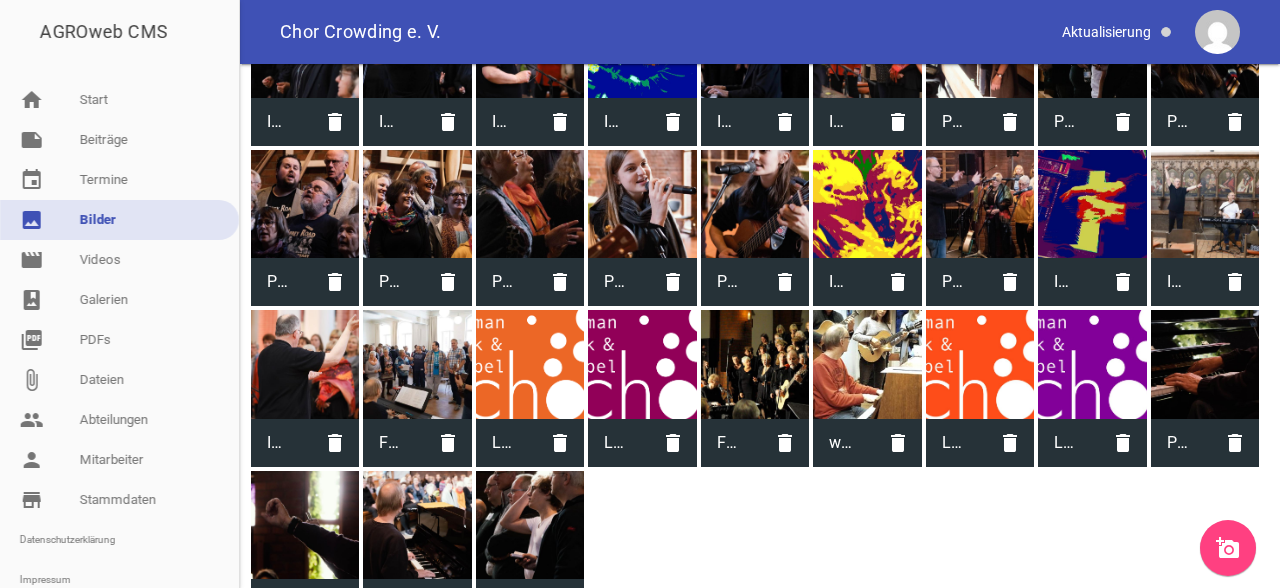 scroll, scrollTop: 1726, scrollLeft: 0, axis: vertical 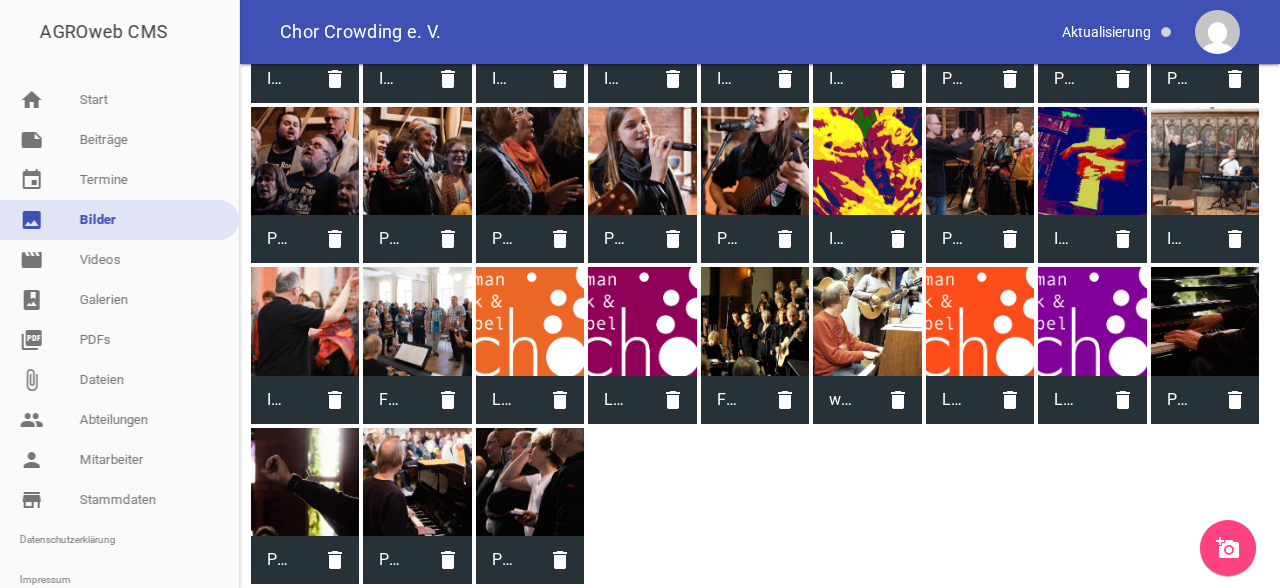 click at bounding box center [417, 482] 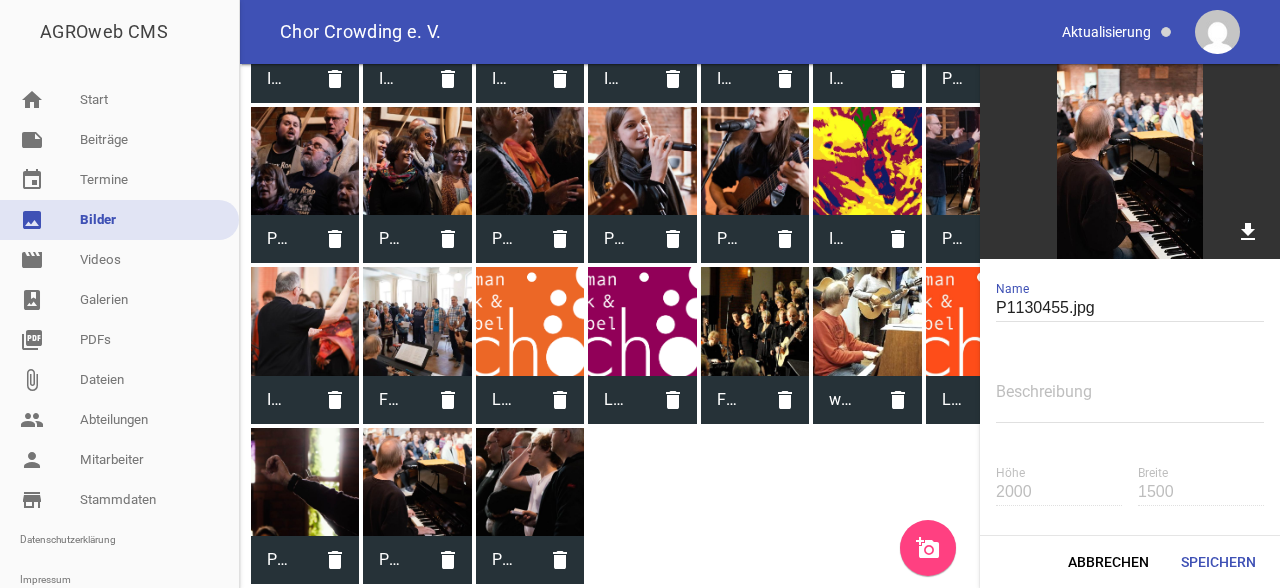 click on "Chorprobe-SAW-Sopran-300x225.jpg     delete     Riga-GroßchorHomepage-648x274.jpg     delete     IMG_20230801_091939.jpg     delete     Chor ht mit Jan 3 b.jpg     delete     IMG_20230801_140745.jpg     delete     IMG_3842.jpg     delete     IMG_3733.jpg     delete     IMG_3450.jpg     delete     IMG_3448.jpg     delete     IMG_3494.jpg     delete     IMG_3806.jpg     delete     IMG_3464.jpg     delete     IMG_20230801_093749.jpg     delete     IMG_3774.jpg     delete     IMG_3459.jpg     delete     P1130432 (1).jpg     delete     P1130490.jpg     delete     P1140055.jpg     delete     P1140113.jpg     delete     P1140045.jpg     delete     P1130796.jpg     delete     P1130890.jpg     delete     P1130917.jpg     delete     IMG_20230801_085748.jpg     delete     P1130992.jpg     delete     IMG_20230801_094103.jpg     delete     IMG_3454.jpg     delete     IMG_3462.jpg     delete     FB_IMG_1476727953275.jpg     delete     Logo GF&GC_100x55mm_ORANGE_final.png     delete         delete         delete" at bounding box center (760, 185) 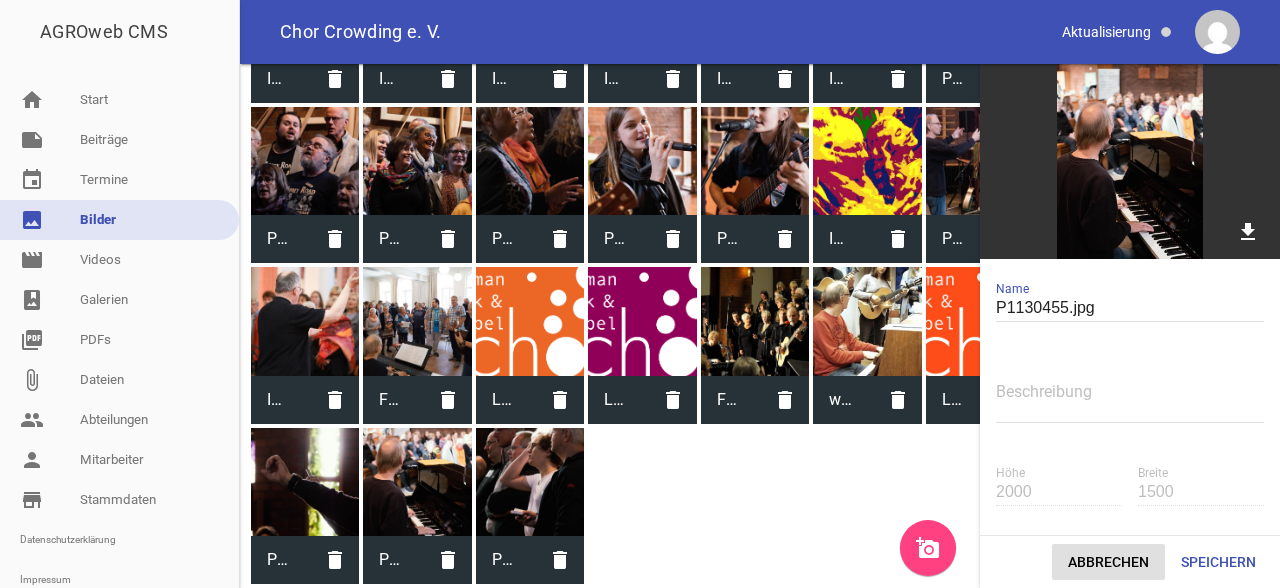 click on "Abbrechen" at bounding box center (1108, 562) 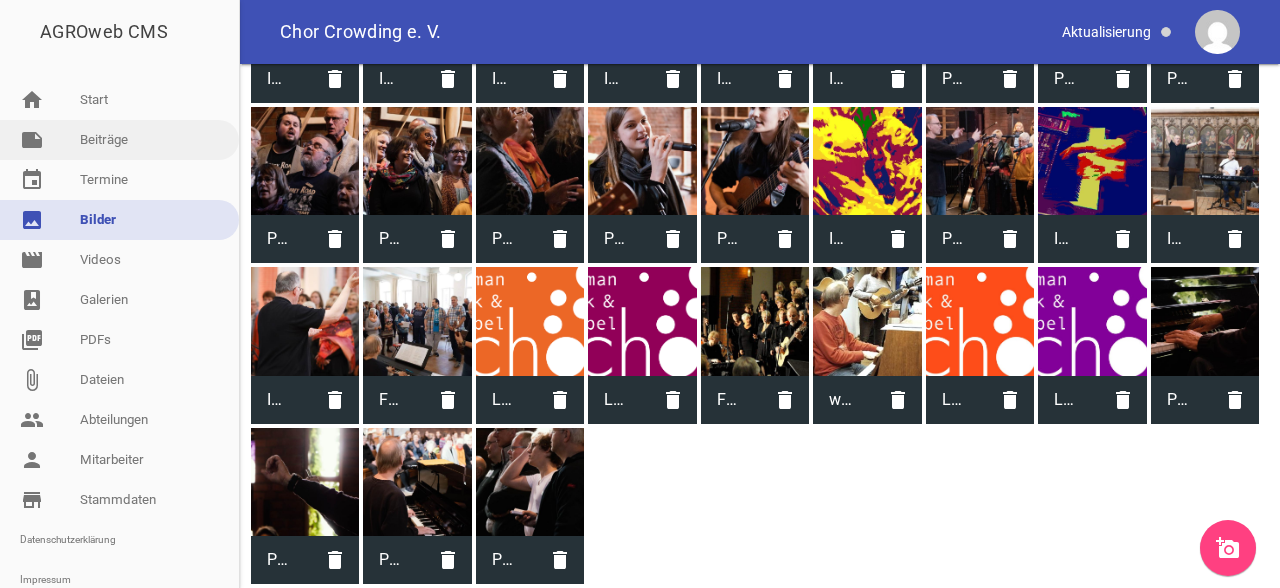 click on "note Beiträge" at bounding box center (119, 140) 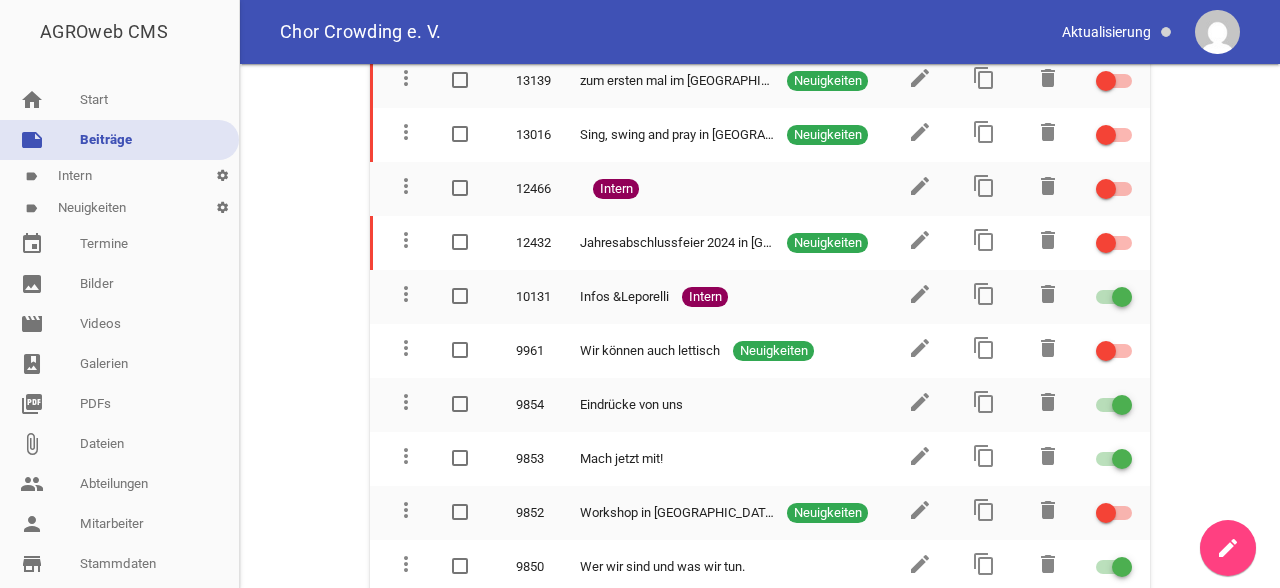 scroll, scrollTop: 85, scrollLeft: 0, axis: vertical 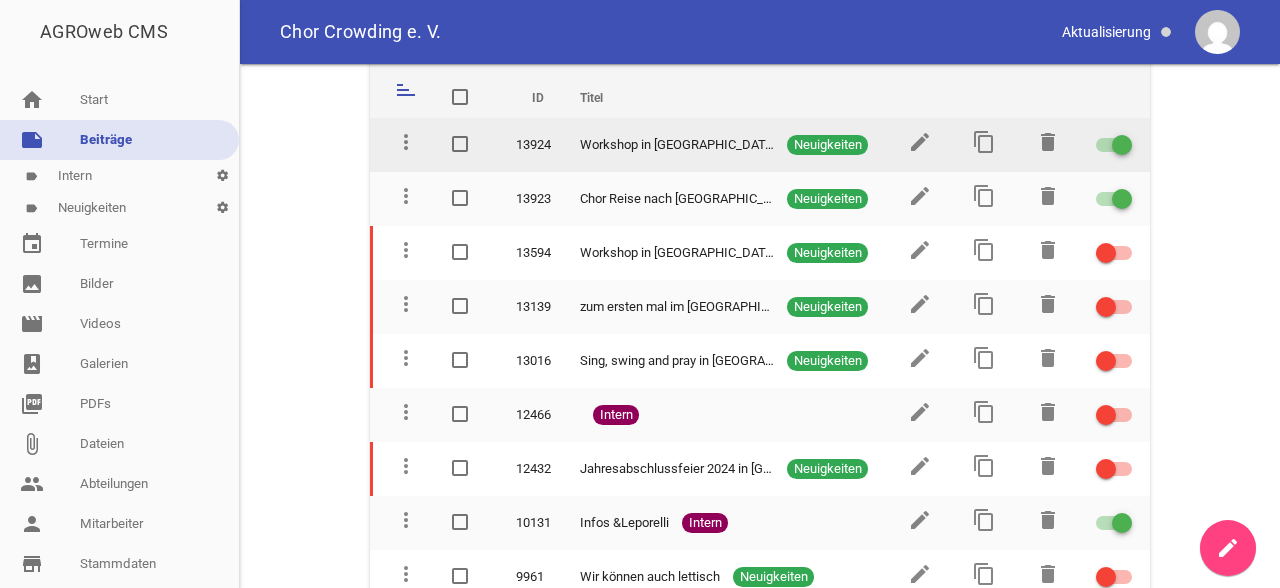 click at bounding box center [1122, 145] 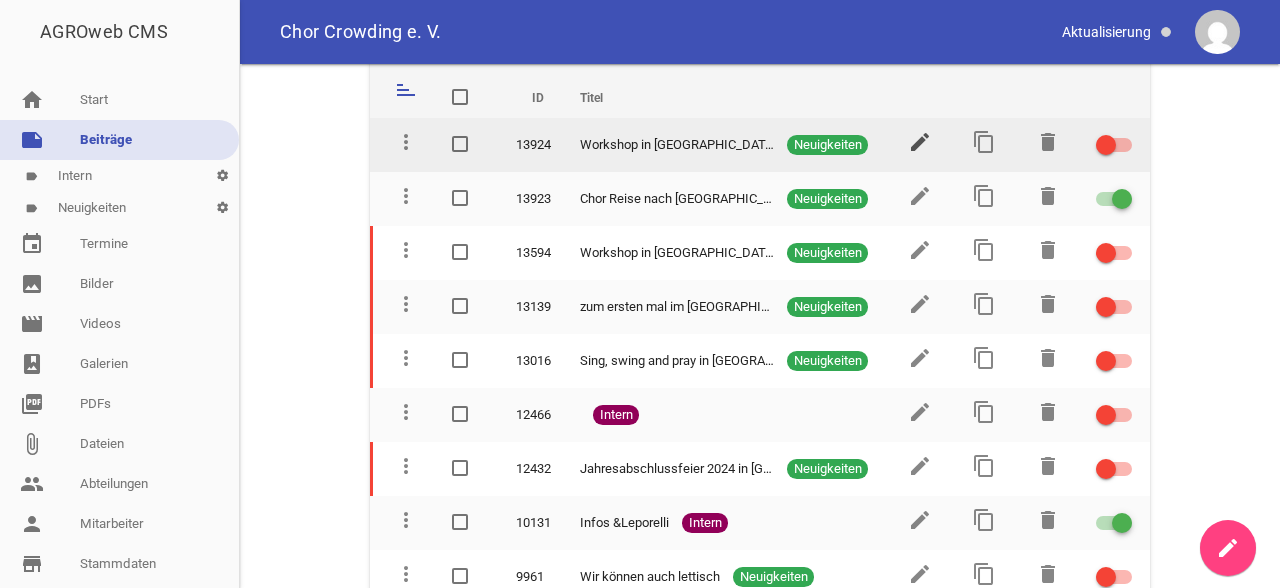 click on "edit" at bounding box center [920, 142] 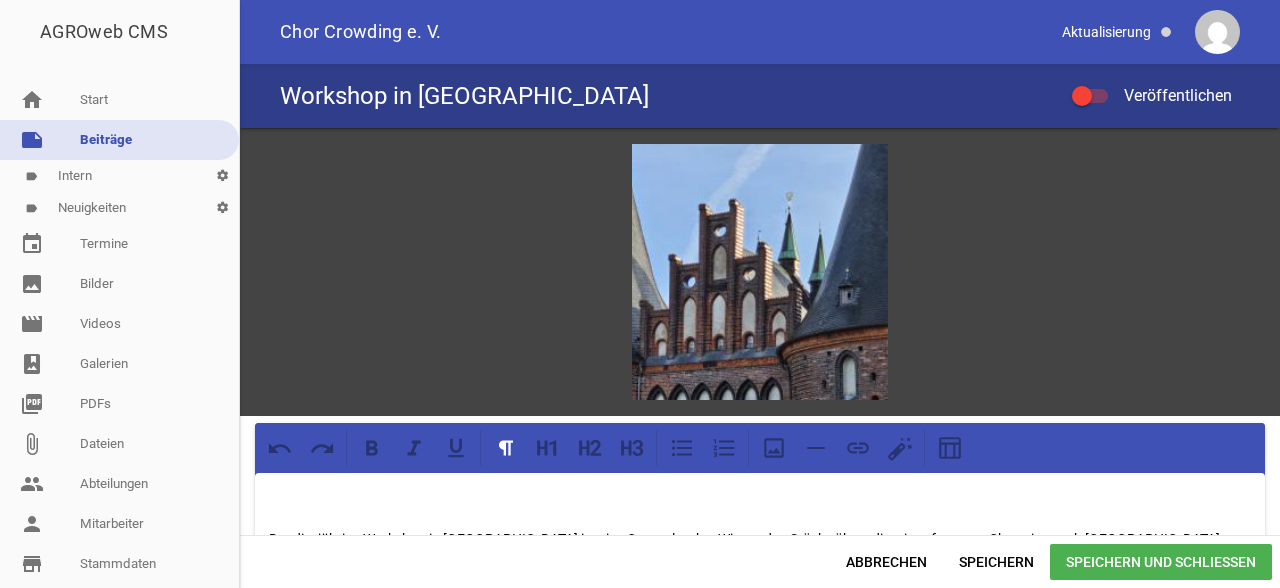 scroll, scrollTop: 0, scrollLeft: 0, axis: both 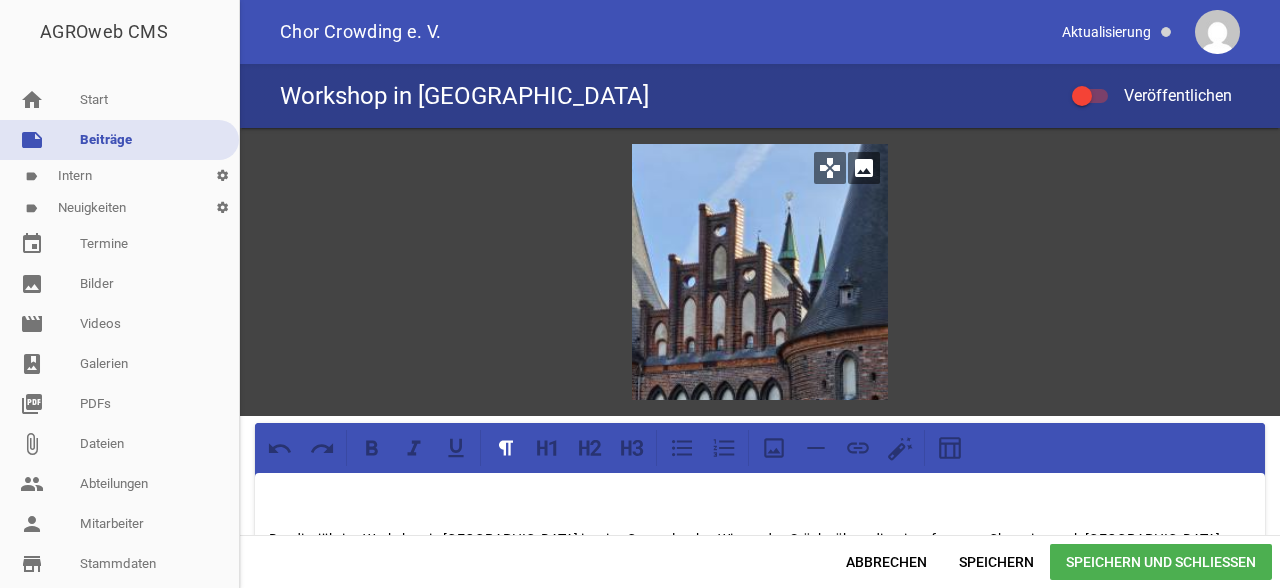 click at bounding box center (760, 272) 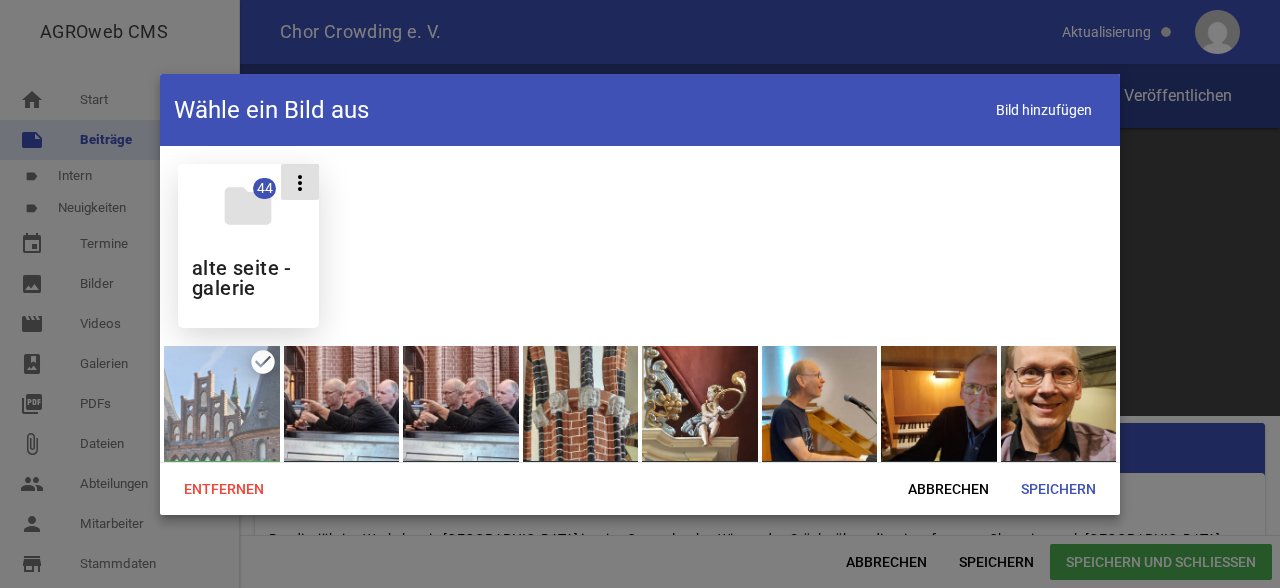 click on "more_vert" at bounding box center (300, 183) 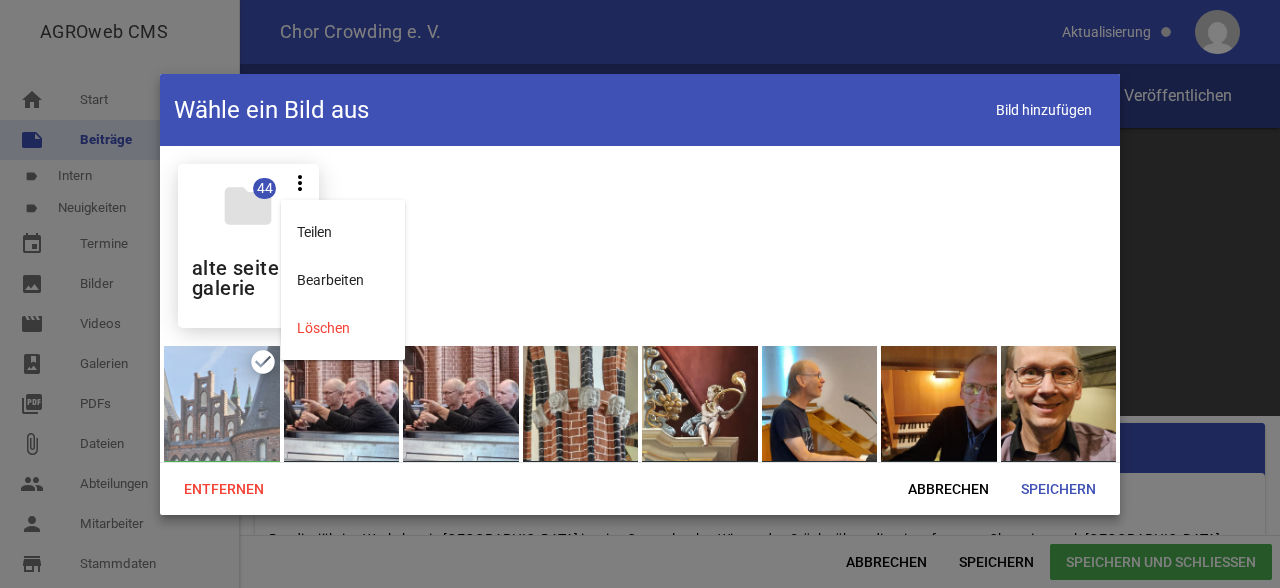 click on "folder   44   more_vert     Teilen   Bearbeiten   Löschen   alte seite - galerie" at bounding box center (640, 246) 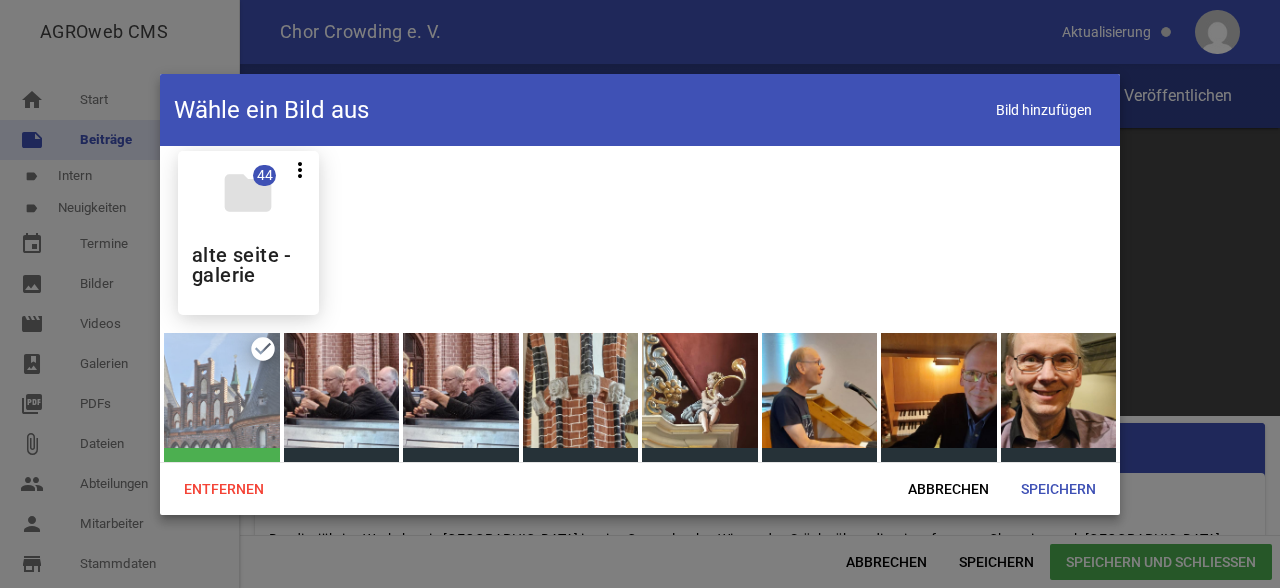 scroll, scrollTop: 92, scrollLeft: 0, axis: vertical 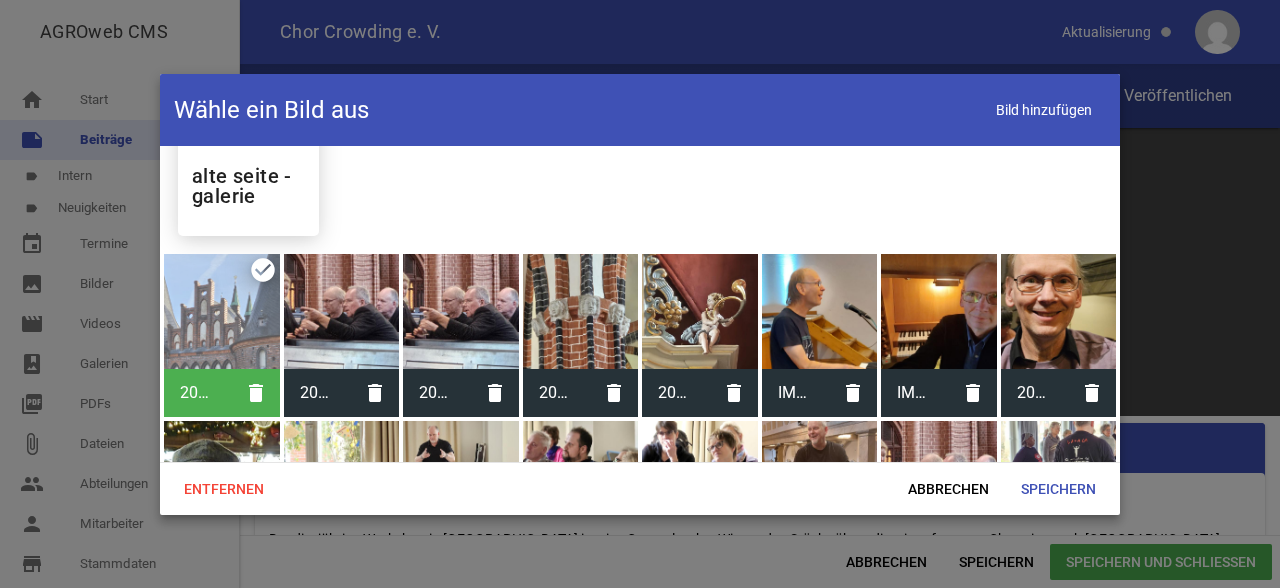 click on "20241012_092609.jpg     delete" at bounding box center (222, 336) 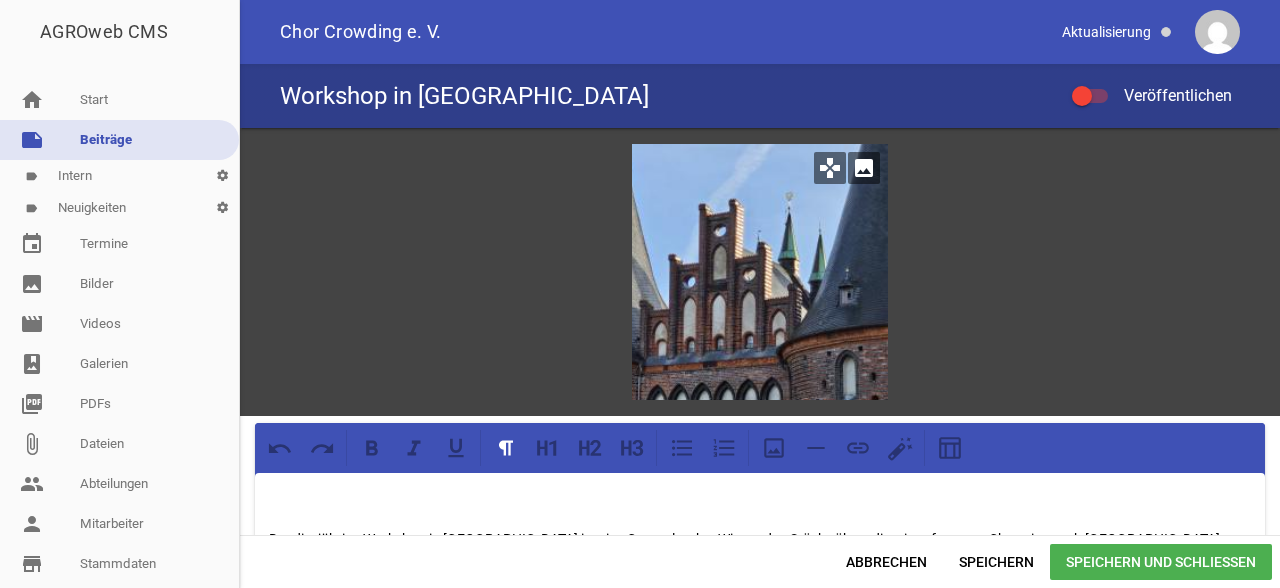 click at bounding box center (760, 272) 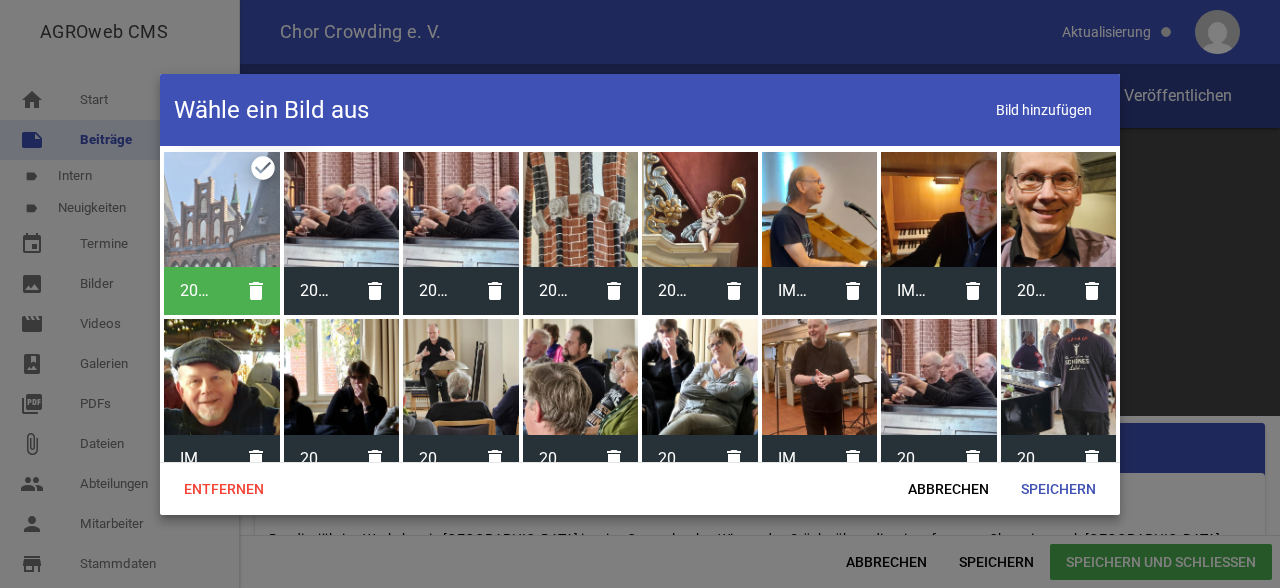 scroll, scrollTop: 388, scrollLeft: 0, axis: vertical 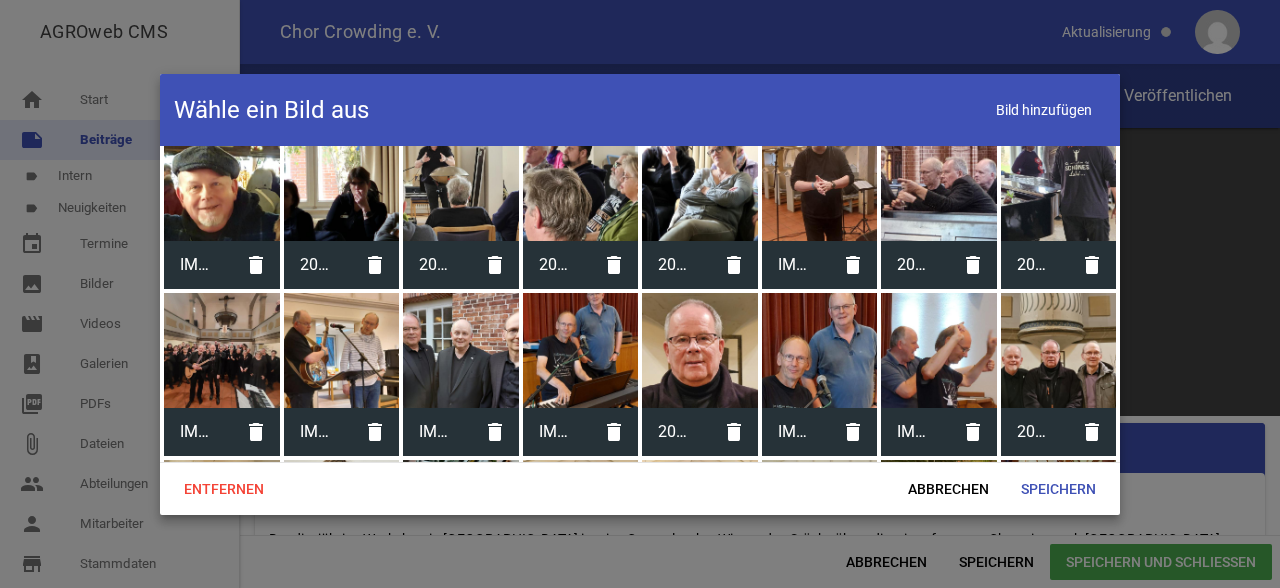 click at bounding box center [939, 351] 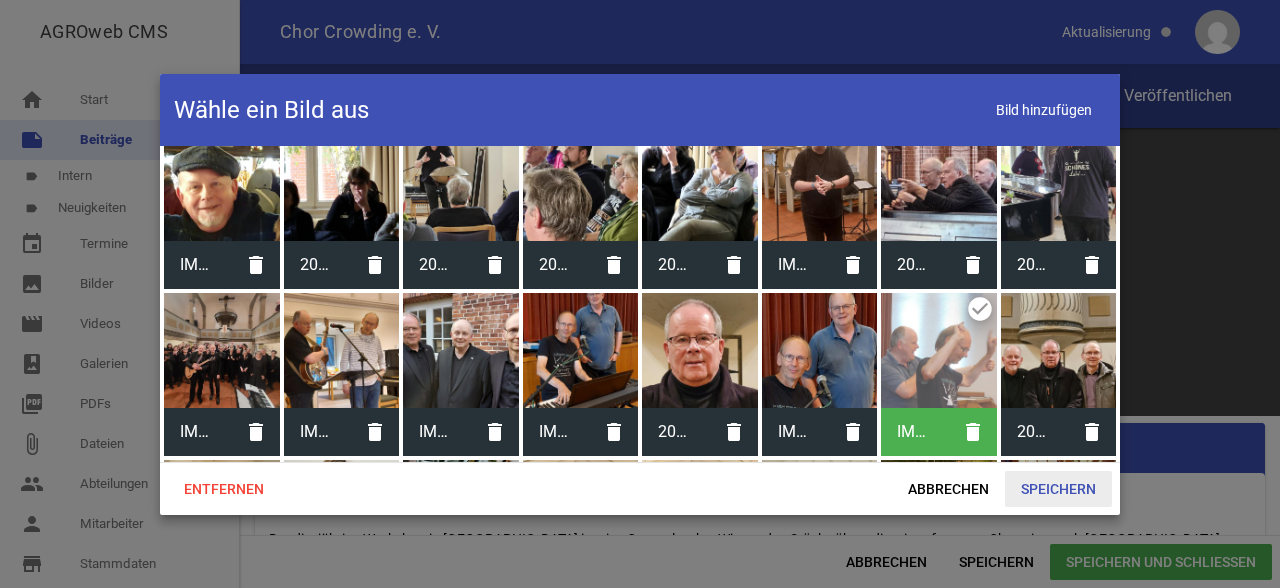 click on "Speichern" at bounding box center (1058, 489) 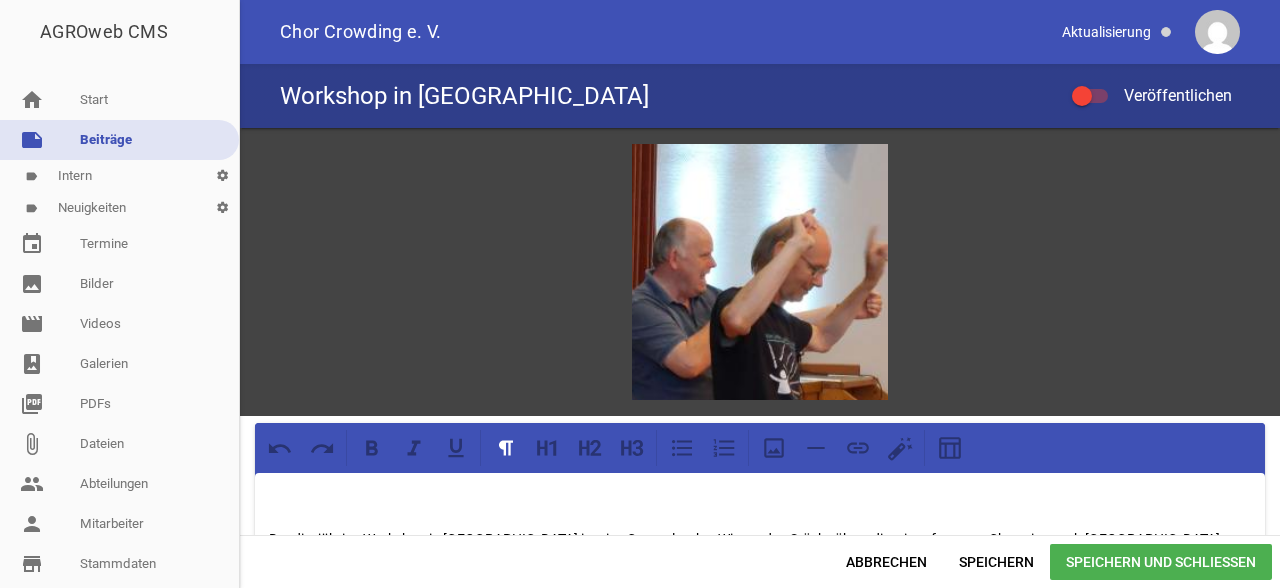 click on "Speichern und Schließen" at bounding box center [1161, 562] 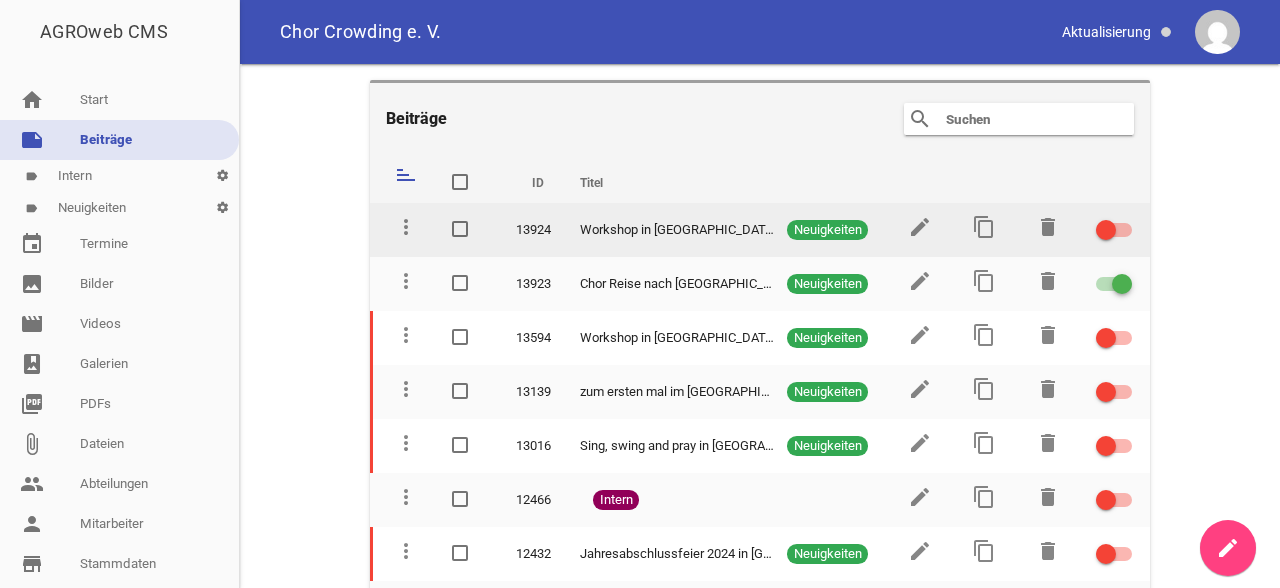 click at bounding box center (1114, 230) 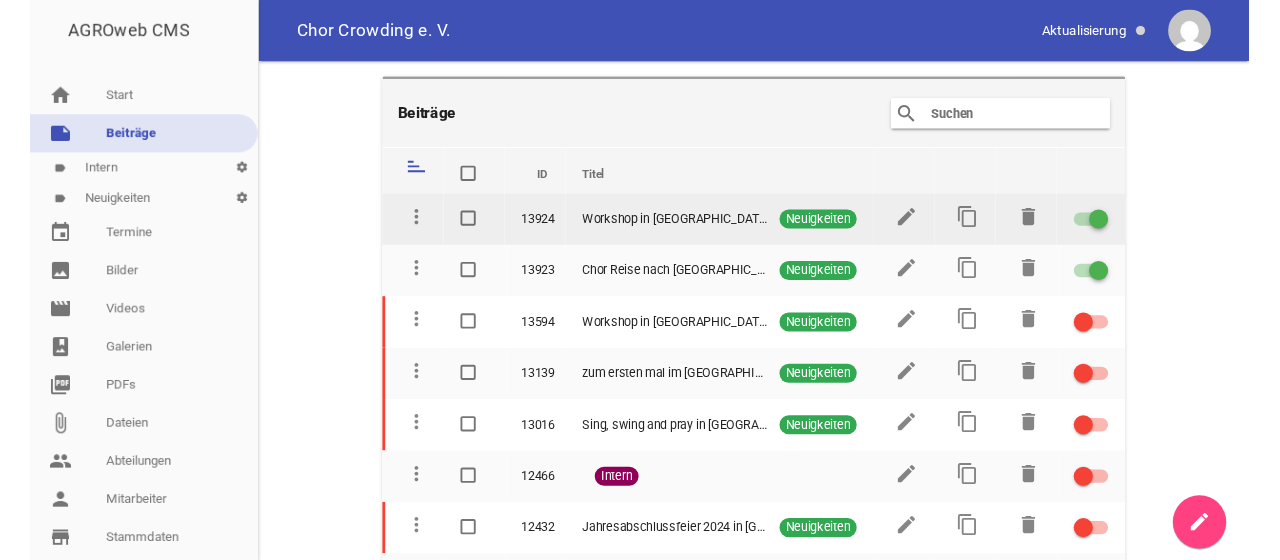 scroll, scrollTop: 118, scrollLeft: 0, axis: vertical 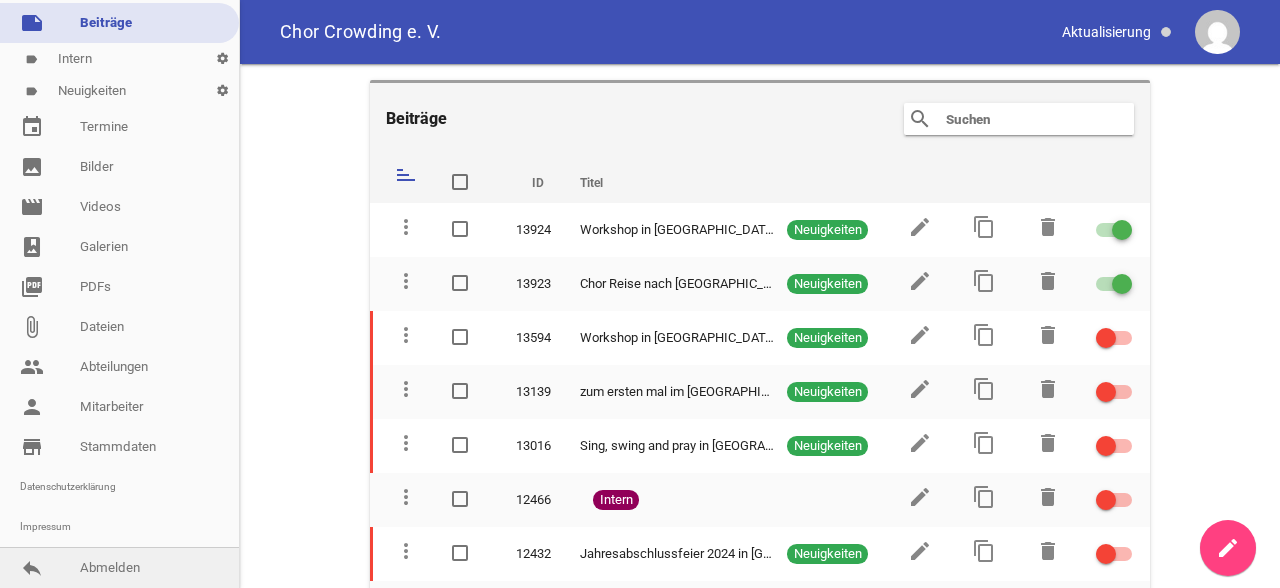 click on "reply  Abmelden" at bounding box center (119, 568) 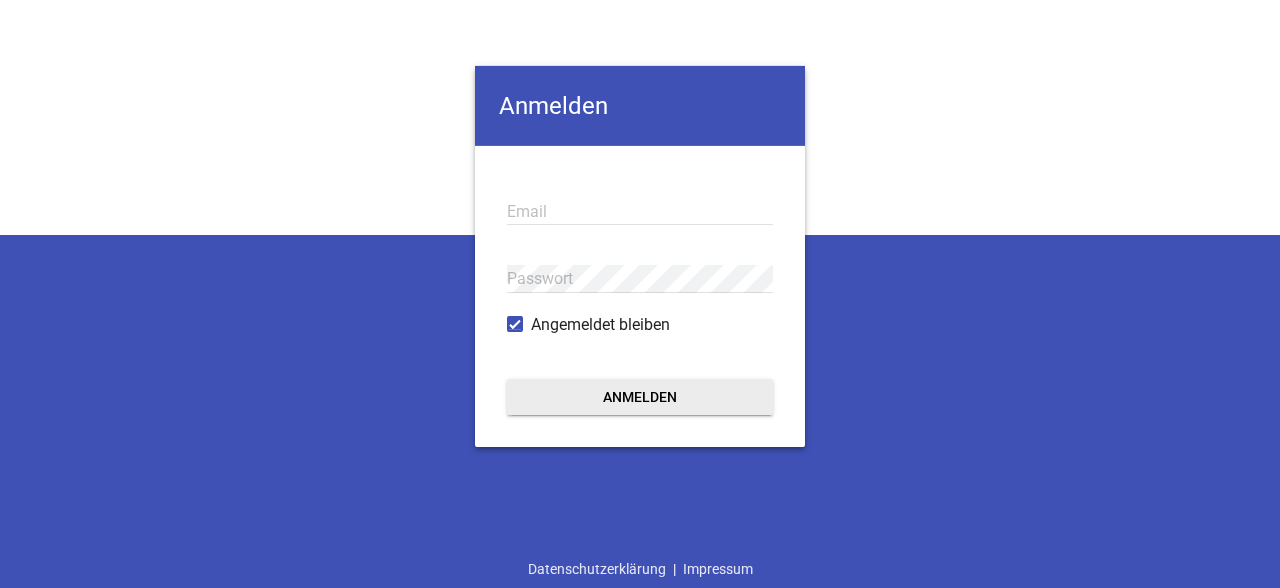 type on "[EMAIL_ADDRESS][DOMAIN_NAME]" 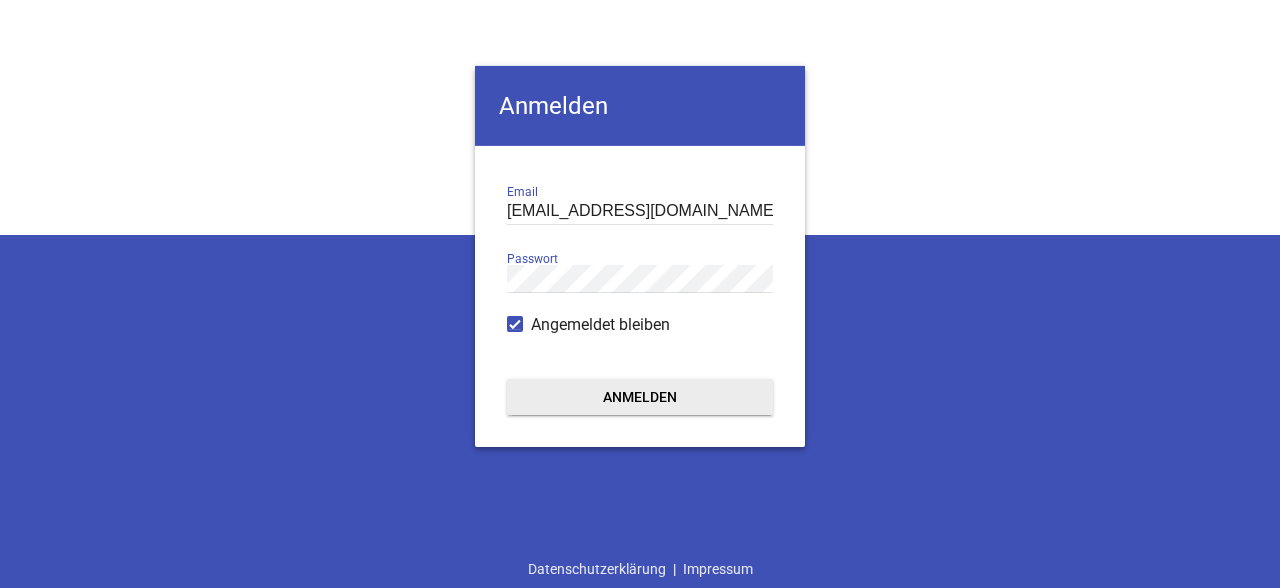 scroll, scrollTop: 0, scrollLeft: 0, axis: both 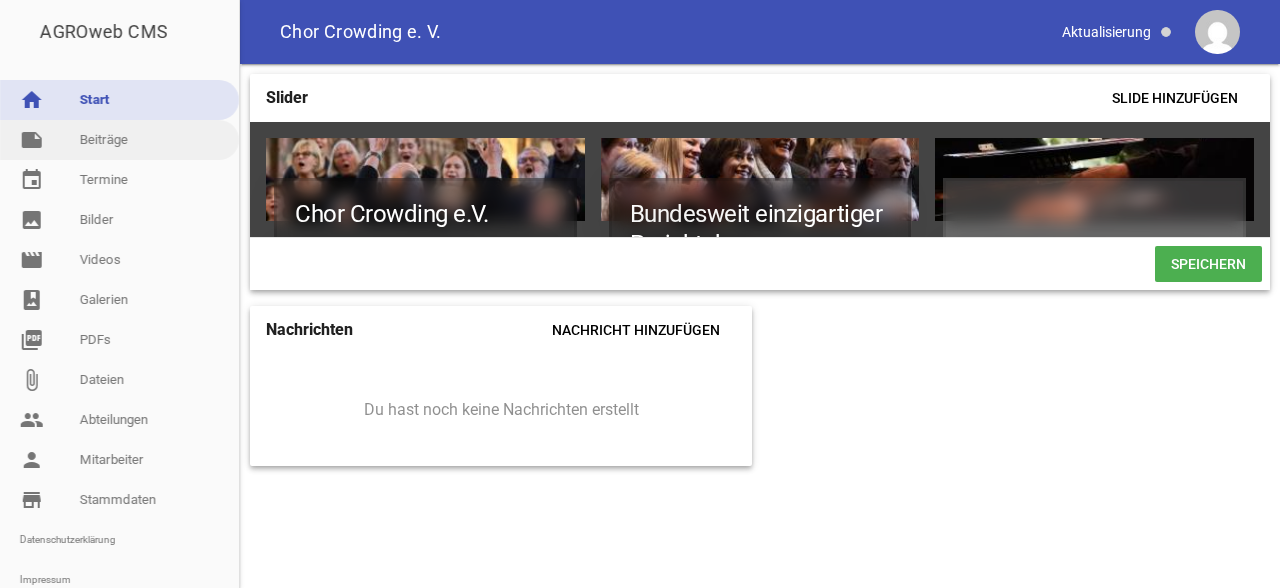 click on "note Beiträge" at bounding box center (119, 140) 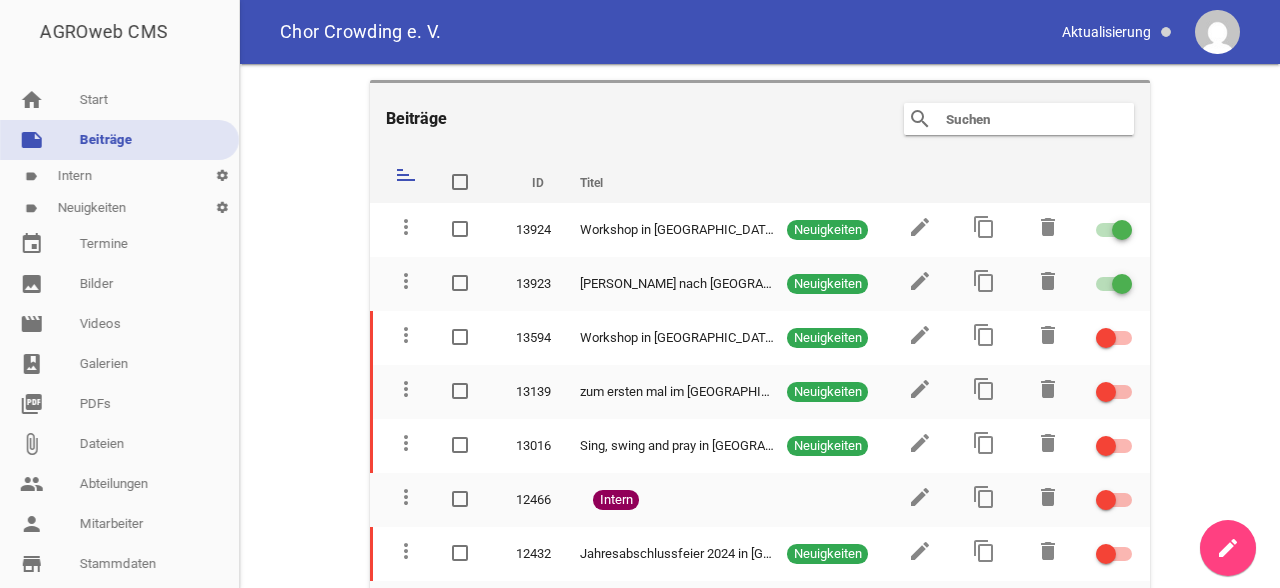 scroll, scrollTop: 118, scrollLeft: 0, axis: vertical 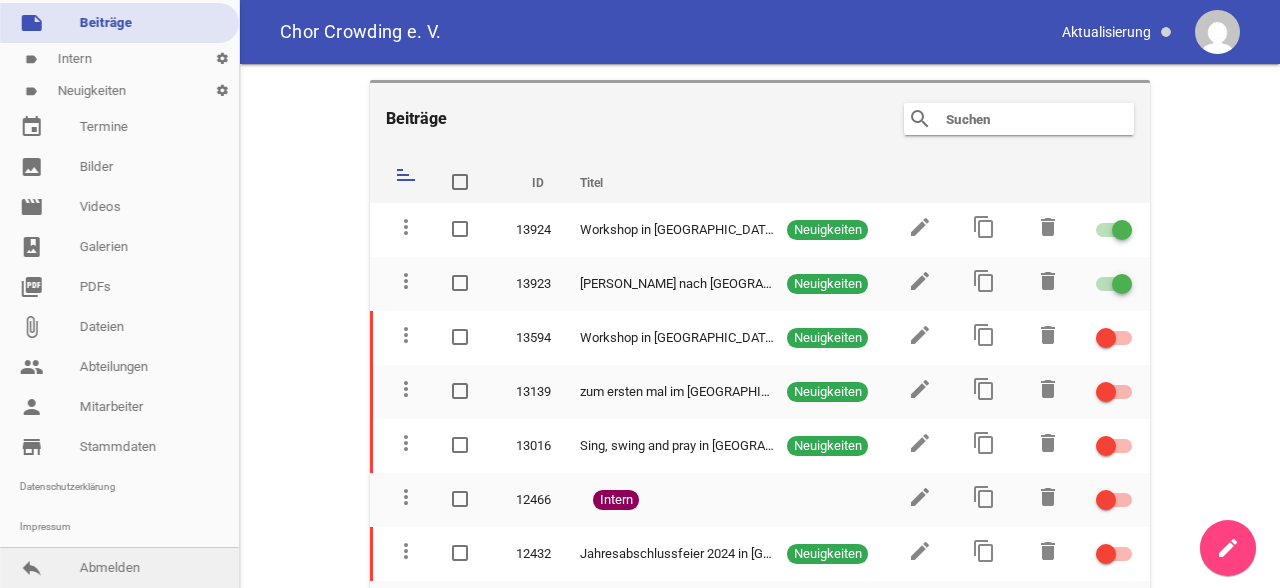 click on "reply  Abmelden" at bounding box center (119, 568) 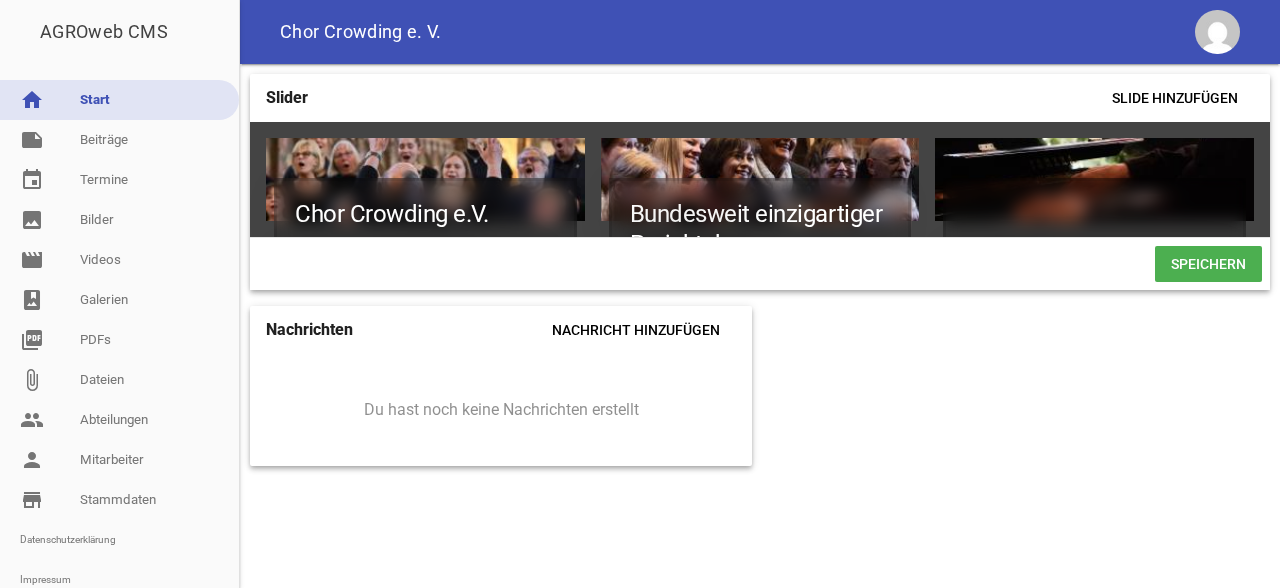 scroll, scrollTop: 0, scrollLeft: 0, axis: both 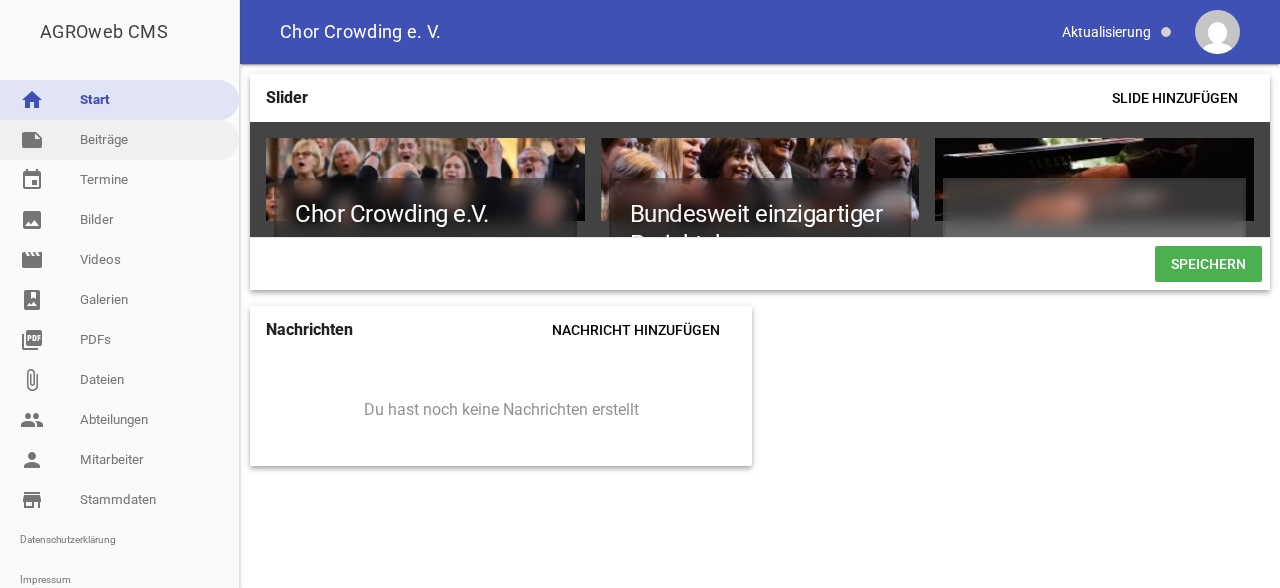 click on "note Beiträge" at bounding box center [119, 140] 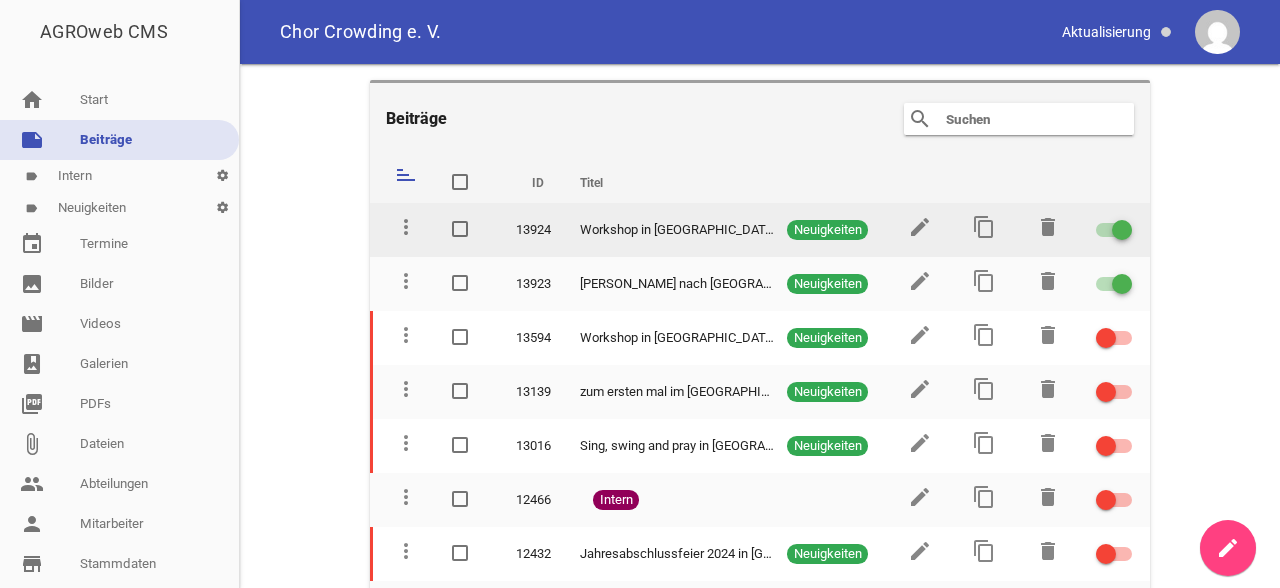 click at bounding box center [1122, 230] 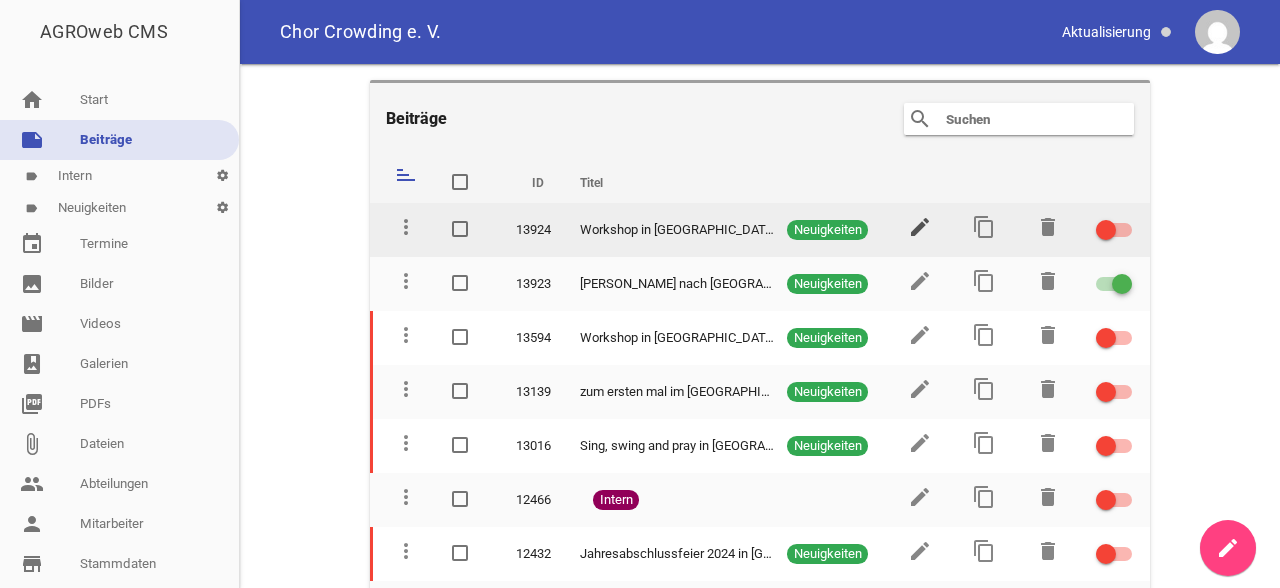 click on "edit" at bounding box center (920, 227) 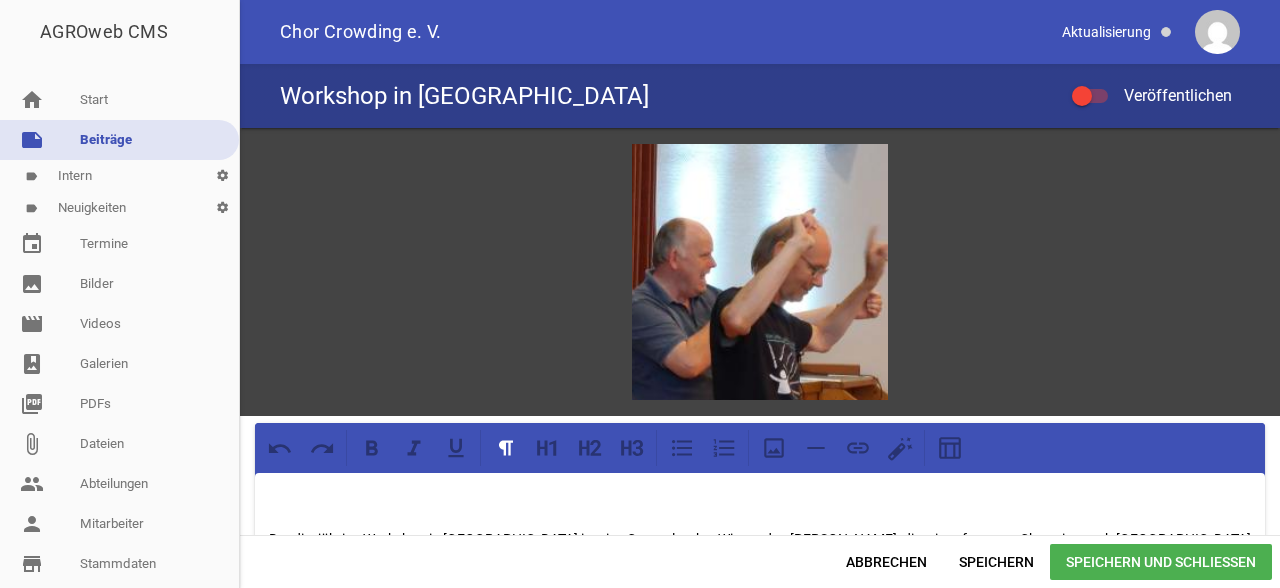 scroll, scrollTop: 354, scrollLeft: 0, axis: vertical 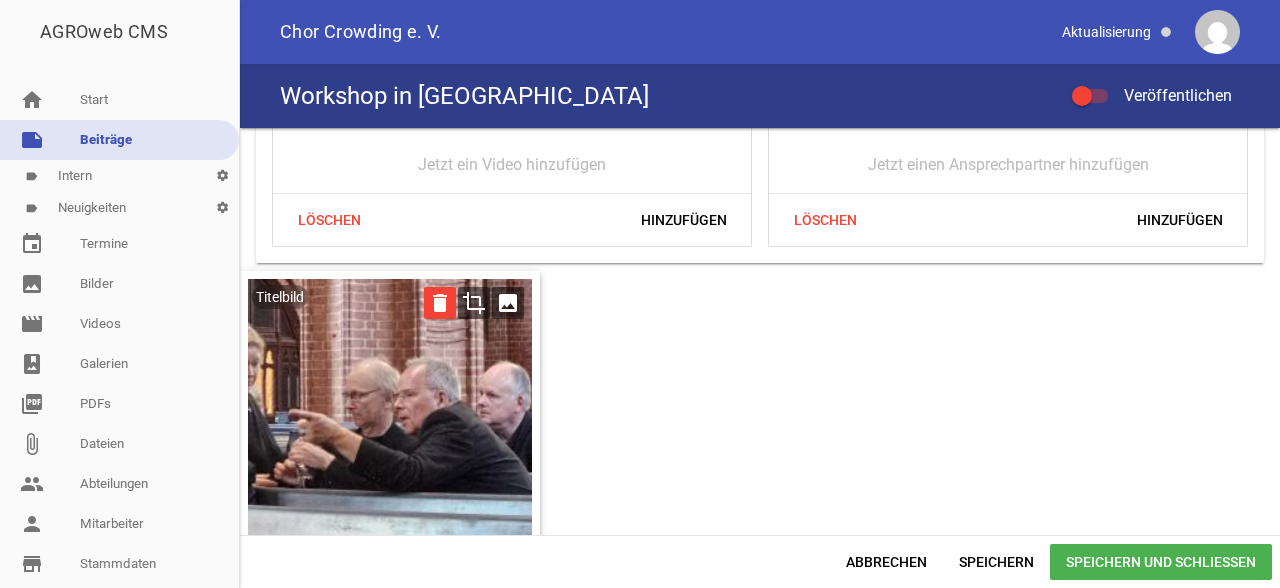 click on "delete" at bounding box center (440, 303) 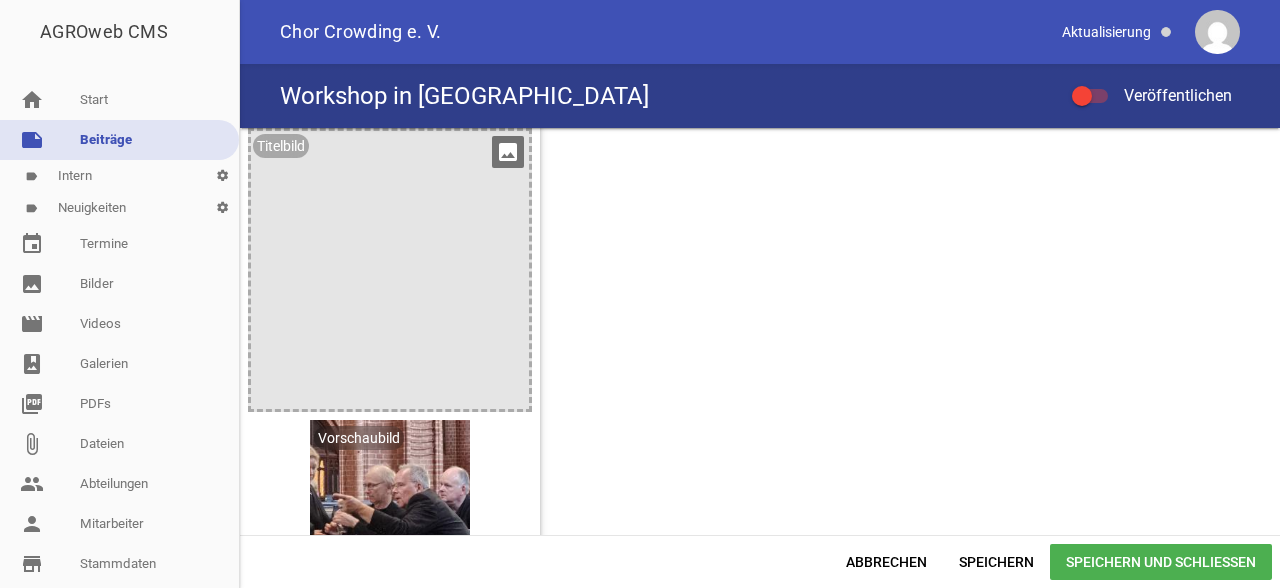 scroll, scrollTop: 1238, scrollLeft: 0, axis: vertical 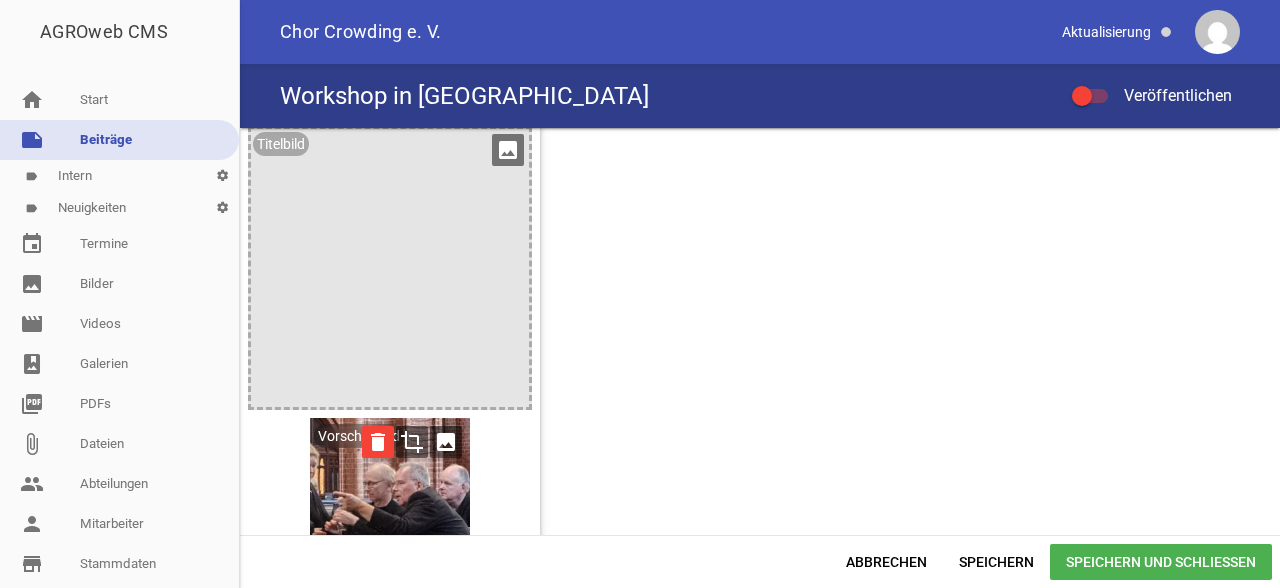 click on "delete" at bounding box center (378, 442) 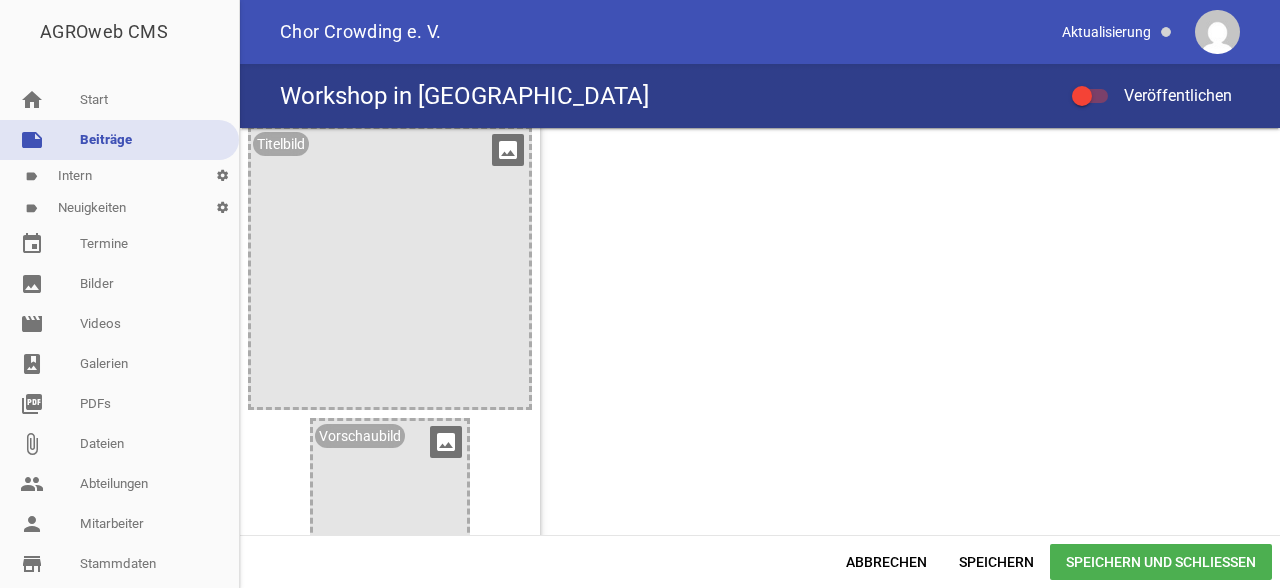 click on "image" at bounding box center [446, 442] 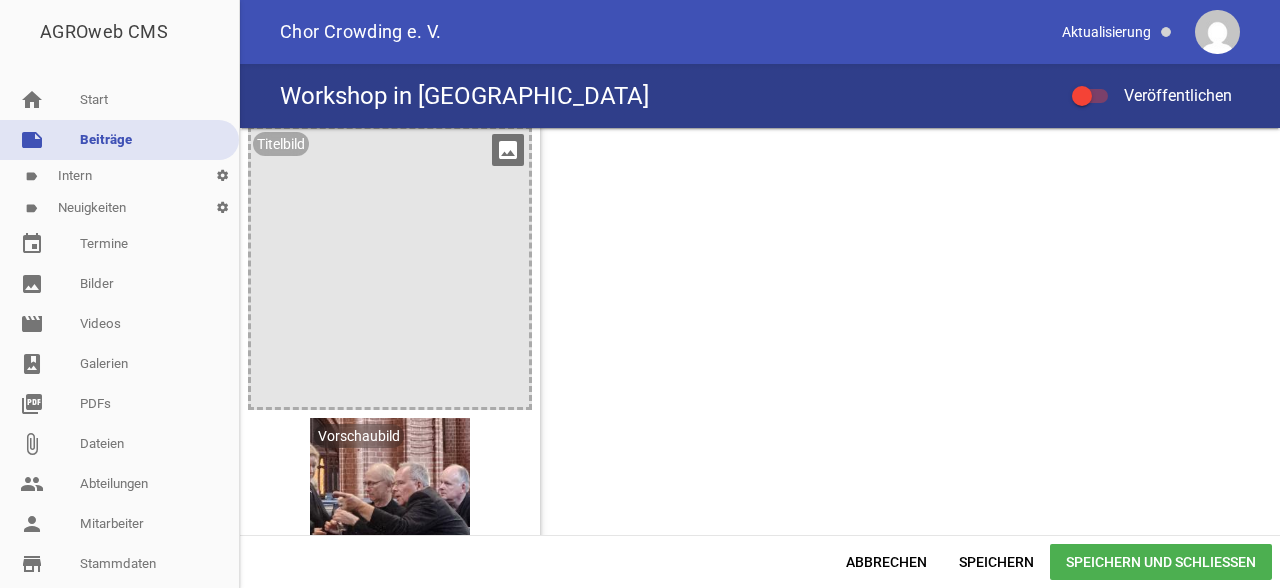 click on "Entfernen     Abbrechen   Speichern" at bounding box center (640, 458) 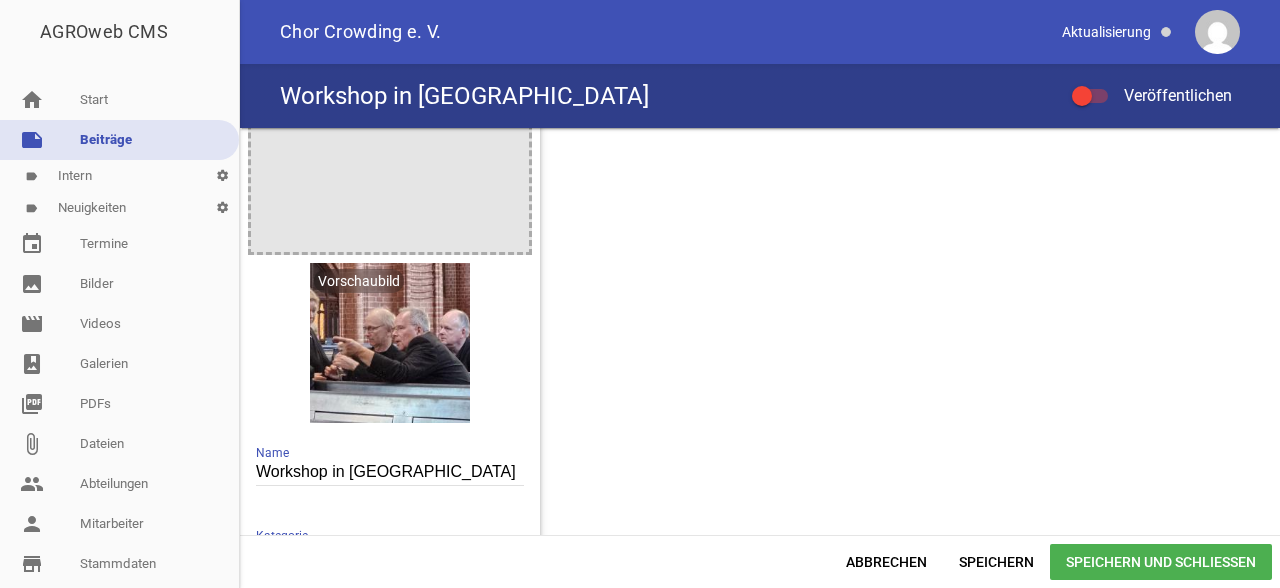 scroll, scrollTop: 1546, scrollLeft: 0, axis: vertical 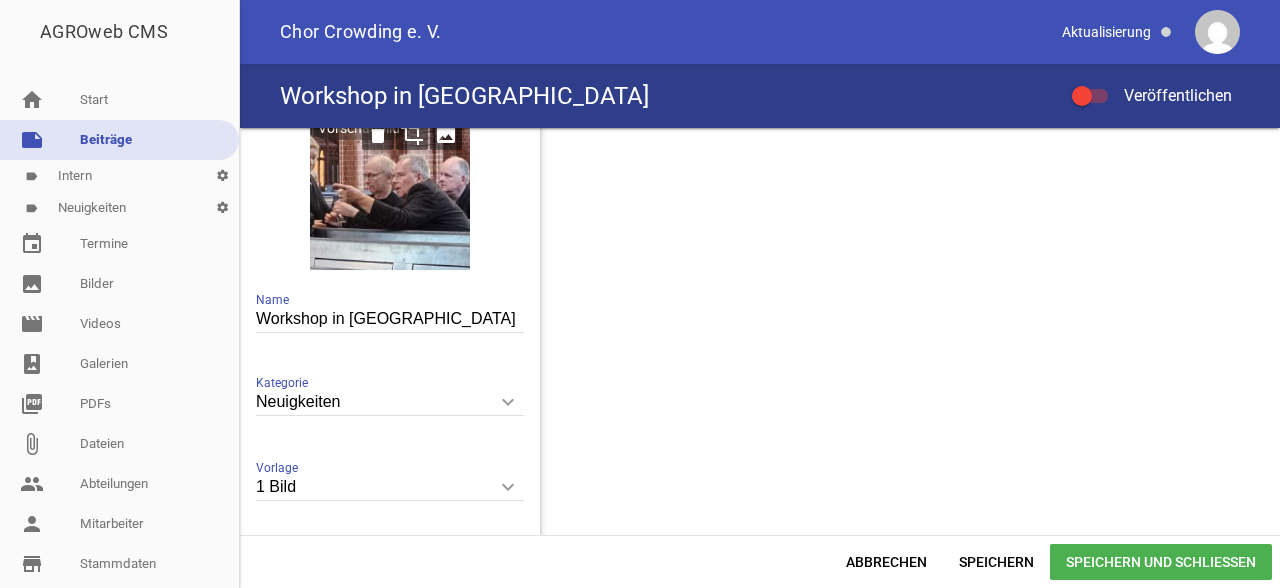 click at bounding box center (390, 190) 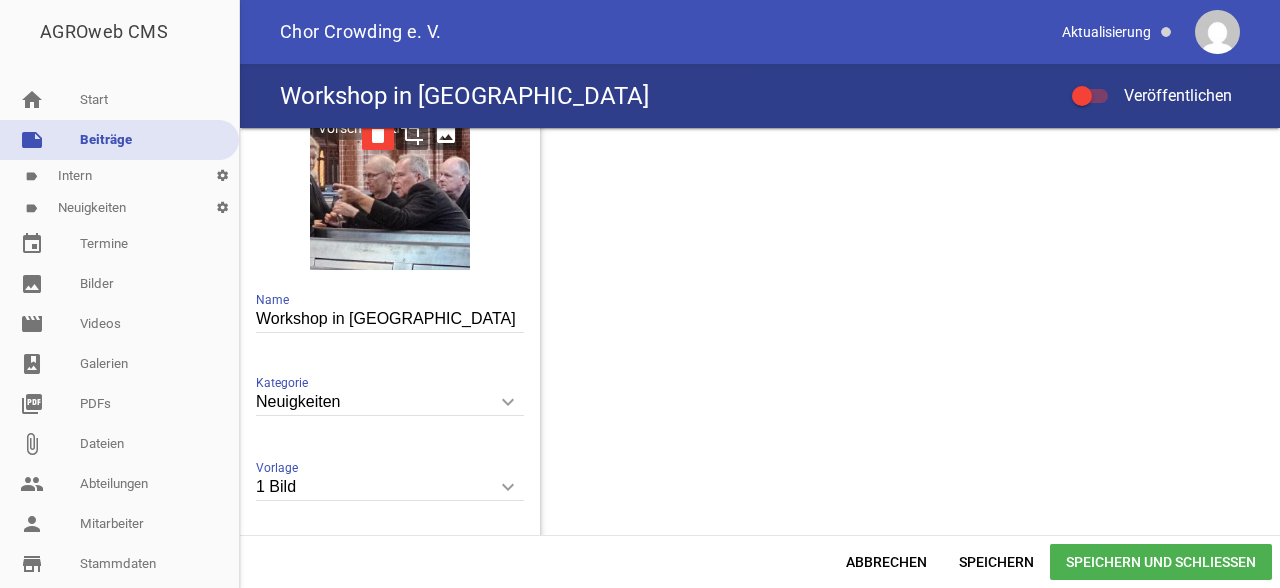 click on "delete" at bounding box center (378, 134) 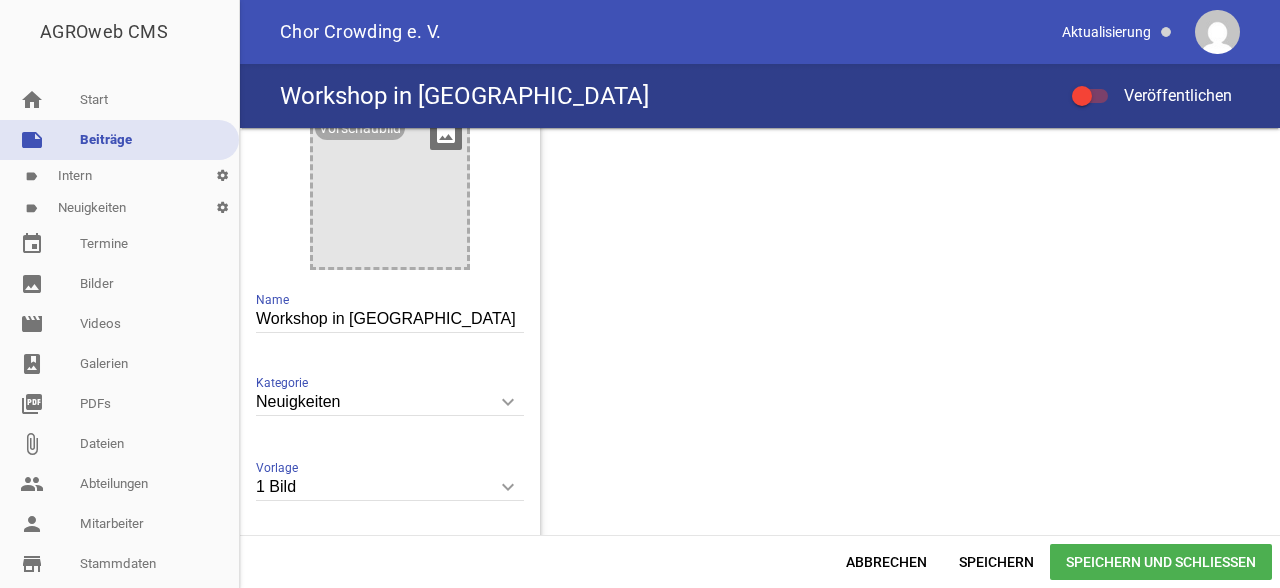 click on "games     image                                                                                                                                                                                                                                                         Der diesjährige Workshop in [GEOGRAPHIC_DATA] ist eine Generalprobe. Wir werden [PERSON_NAME], die wir auf unserer Chorreise nach [GEOGRAPHIC_DATA] singen werden. Geprobt wird mit "kleinem Besteck". Das heißt unverstärkt, weil in der [DEMOGRAPHIC_DATA] in [GEOGRAPHIC_DATA] keine Gesangsanlage vorhanden ist. So werden wir den Workshop nutzen um quasi unplugged das Beste aus unserem Chor herauszuholen. Am Samstagabend um 18:00 werden wir [PERSON_NAME] gewohnt ein Benfizkonzert in der [DEMOGRAPHIC_DATA] geben. Wir freuen uns jetzt schon !! Euer Vorstand   Anhänge   Abteilungen
Jetzt eine Abteilung hinzufügen
Löschen     Hinzufügen Dateien
Jetzt eine Datei hinzufügen
Löschen     Hinzufügen Galerien
Jetzt eine Galerie hinzufügen" at bounding box center [760, 331] 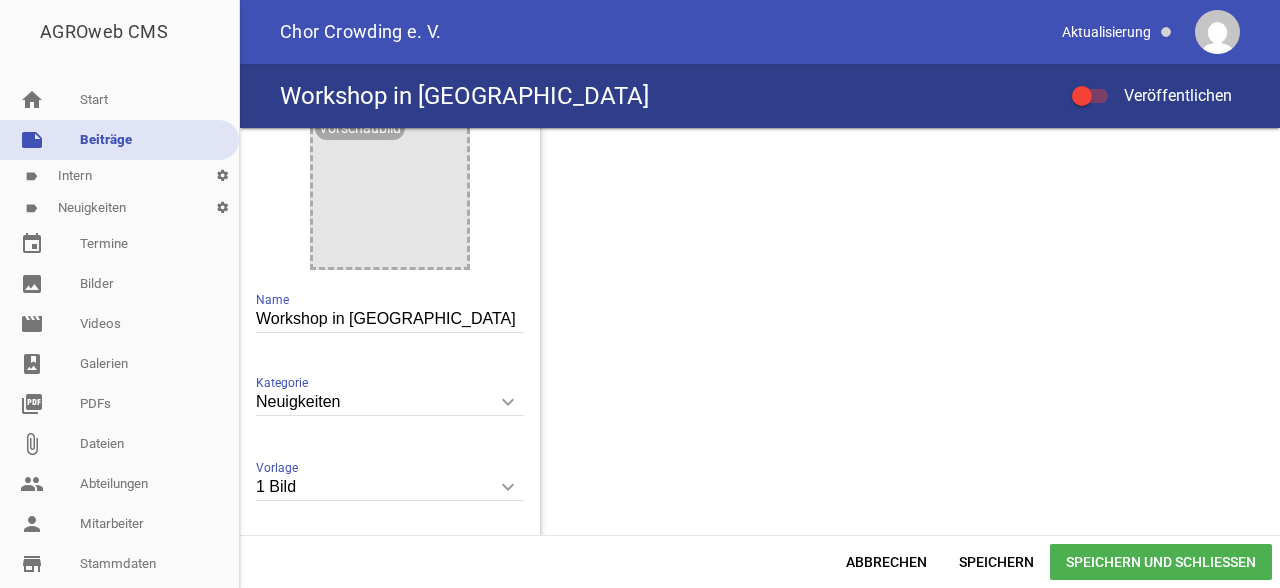 click on "image" at bounding box center (446, 134) 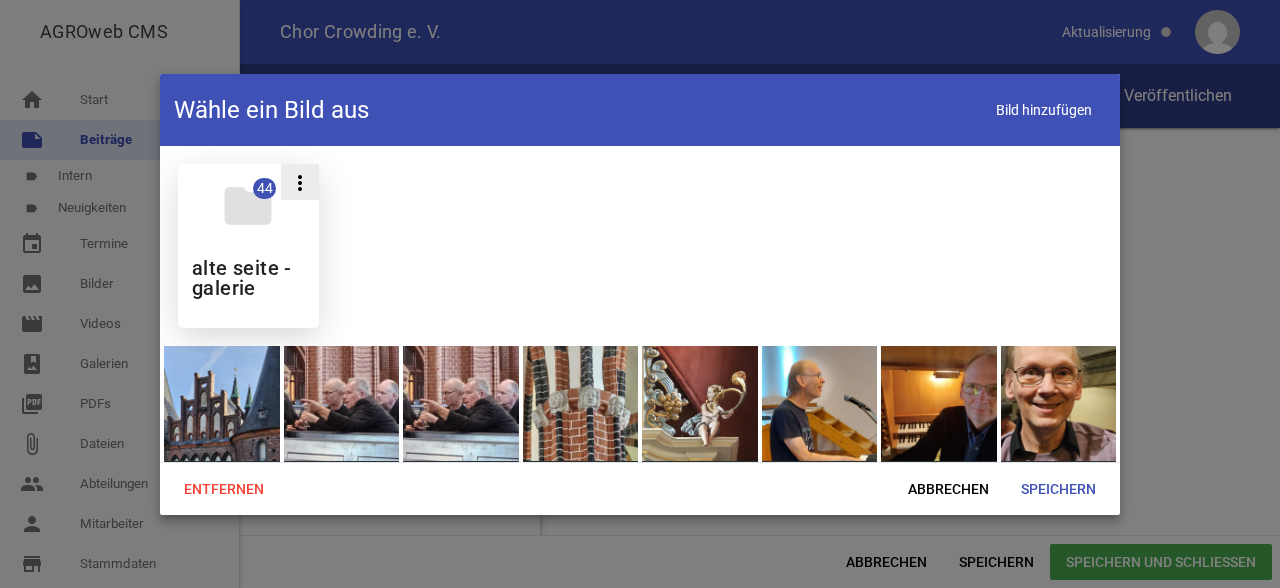 drag, startPoint x: 320, startPoint y: 198, endPoint x: 304, endPoint y: 179, distance: 24.839485 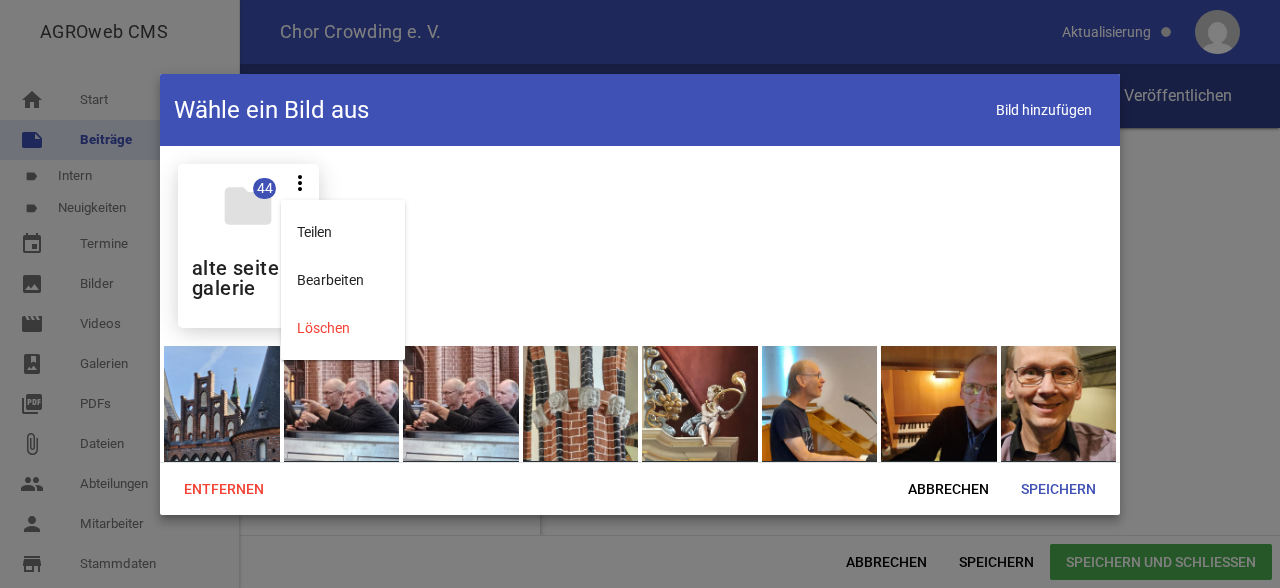 click on "folder   44   more_vert     Teilen   Bearbeiten   Löschen   alte seite - galerie" at bounding box center [640, 246] 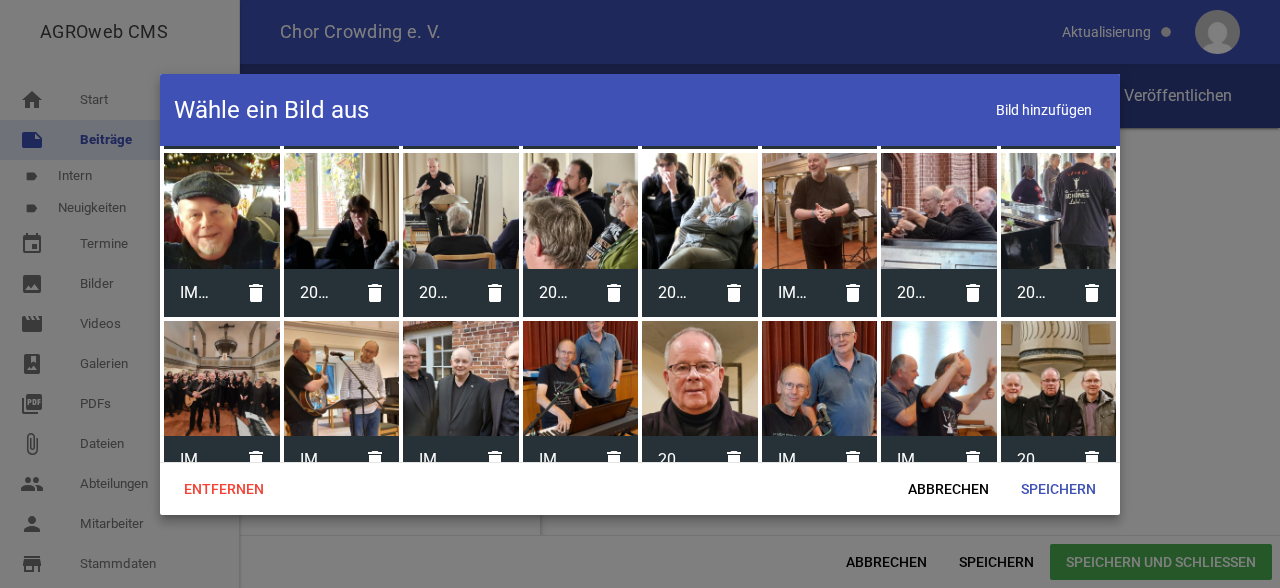 scroll, scrollTop: 382, scrollLeft: 0, axis: vertical 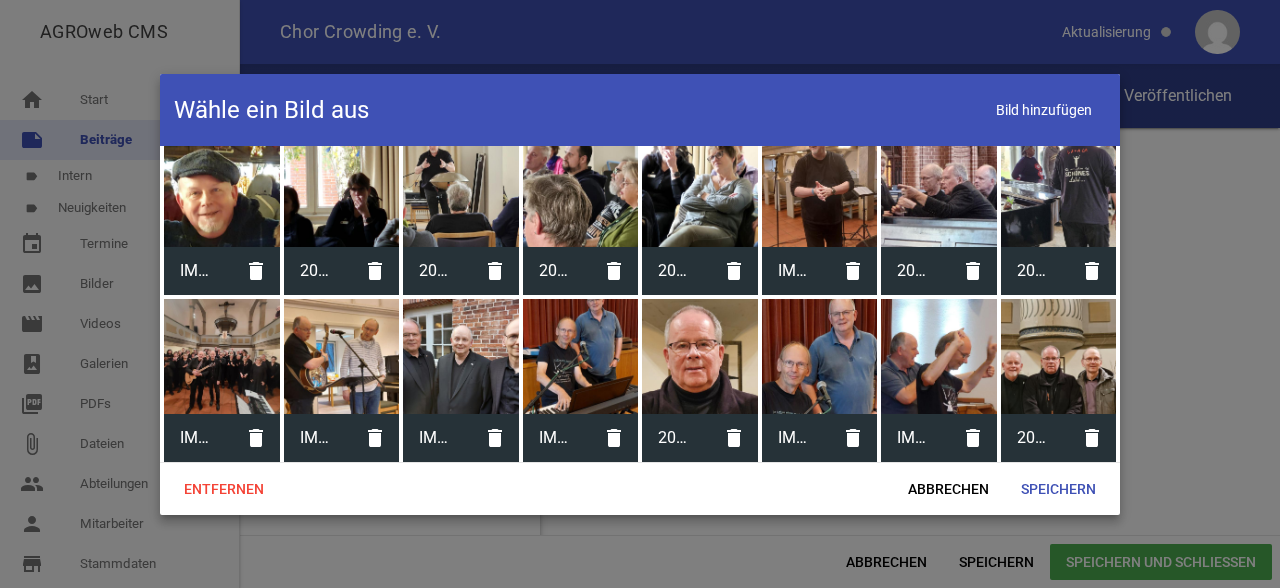 click at bounding box center [222, 357] 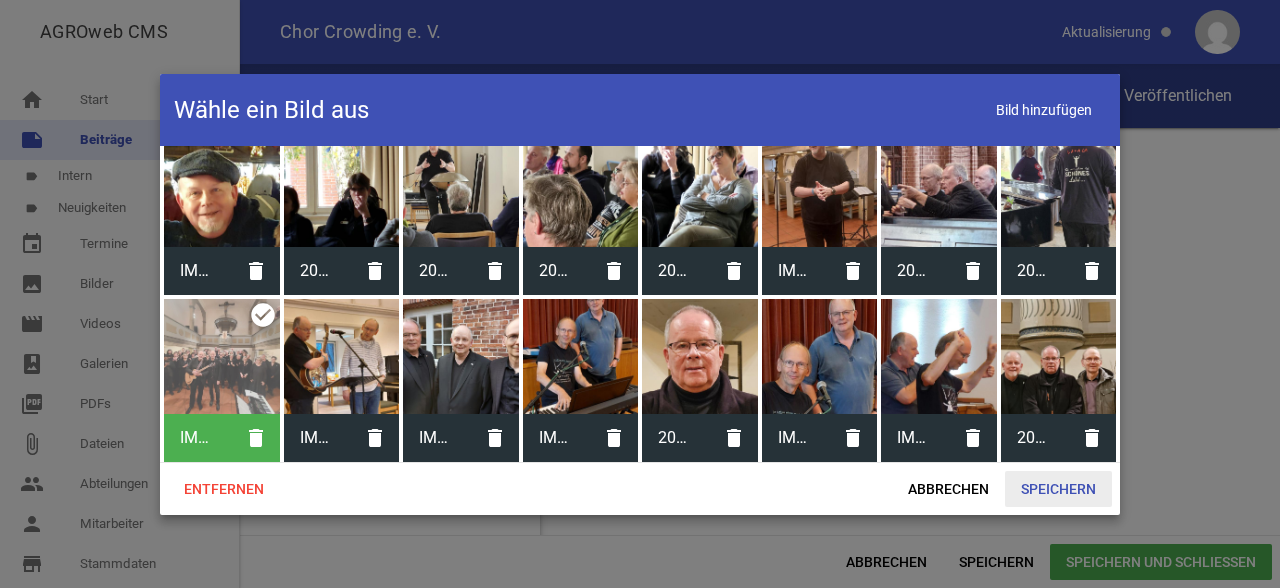 click on "Speichern" at bounding box center [1058, 489] 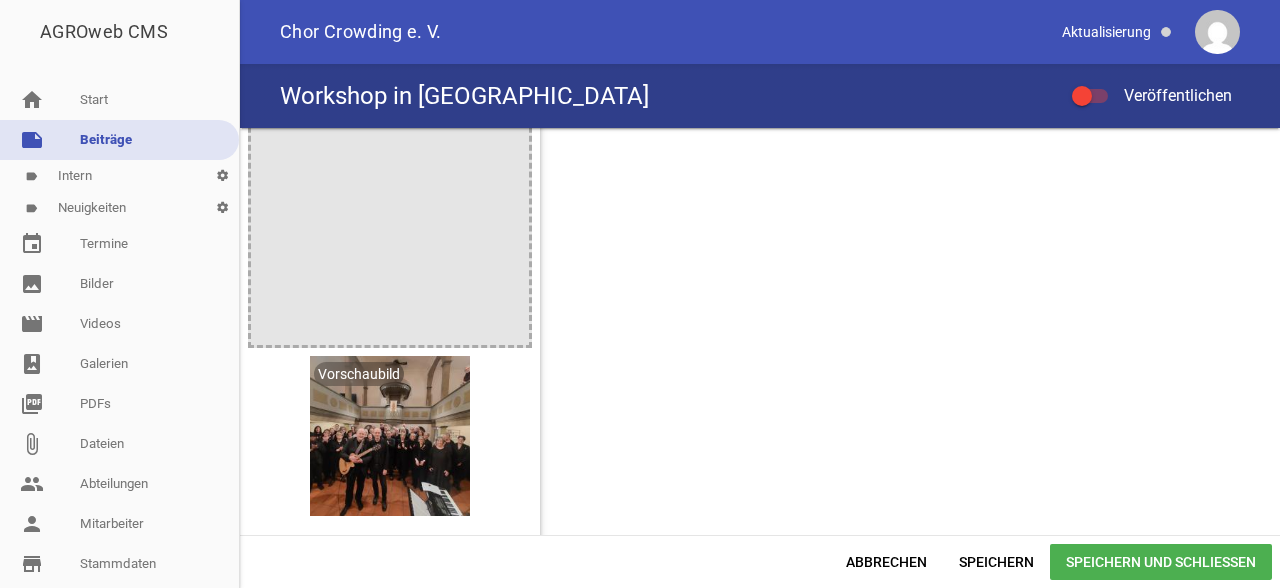 scroll, scrollTop: 1302, scrollLeft: 0, axis: vertical 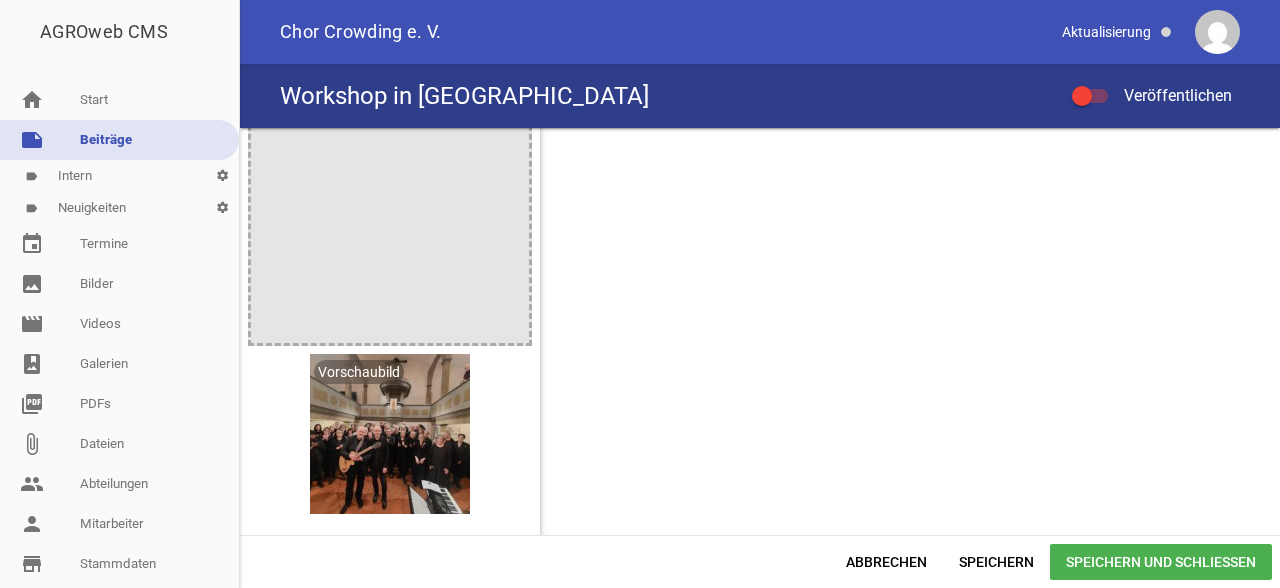 click on "Speichern und Schließen" at bounding box center (1161, 562) 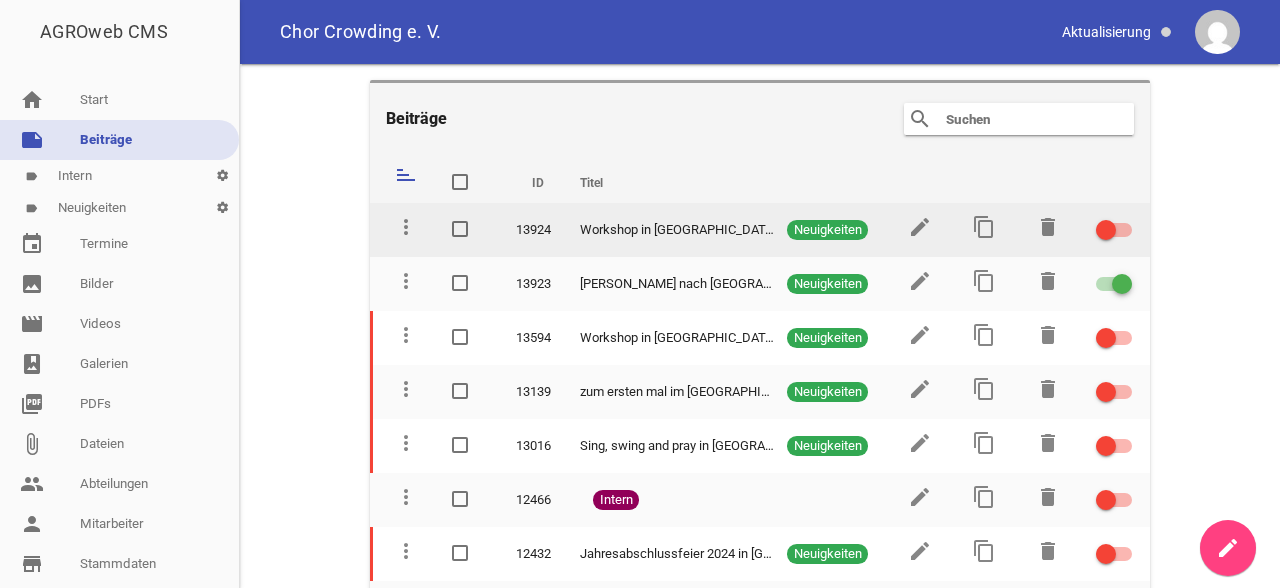click at bounding box center [1111, 230] 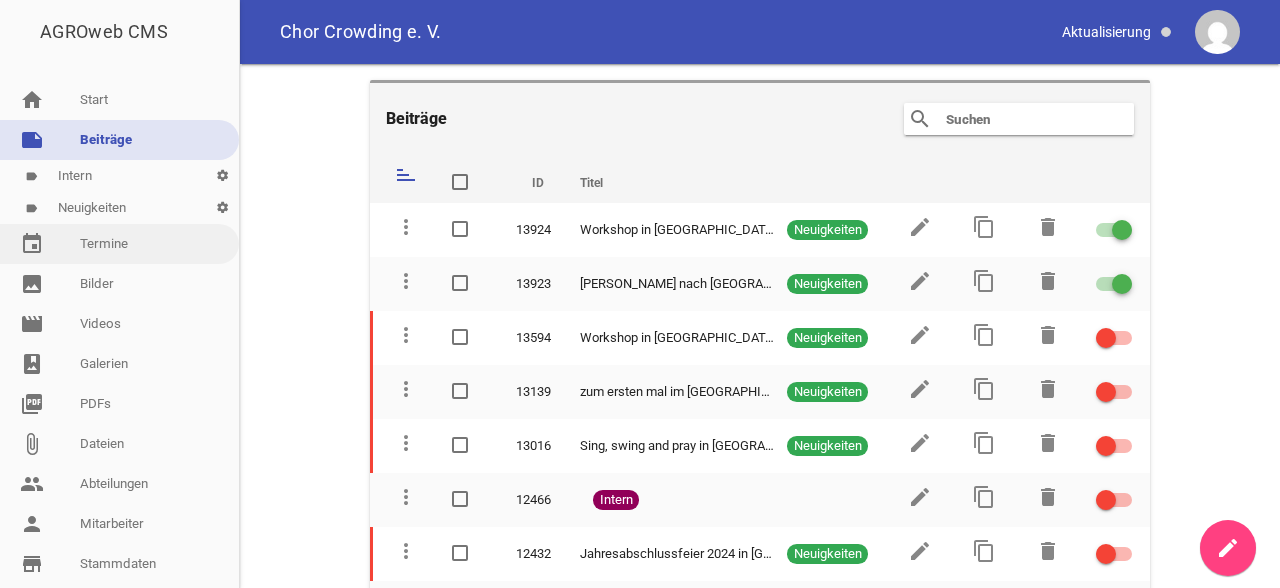 click on "event Termine" at bounding box center (119, 244) 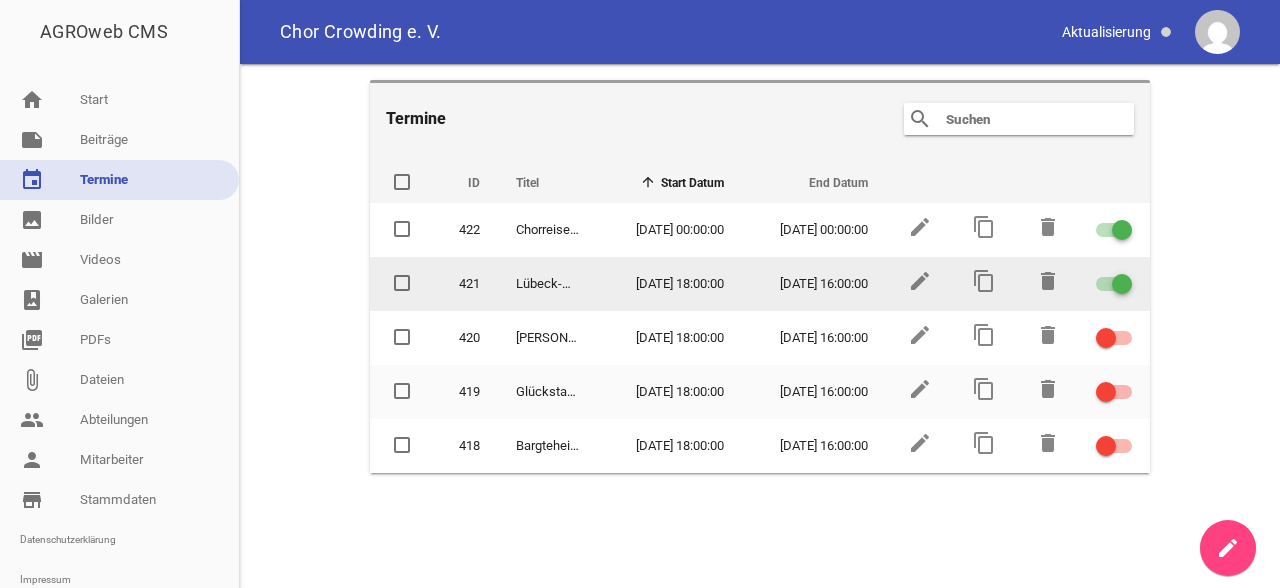 click at bounding box center [1122, 284] 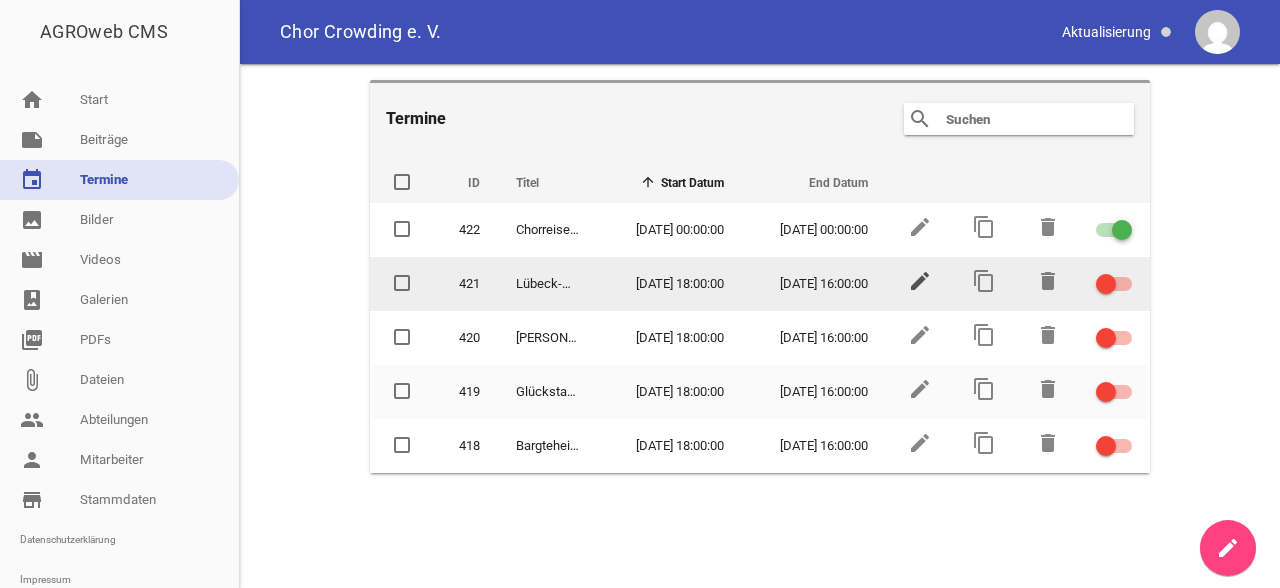 click on "edit" at bounding box center [920, 281] 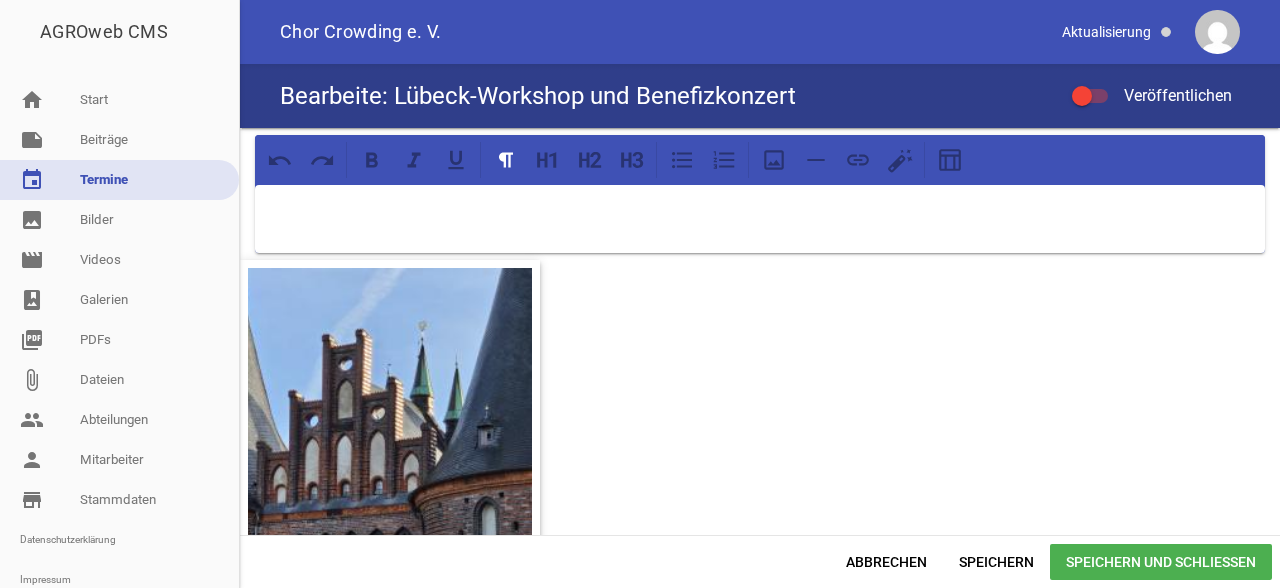 click on "crop   image     Lübeck-Workshop und Benefizkonzert   Name     Termin Start   [DATE]     18   :   00   Termin Ende   [DATE]     16   :   00     Standort entfernen" at bounding box center (760, 331) 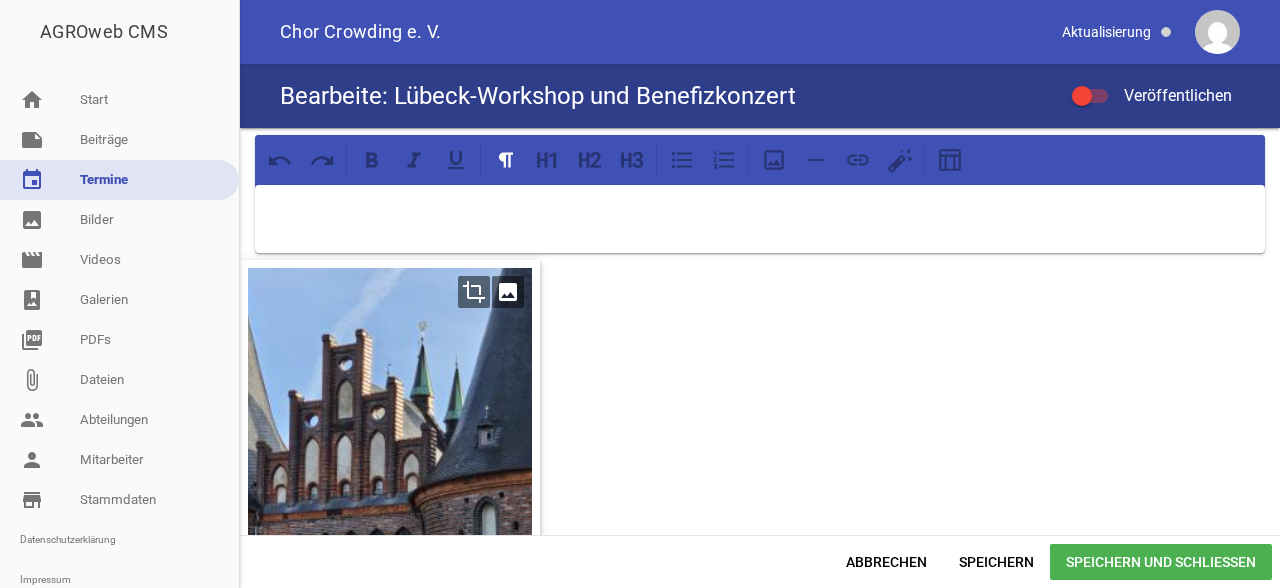 click at bounding box center (390, 410) 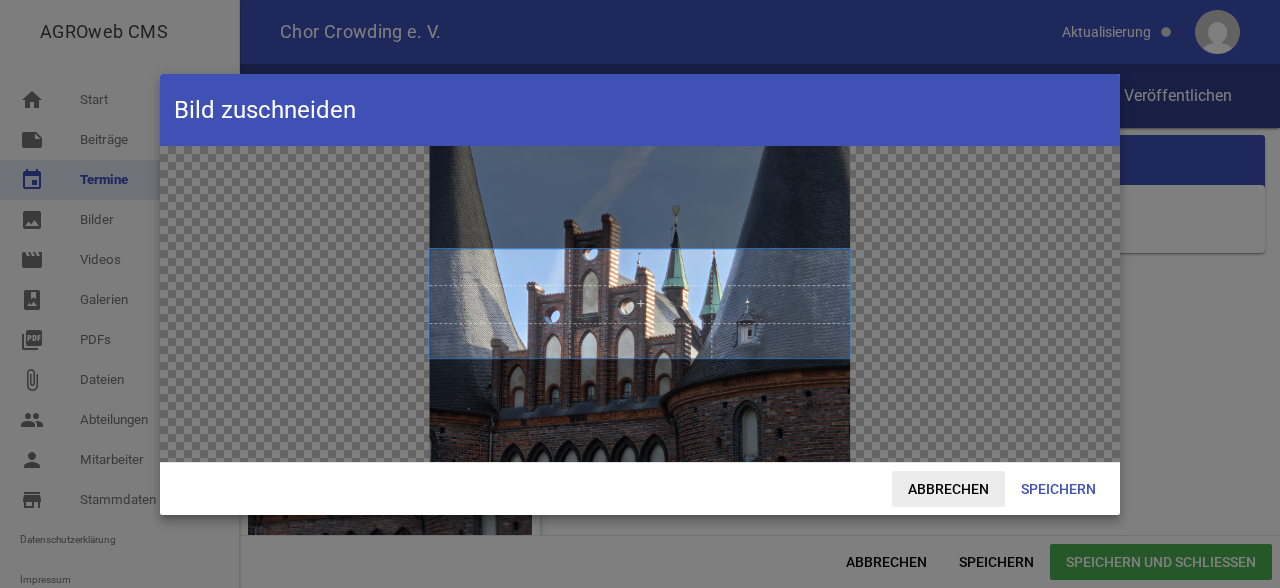 click on "Abbrechen" at bounding box center [948, 489] 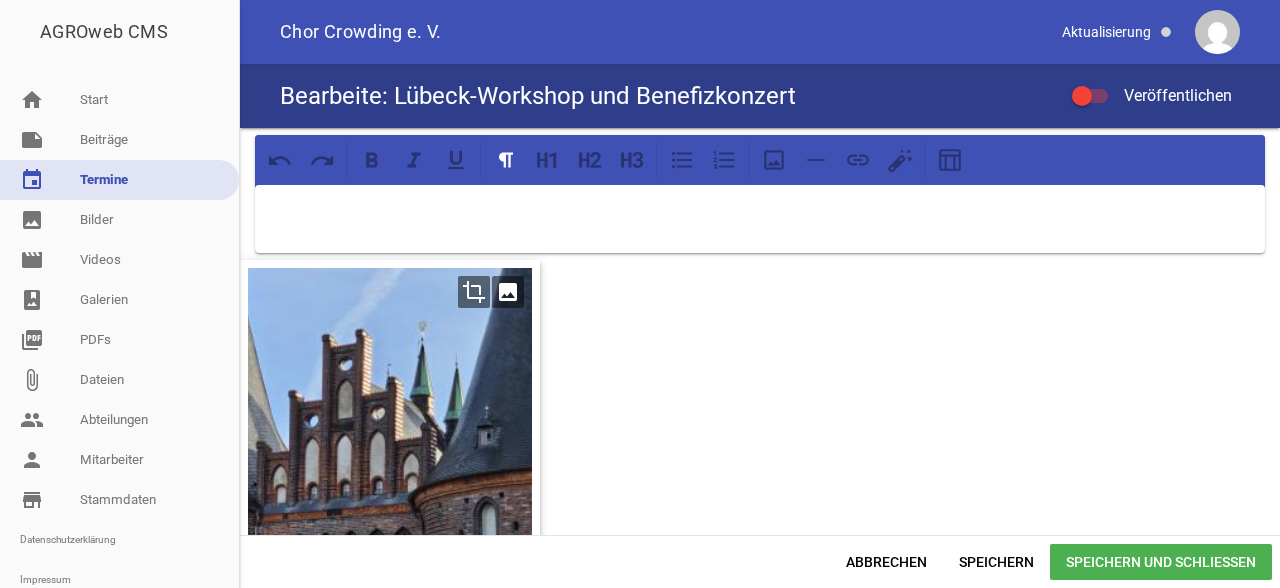 click at bounding box center (390, 410) 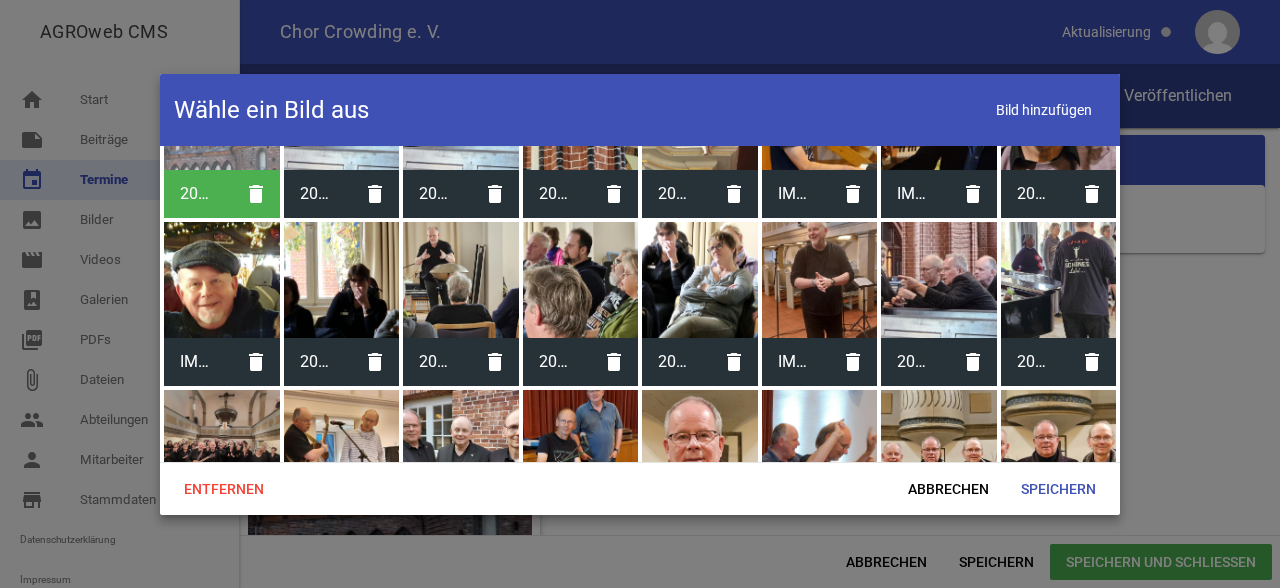 scroll, scrollTop: 328, scrollLeft: 0, axis: vertical 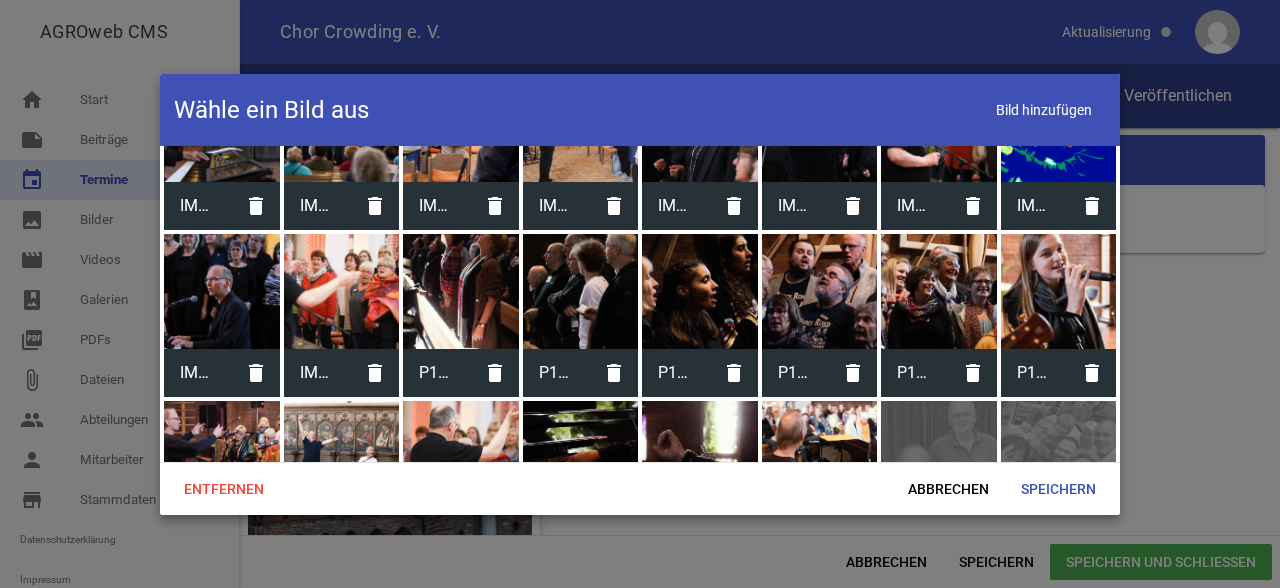 click at bounding box center (222, 292) 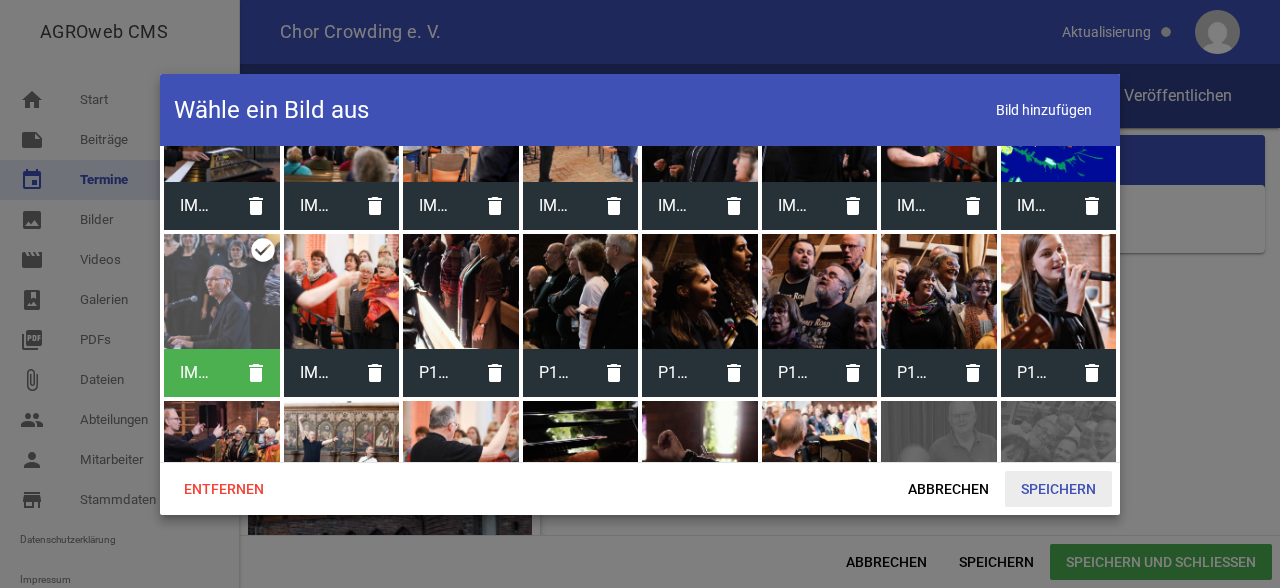click on "Speichern" at bounding box center [1058, 489] 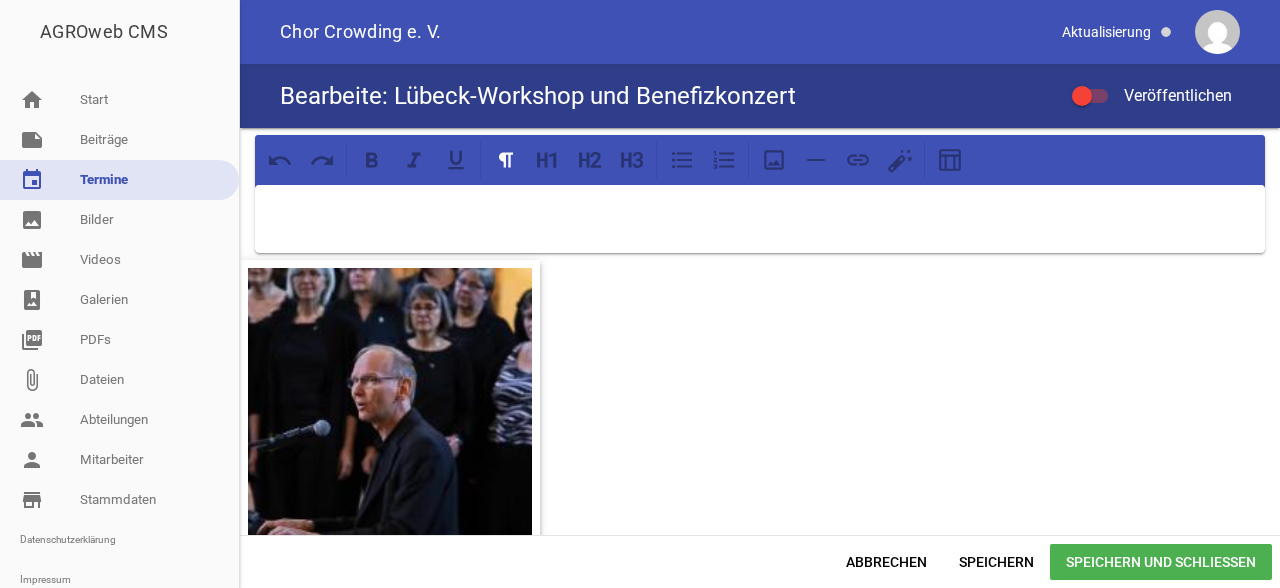 click on "Speichern und Schließen" at bounding box center [1161, 562] 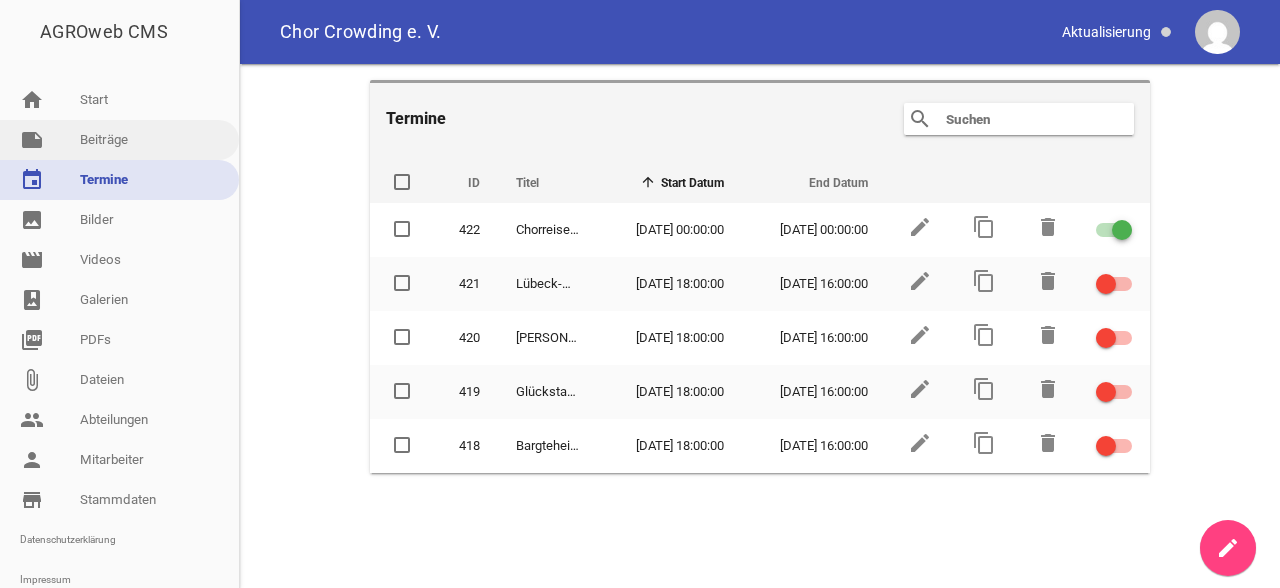 click on "note Beiträge" at bounding box center (119, 140) 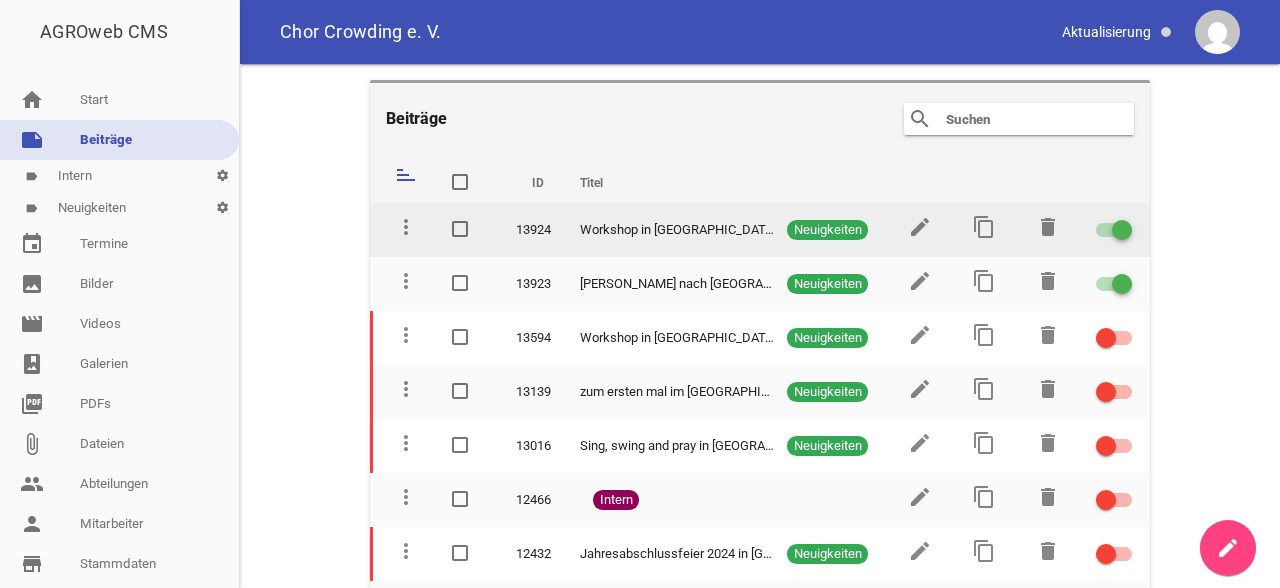 click on "Workshop in [GEOGRAPHIC_DATA]" at bounding box center (677, 230) 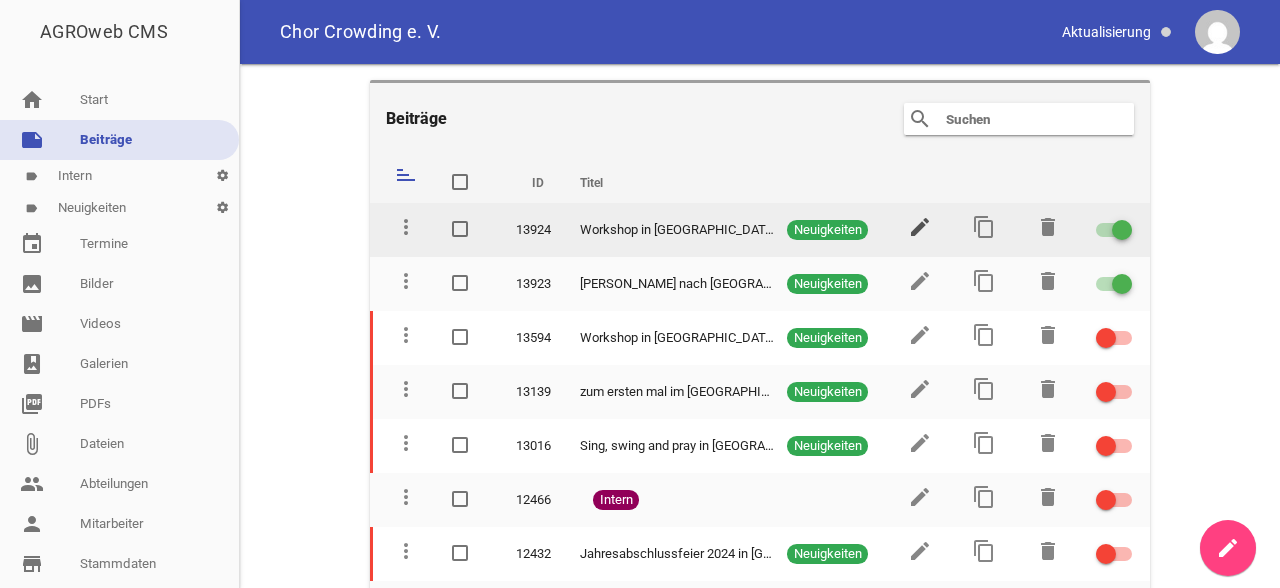 click on "edit" at bounding box center [920, 227] 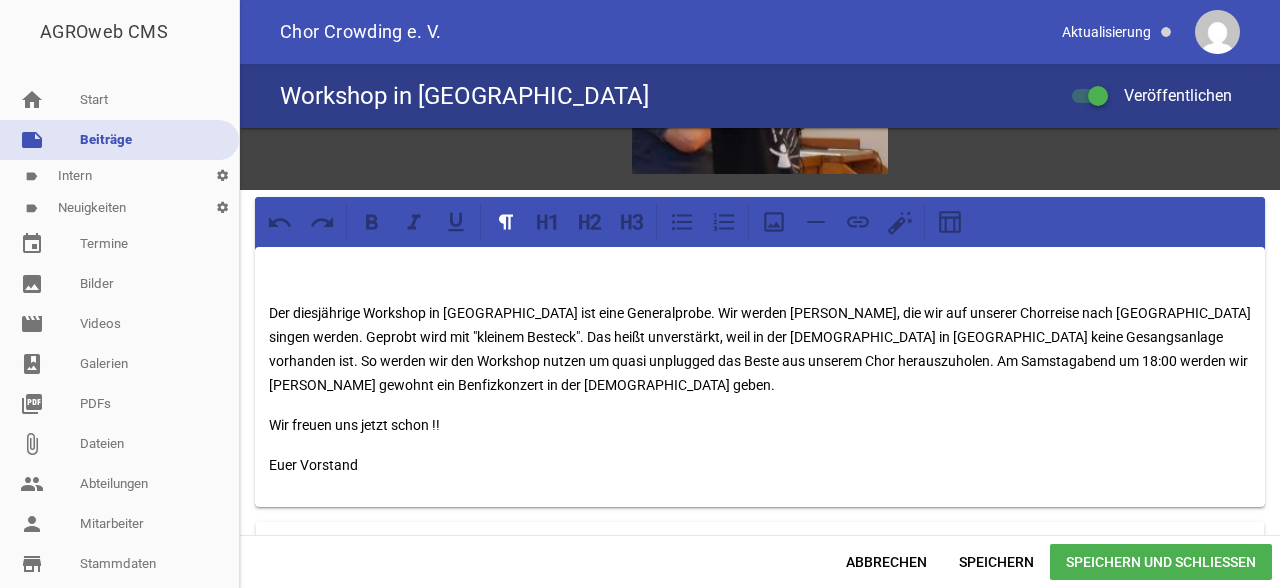 scroll, scrollTop: 1482, scrollLeft: 0, axis: vertical 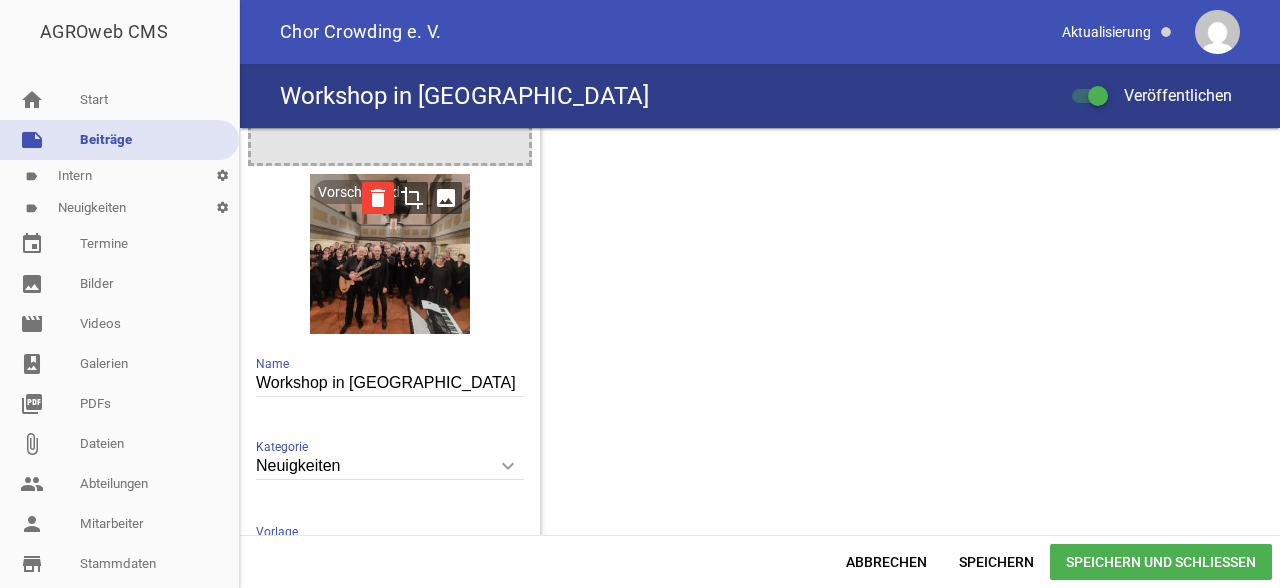 click on "delete" at bounding box center (378, 198) 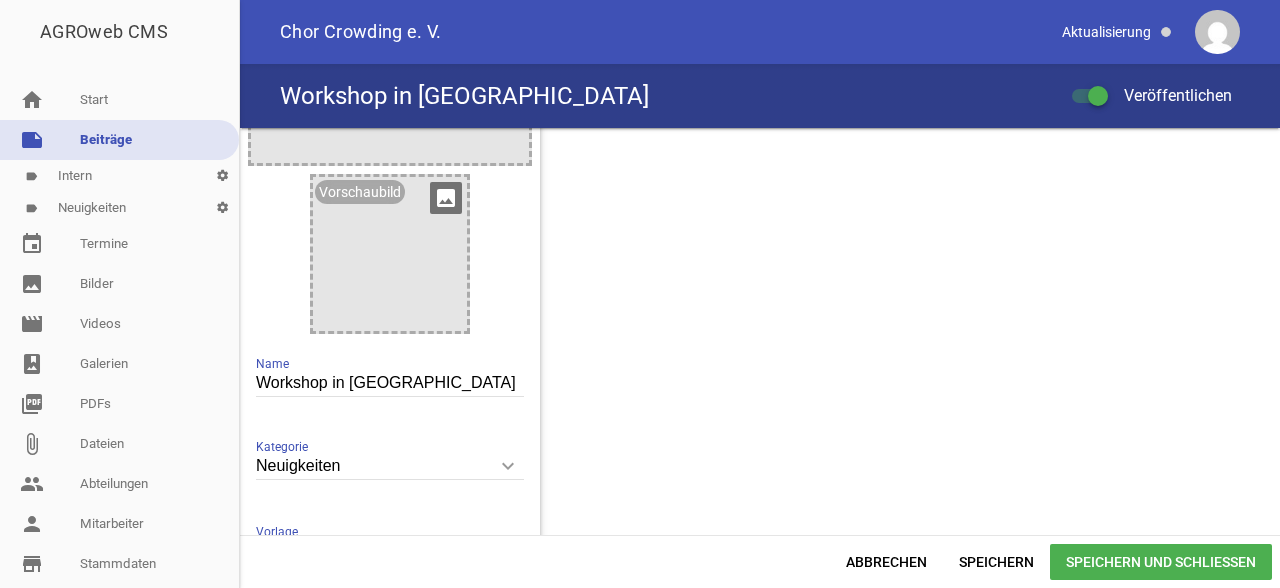 click on "image" at bounding box center (446, 198) 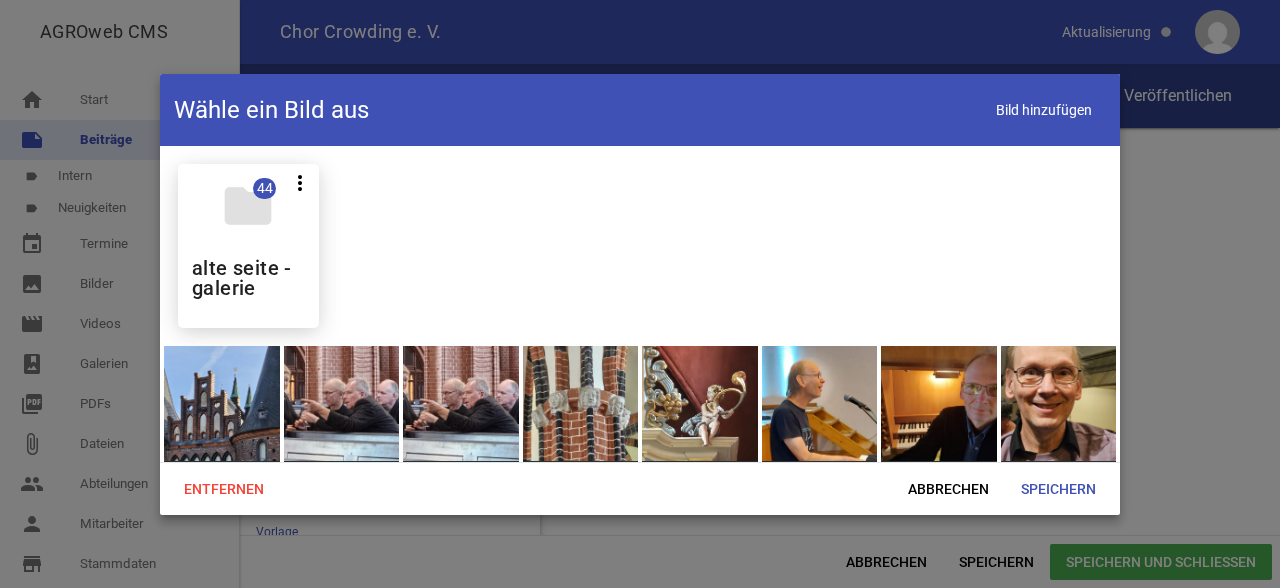click at bounding box center [222, 404] 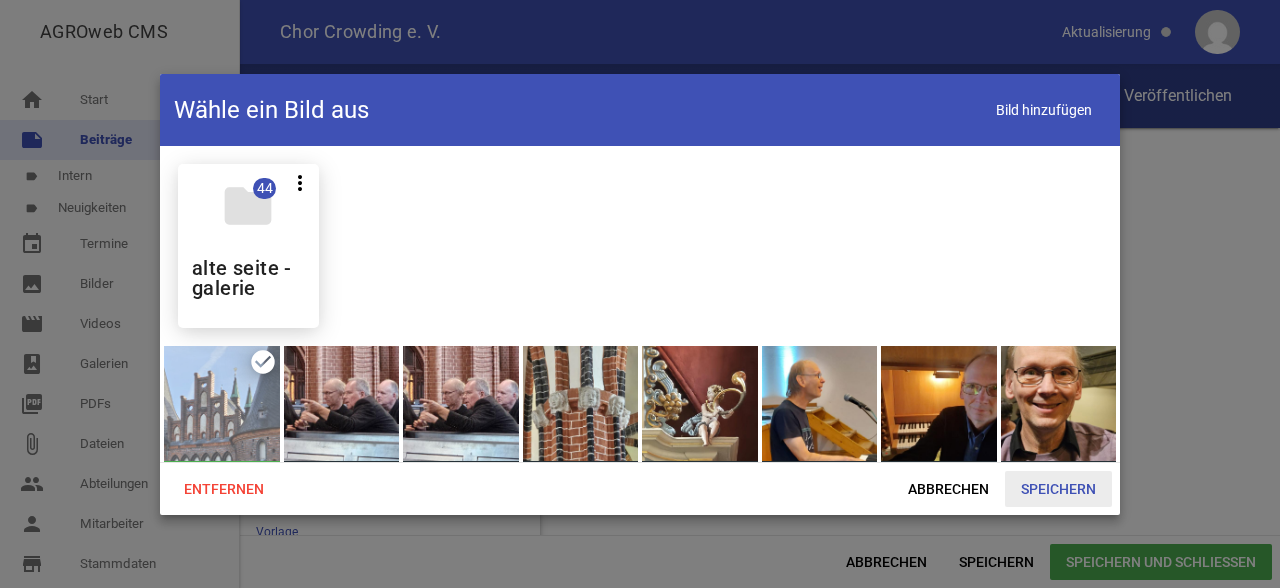 click on "Speichern" at bounding box center [1058, 489] 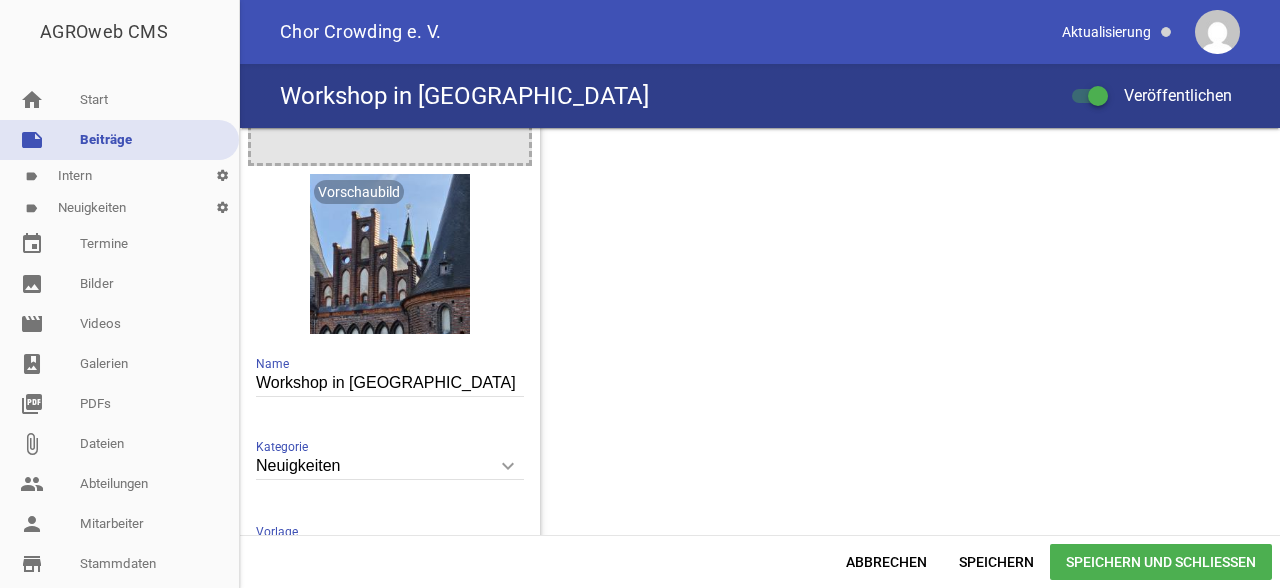 click on "Speichern und Schließen" at bounding box center (1161, 562) 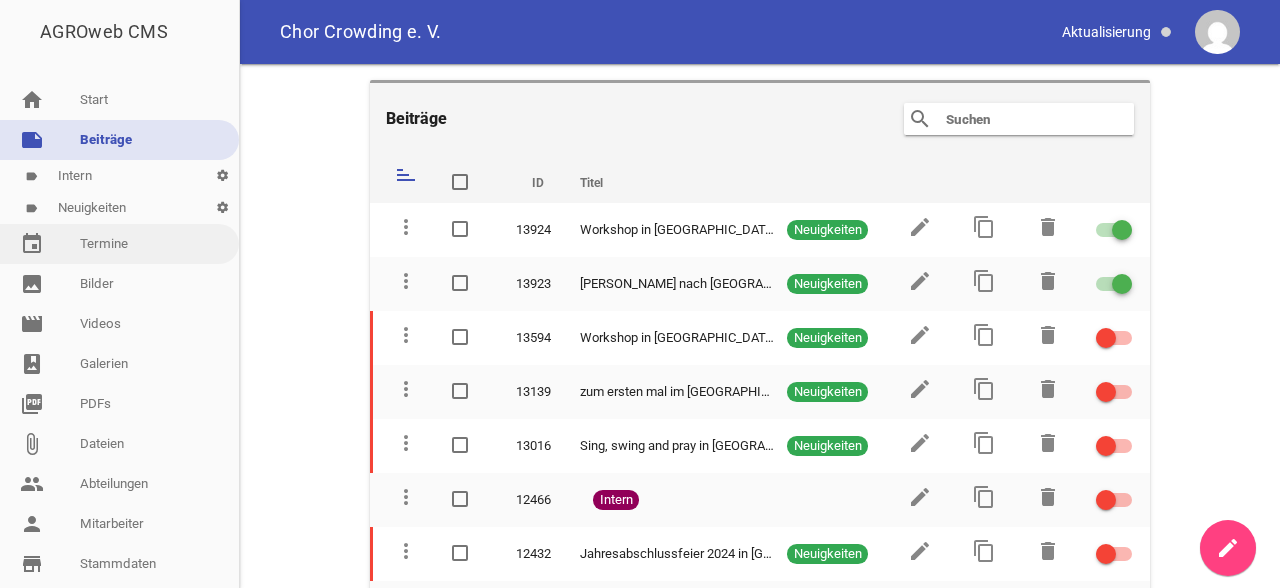 click on "event Termine" at bounding box center (119, 244) 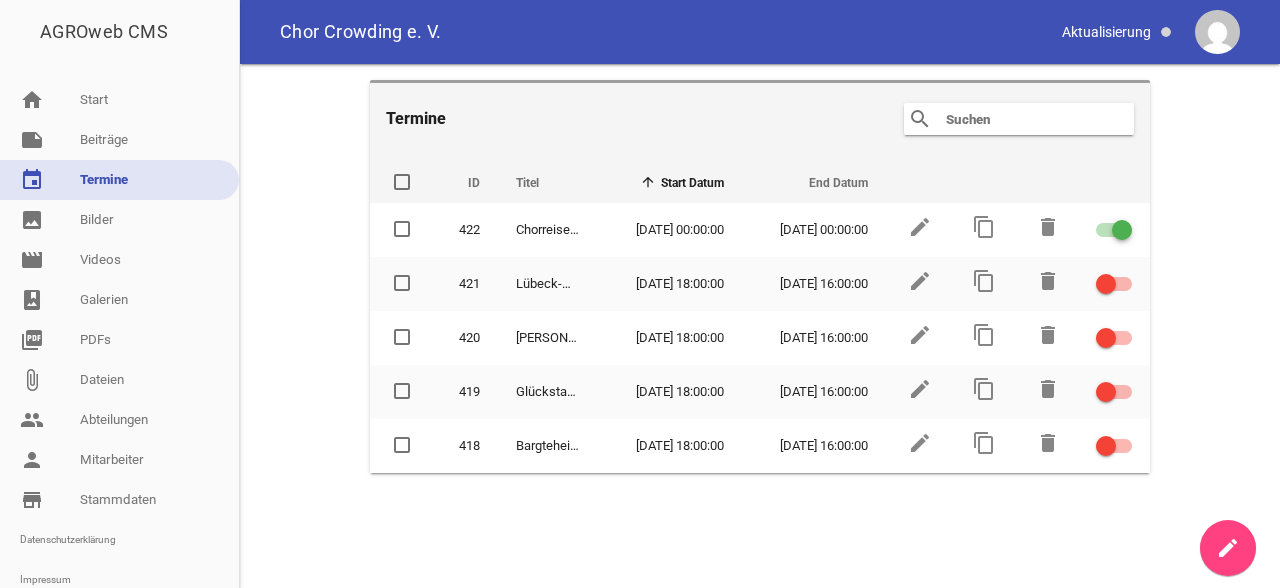 drag, startPoint x: 97, startPoint y: 240, endPoint x: 237, endPoint y: 250, distance: 140.35669 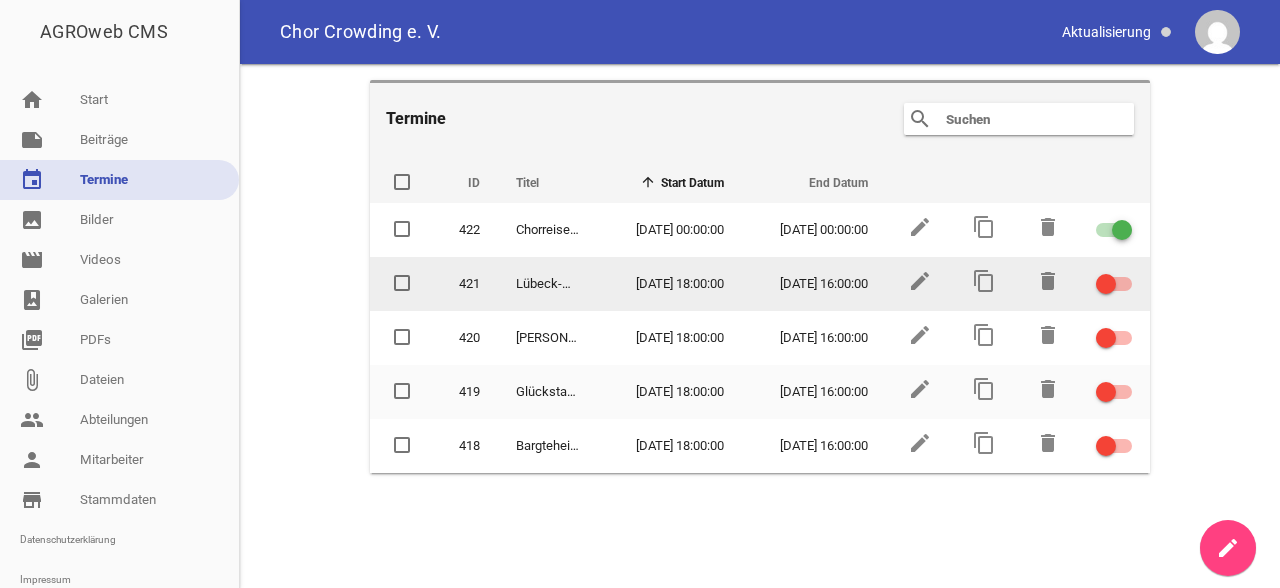 click at bounding box center (1106, 284) 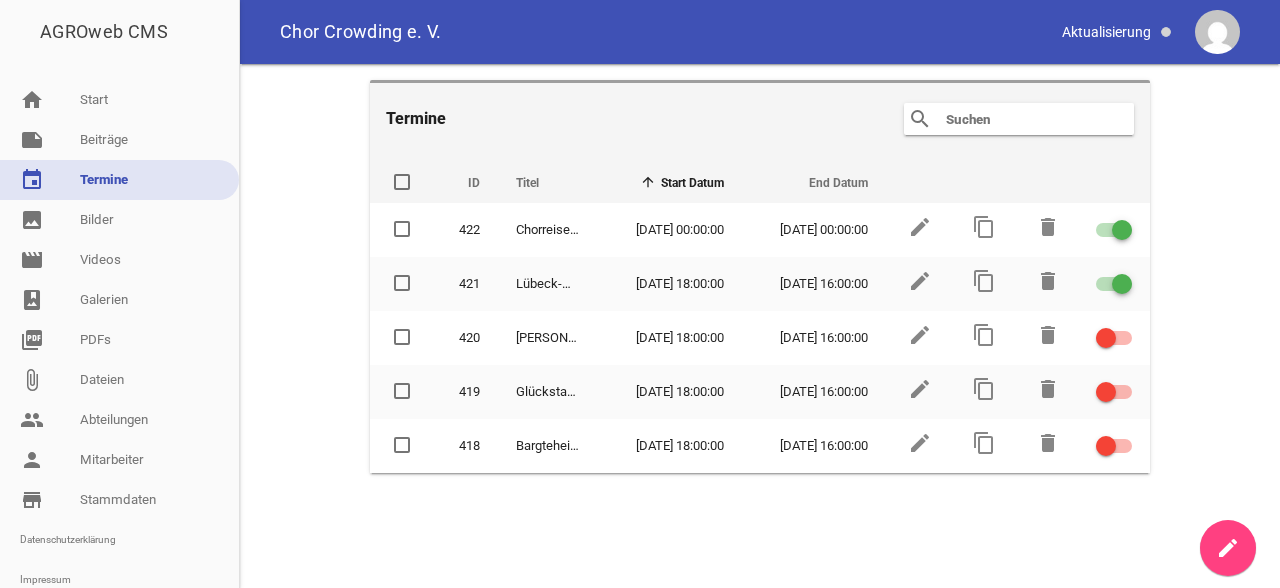 click on "End Datum" at bounding box center (814, 179) 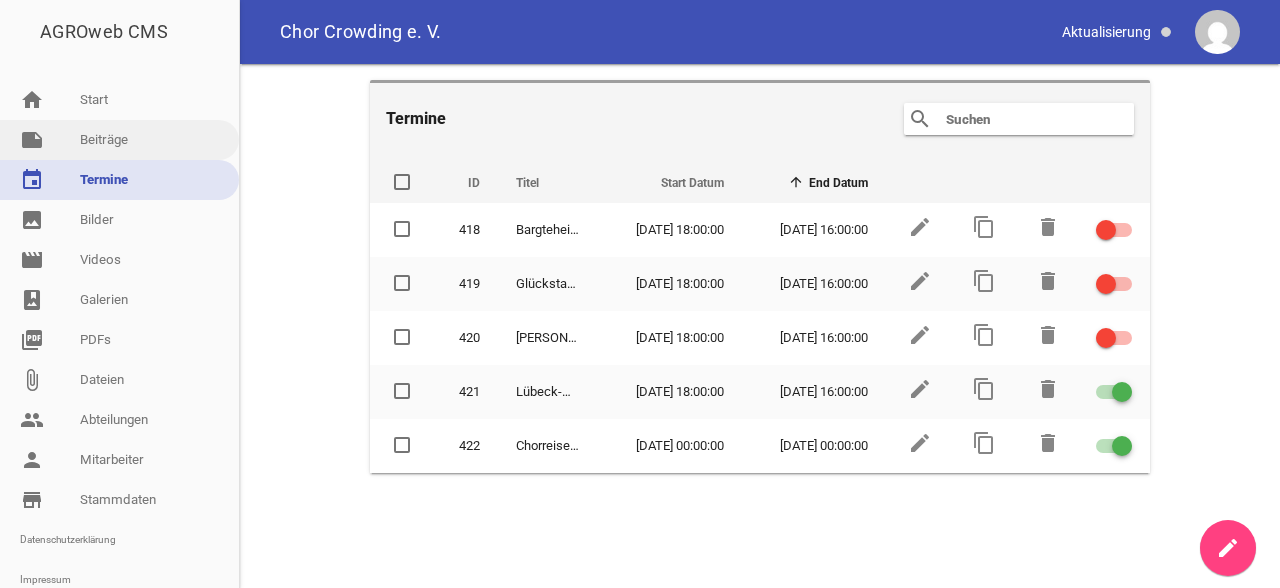 click on "note Beiträge" at bounding box center [119, 140] 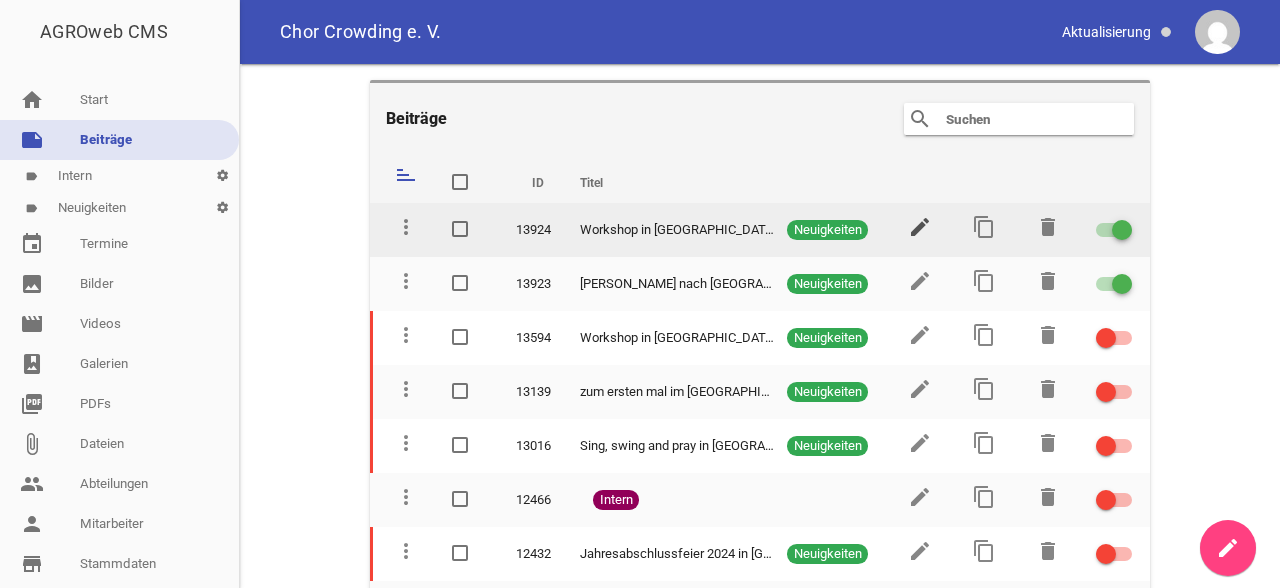 click on "edit" at bounding box center (920, 227) 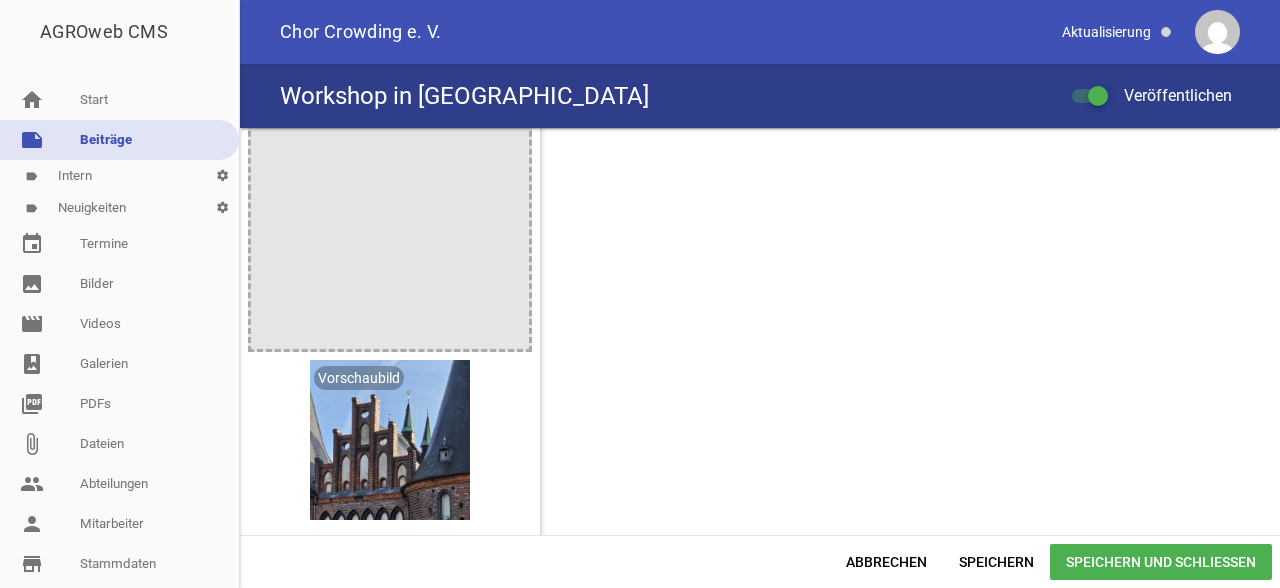 scroll, scrollTop: 1296, scrollLeft: 0, axis: vertical 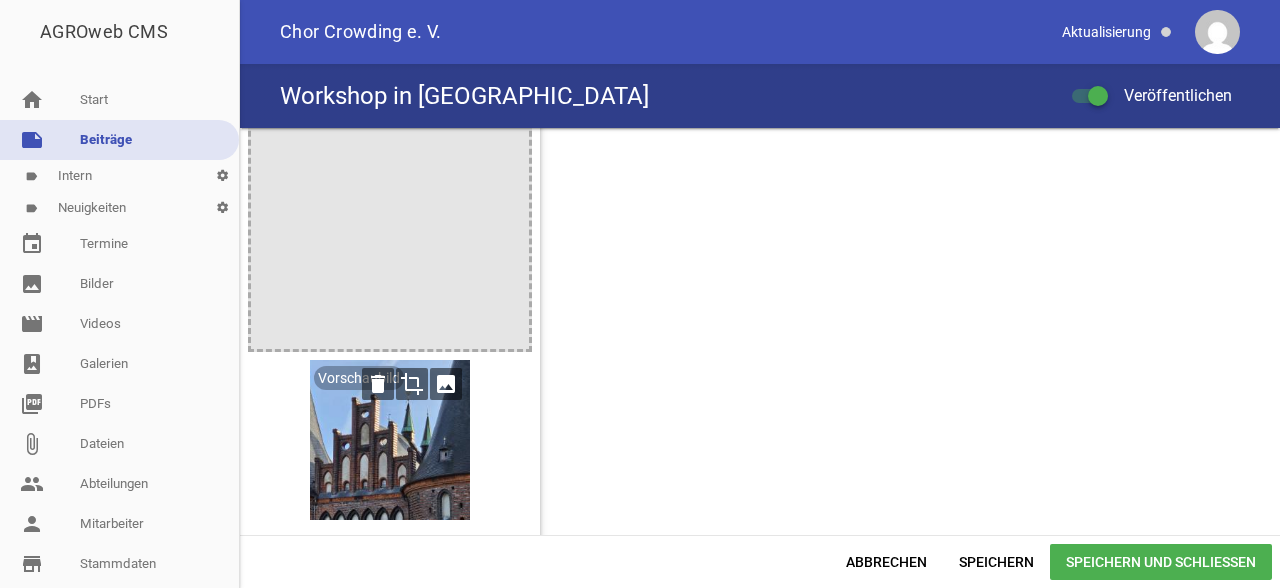 click at bounding box center [390, 440] 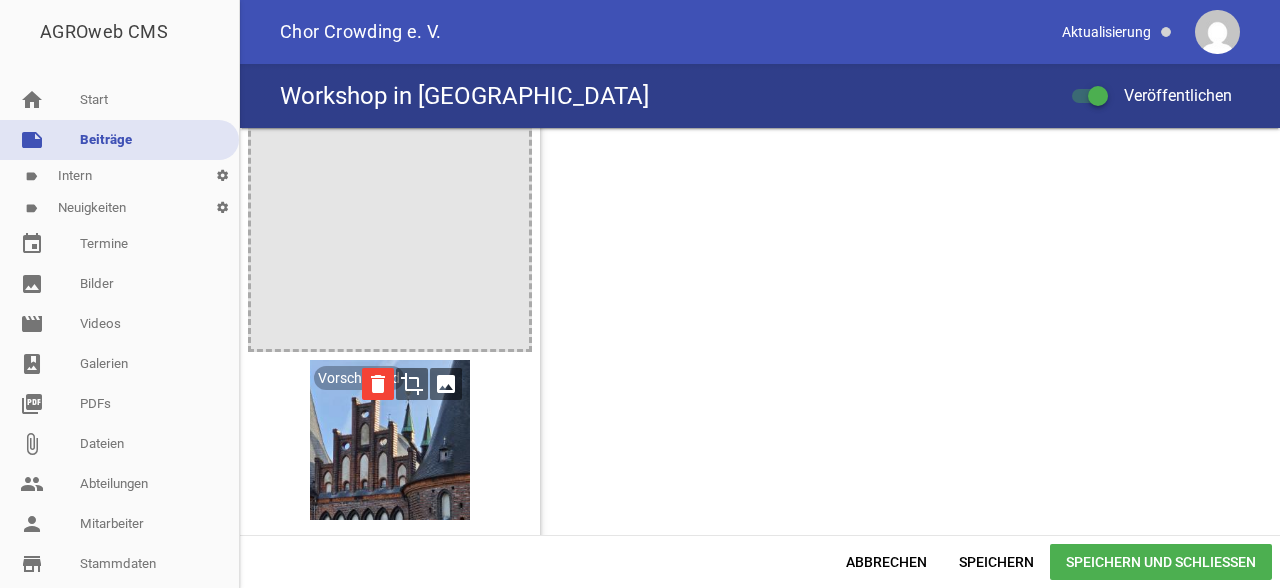click on "delete" at bounding box center [378, 384] 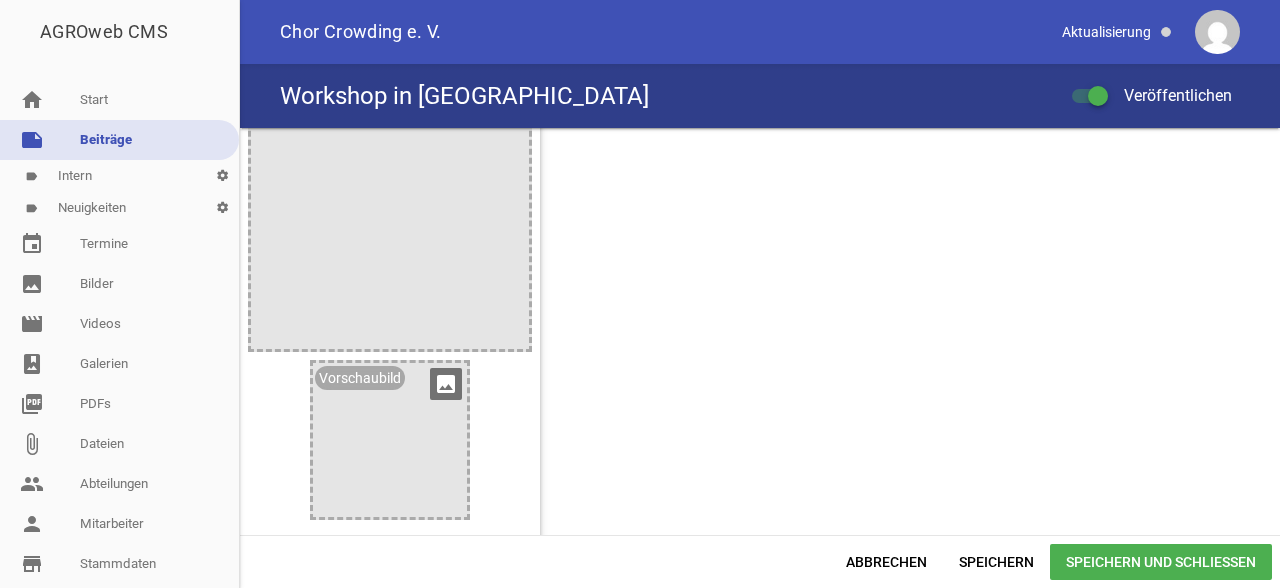 click on "image" at bounding box center (446, 384) 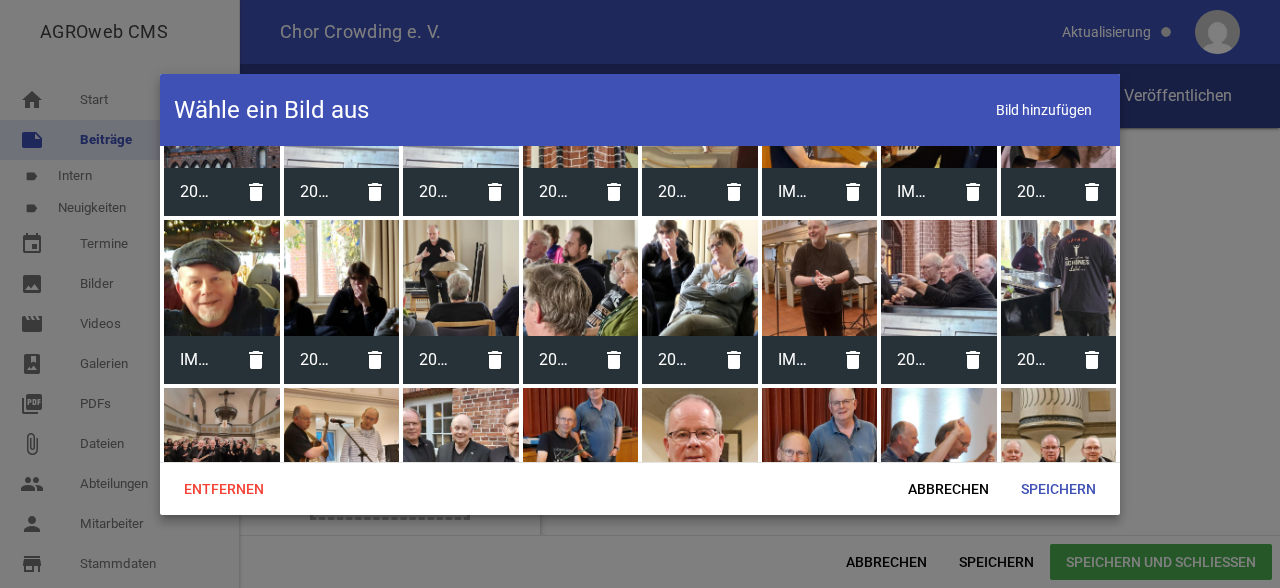 scroll, scrollTop: 366, scrollLeft: 0, axis: vertical 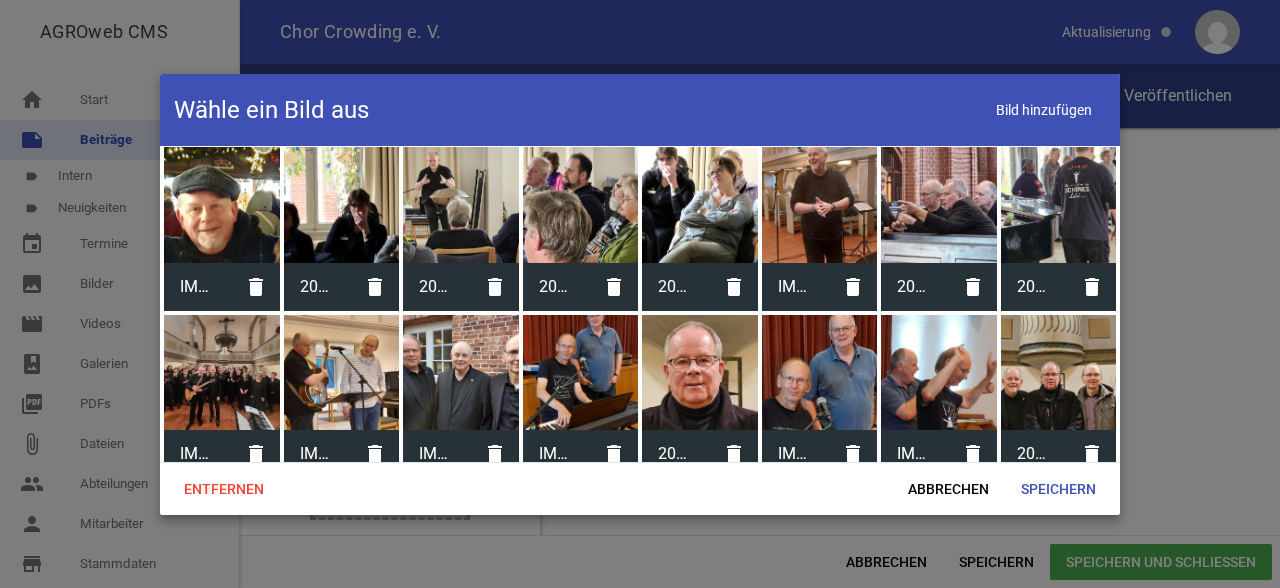 click at bounding box center [939, 373] 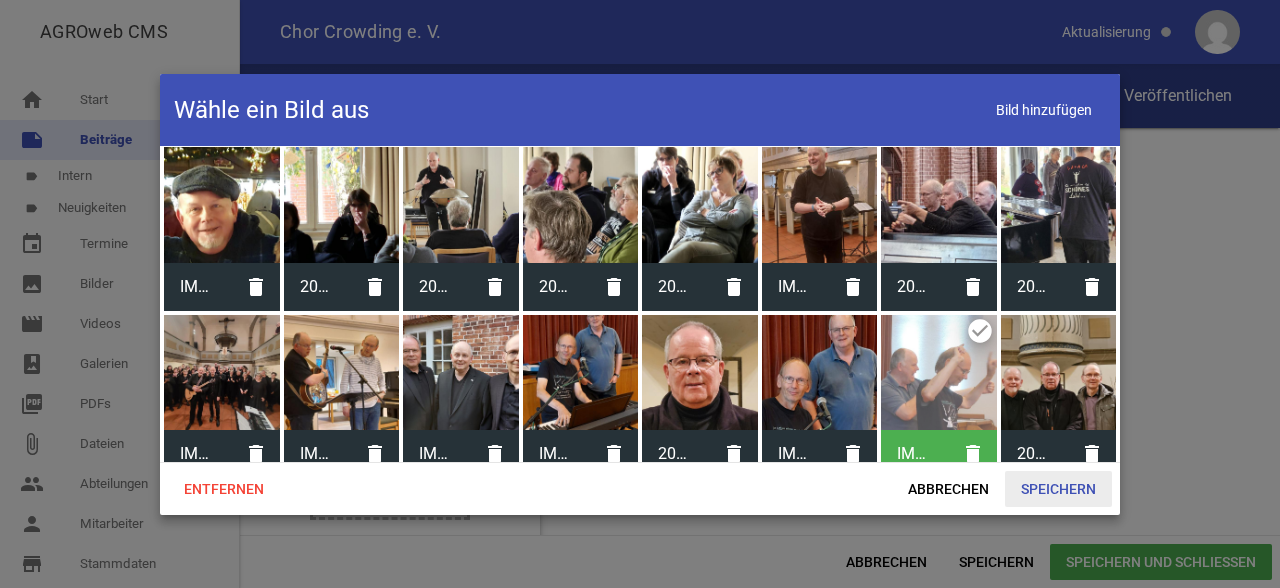 click on "Speichern" at bounding box center (1058, 489) 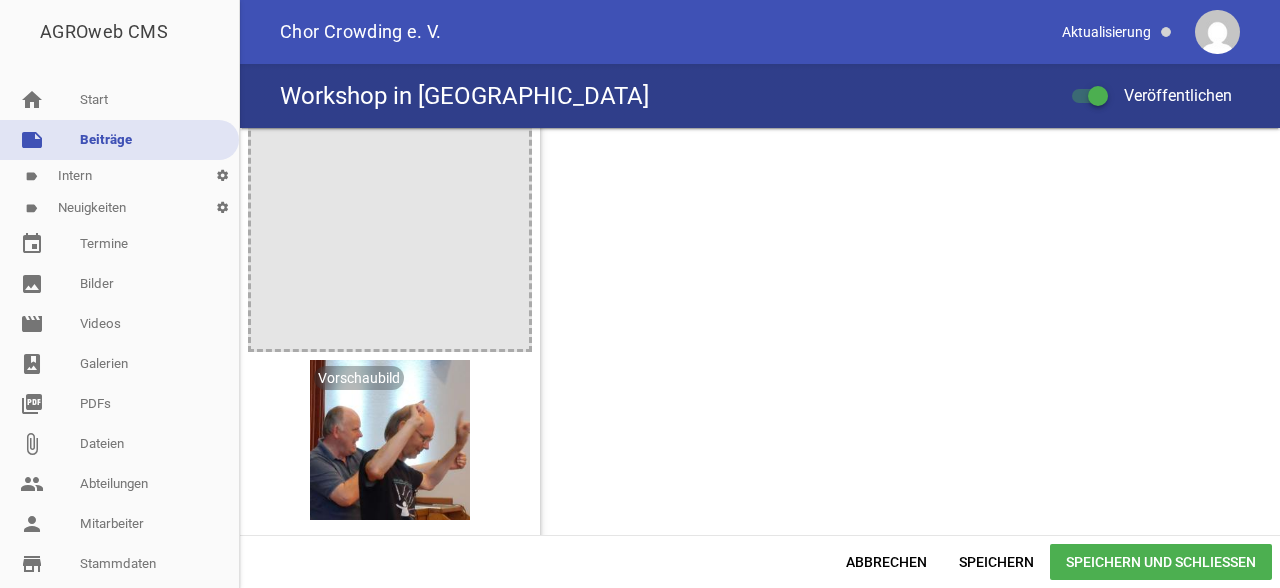 click on "Speichern und Schließen" at bounding box center (1161, 562) 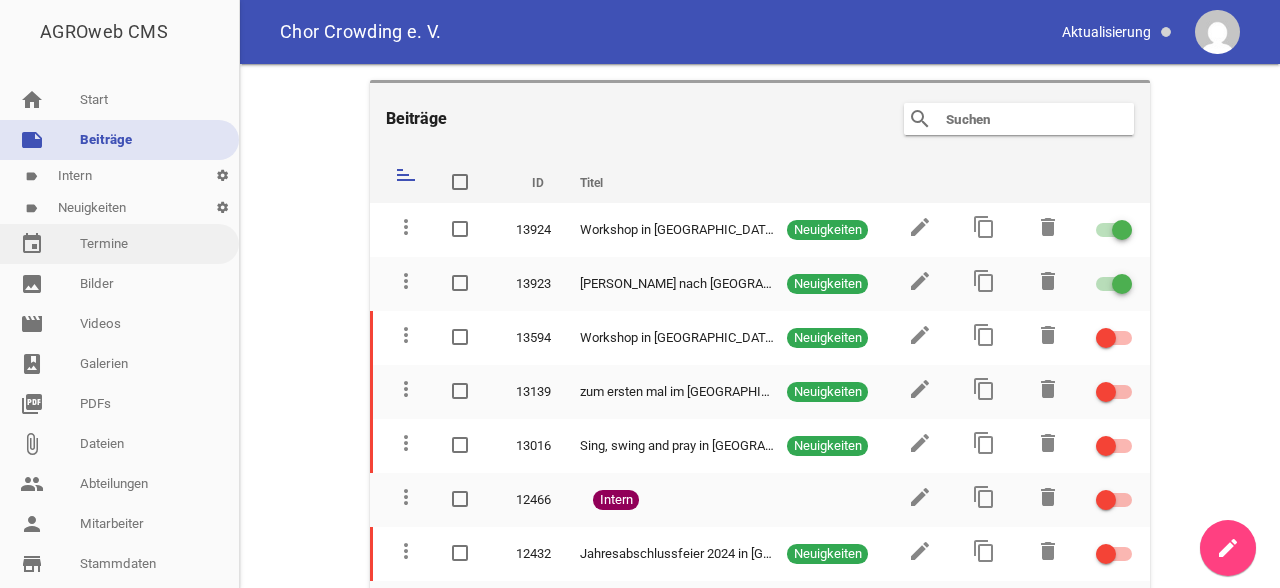 click on "event Termine" at bounding box center (119, 244) 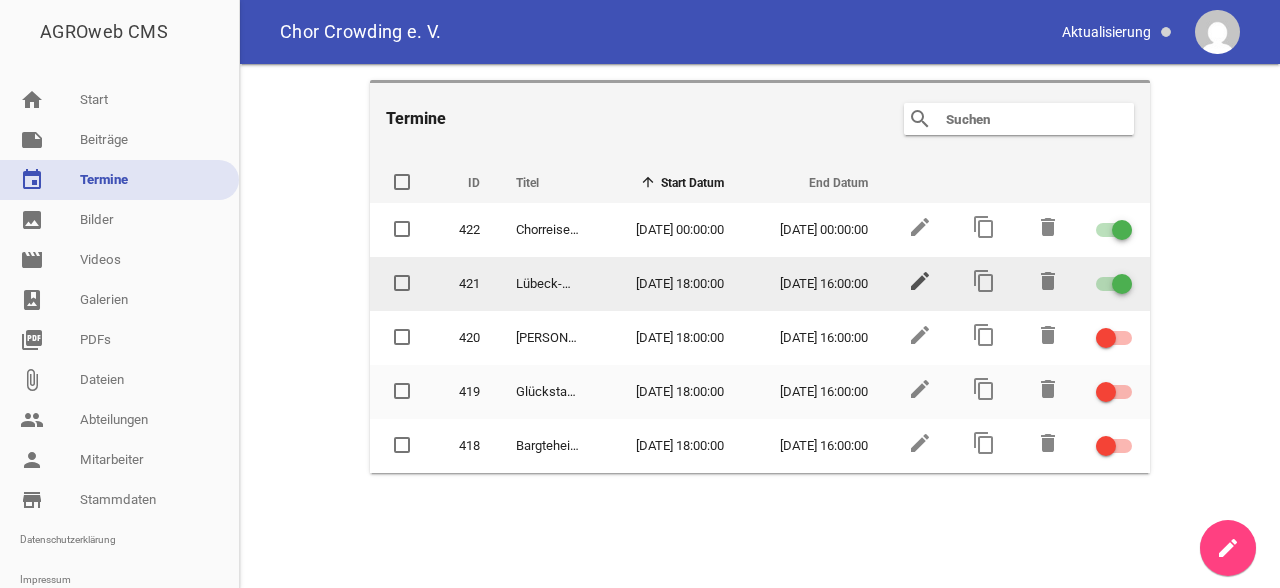 click on "edit" at bounding box center [920, 281] 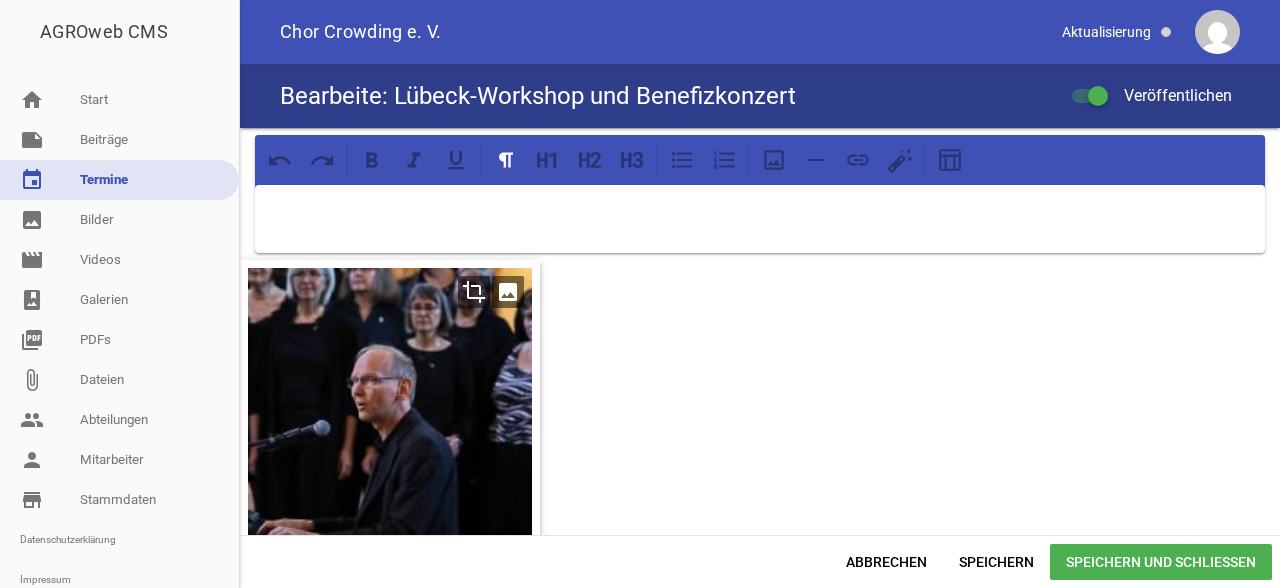 click at bounding box center (390, 410) 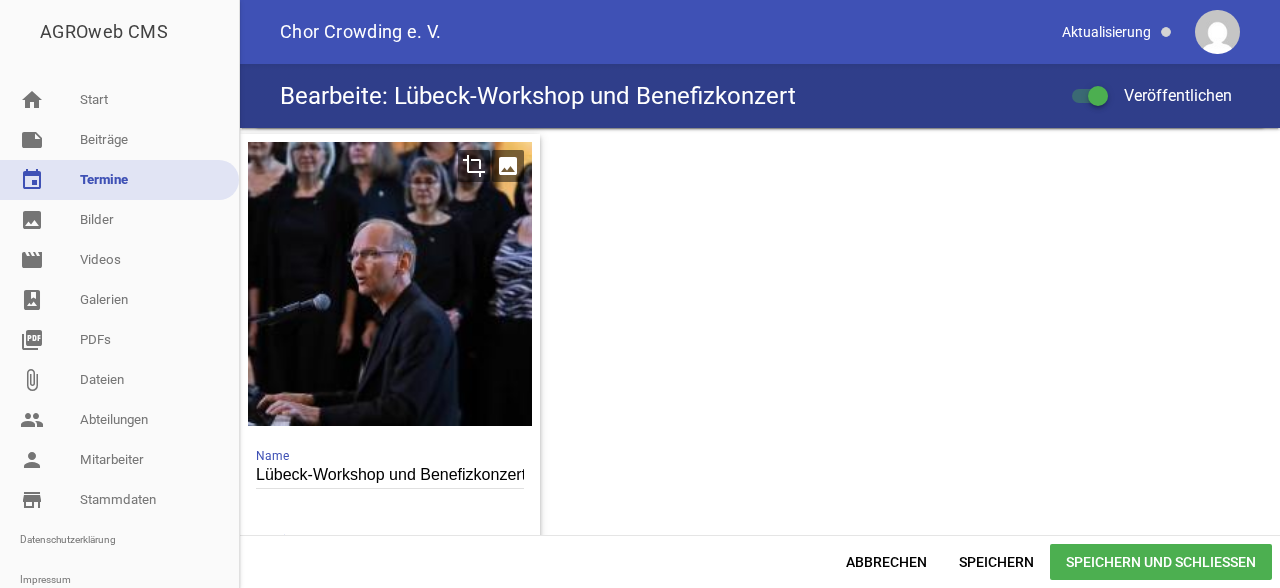 click on "image" at bounding box center [508, 166] 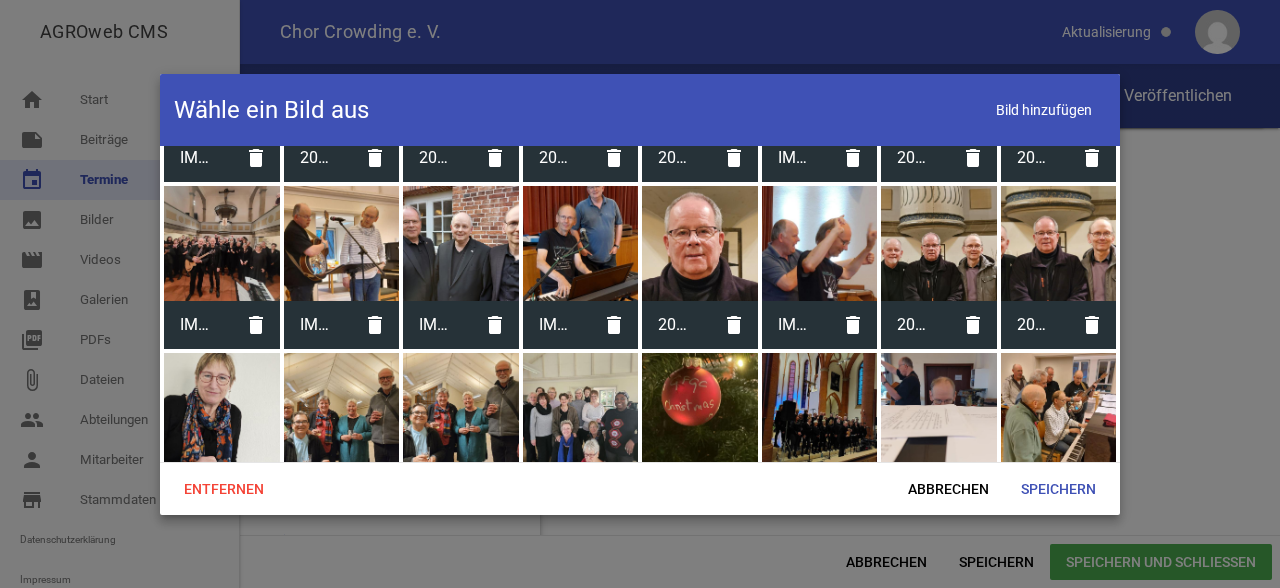 scroll, scrollTop: 566, scrollLeft: 0, axis: vertical 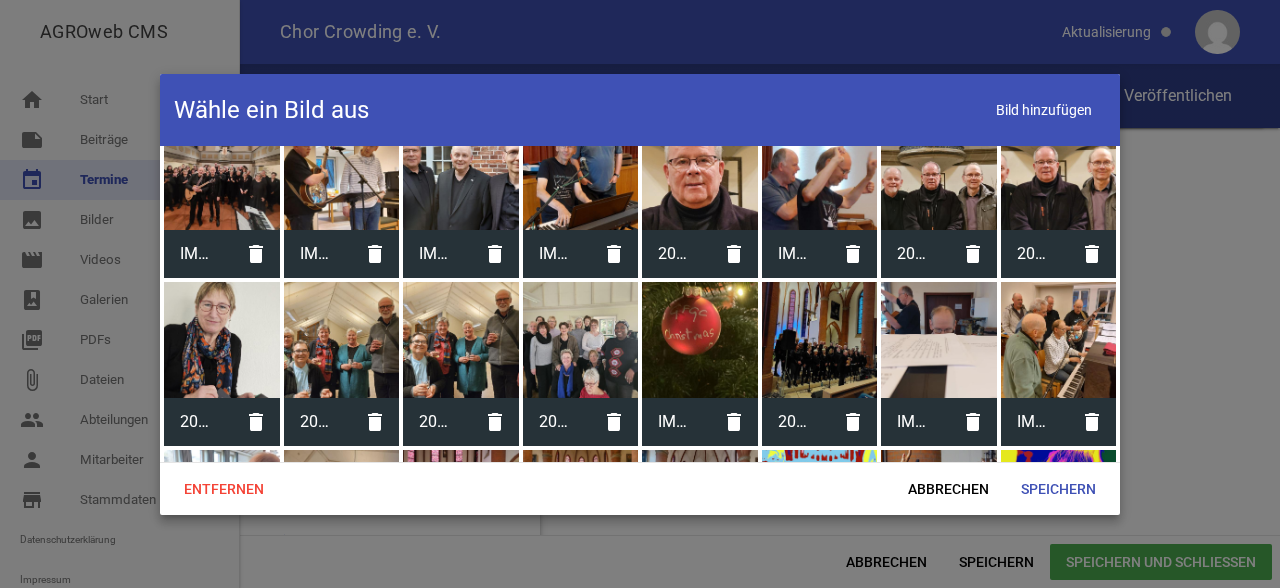 click at bounding box center [820, 340] 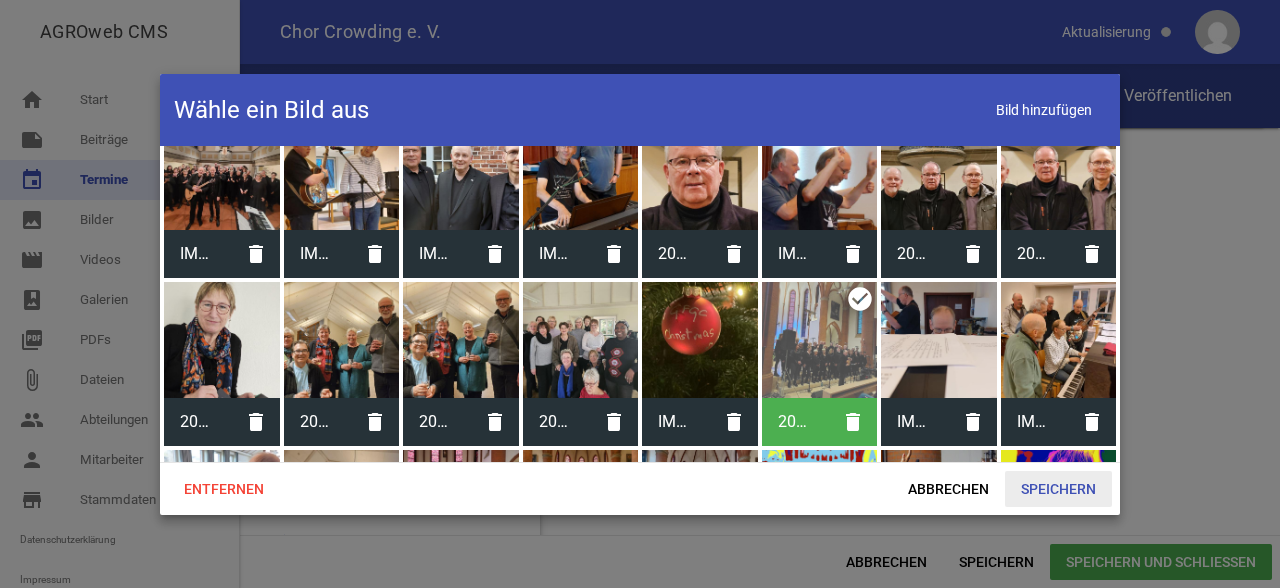 click on "Speichern" at bounding box center [1058, 489] 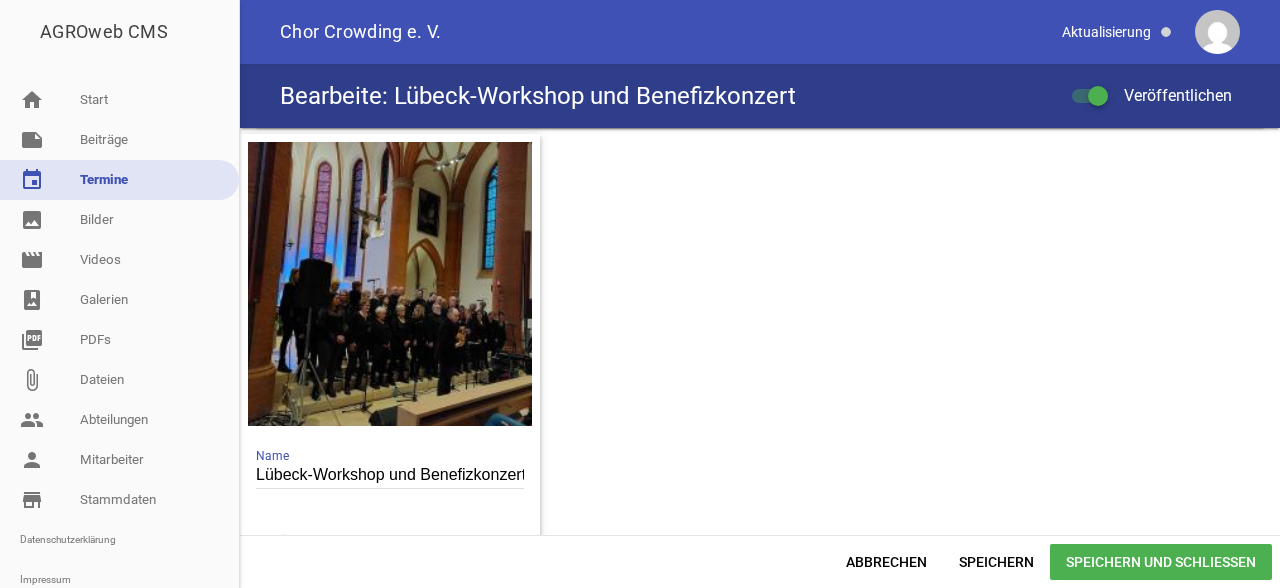 click on "Speichern und Schließen" at bounding box center (1161, 562) 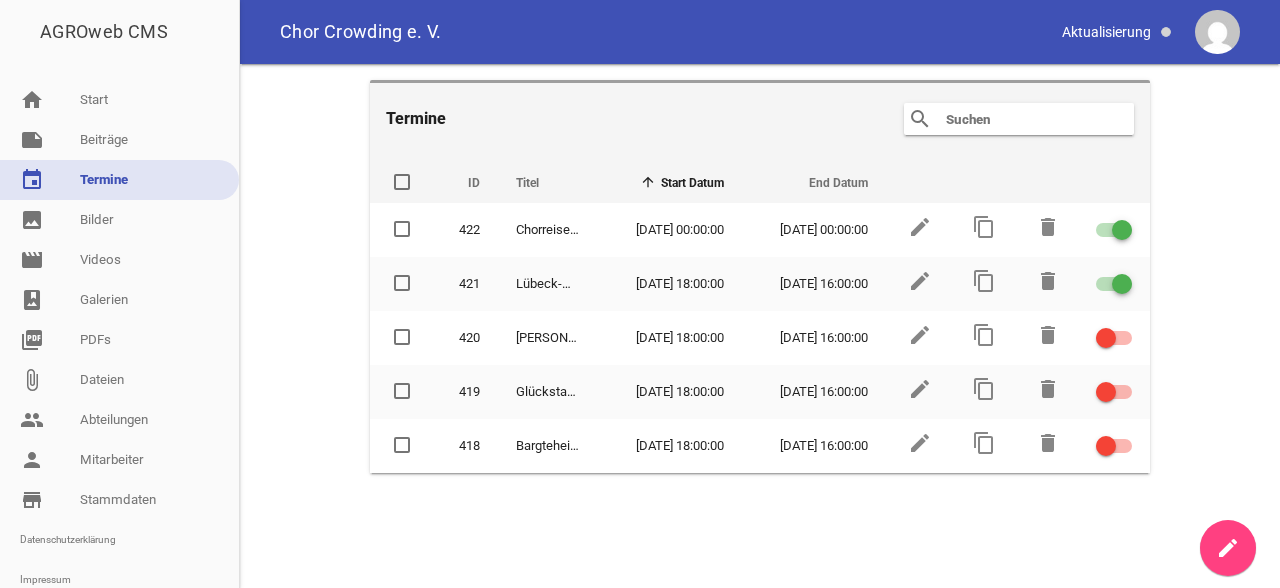 scroll, scrollTop: 54, scrollLeft: 0, axis: vertical 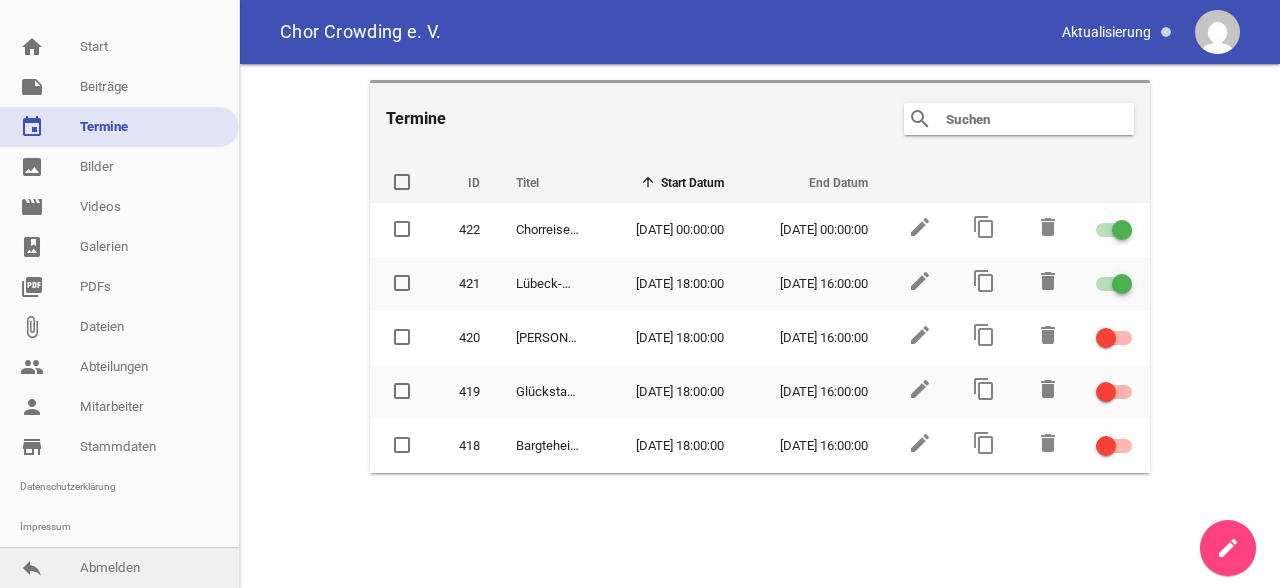 click on "reply  Abmelden" at bounding box center (119, 568) 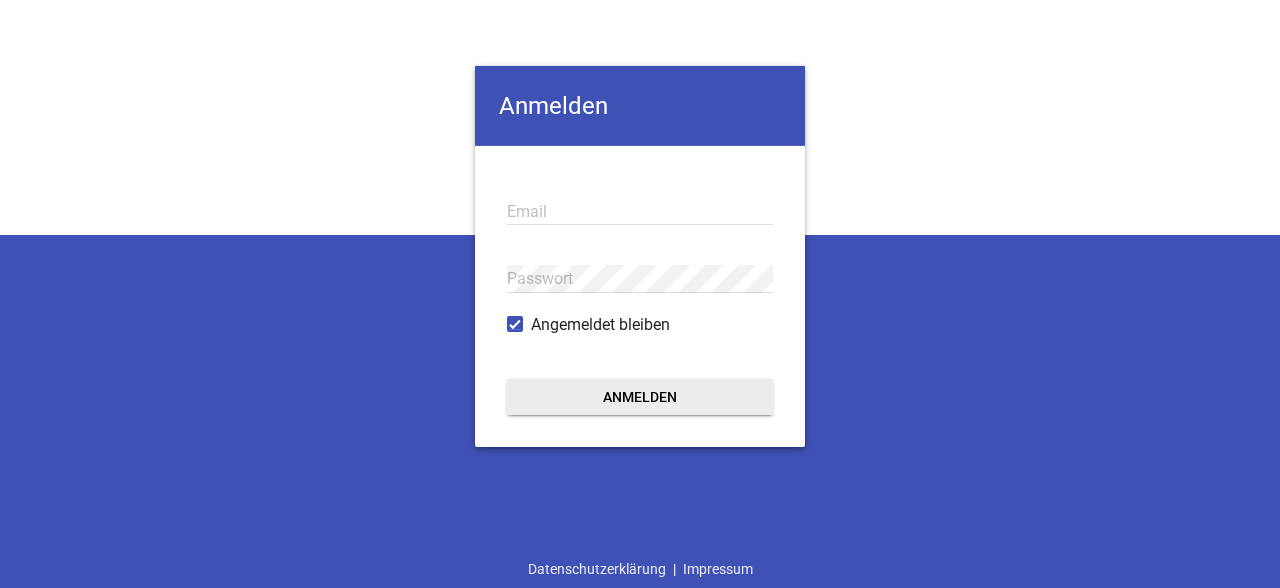 type on "[EMAIL_ADDRESS][DOMAIN_NAME]" 